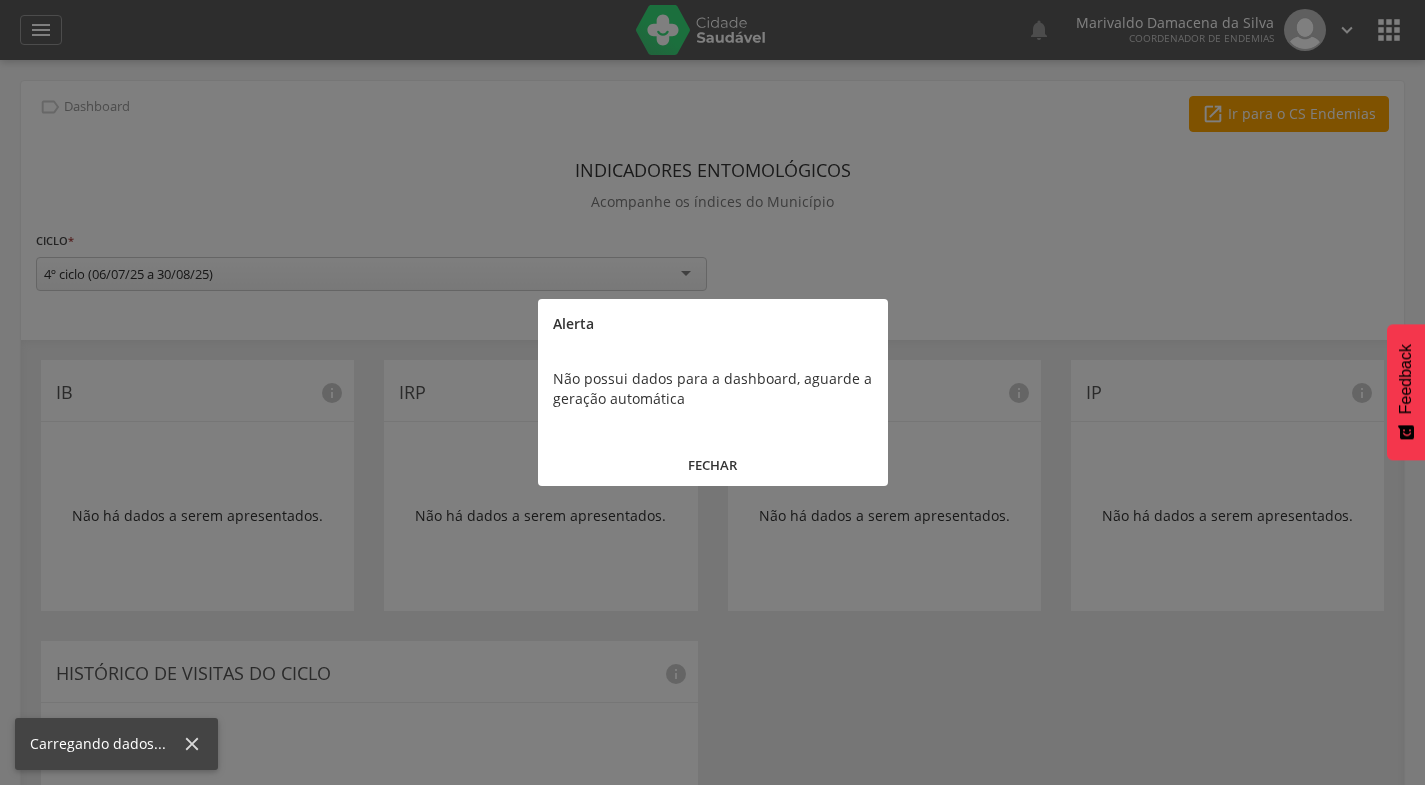 scroll, scrollTop: 0, scrollLeft: 0, axis: both 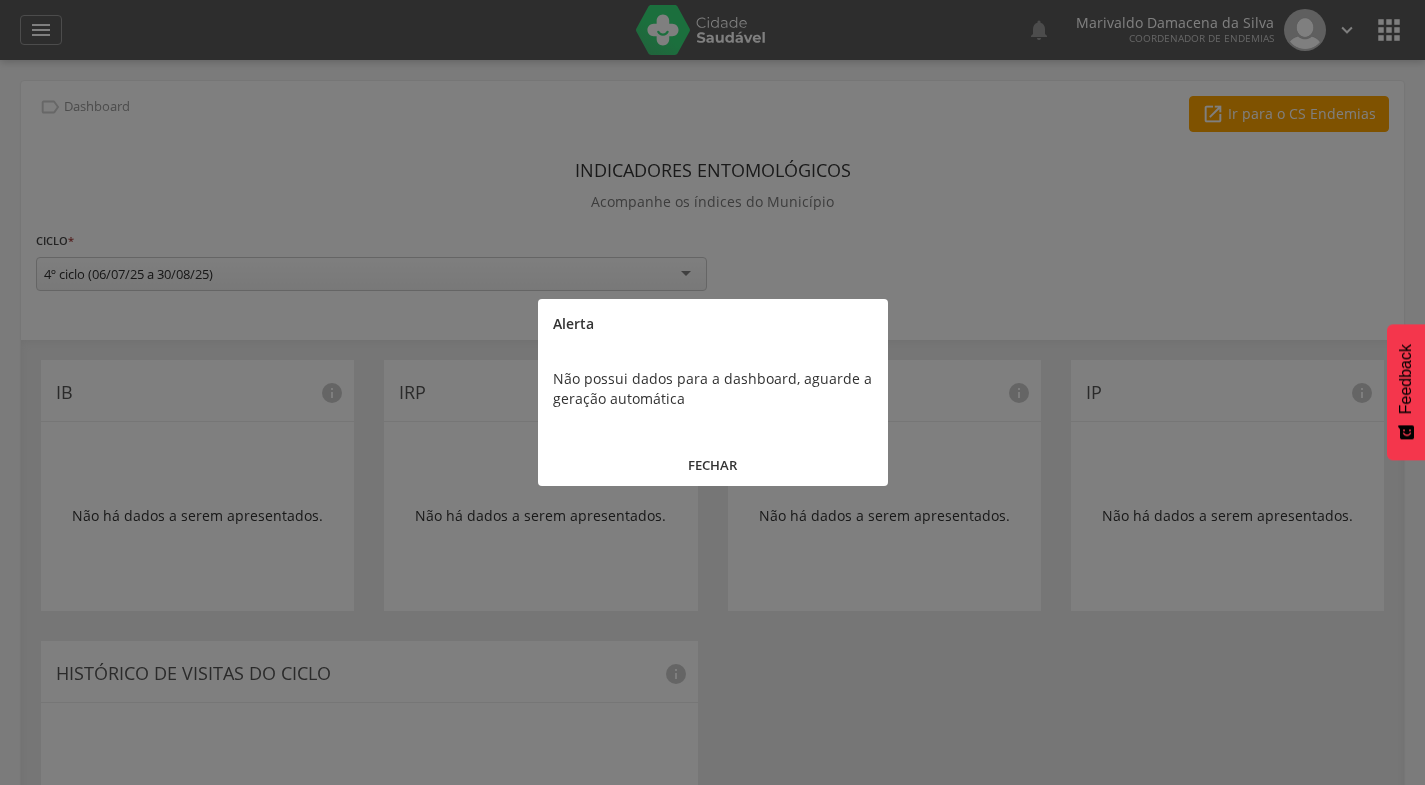 click on "FECHAR" at bounding box center [713, 465] 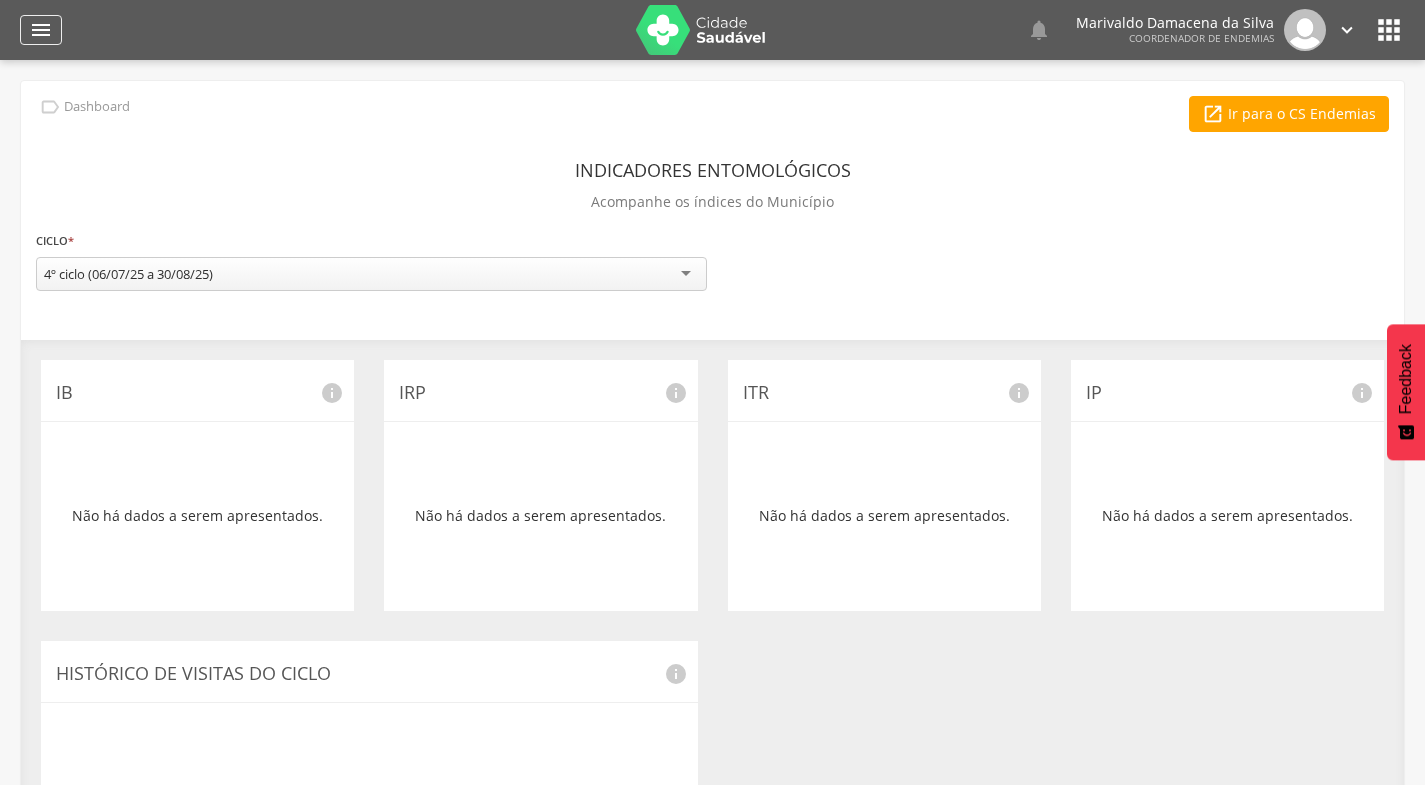 click on "" at bounding box center [41, 30] 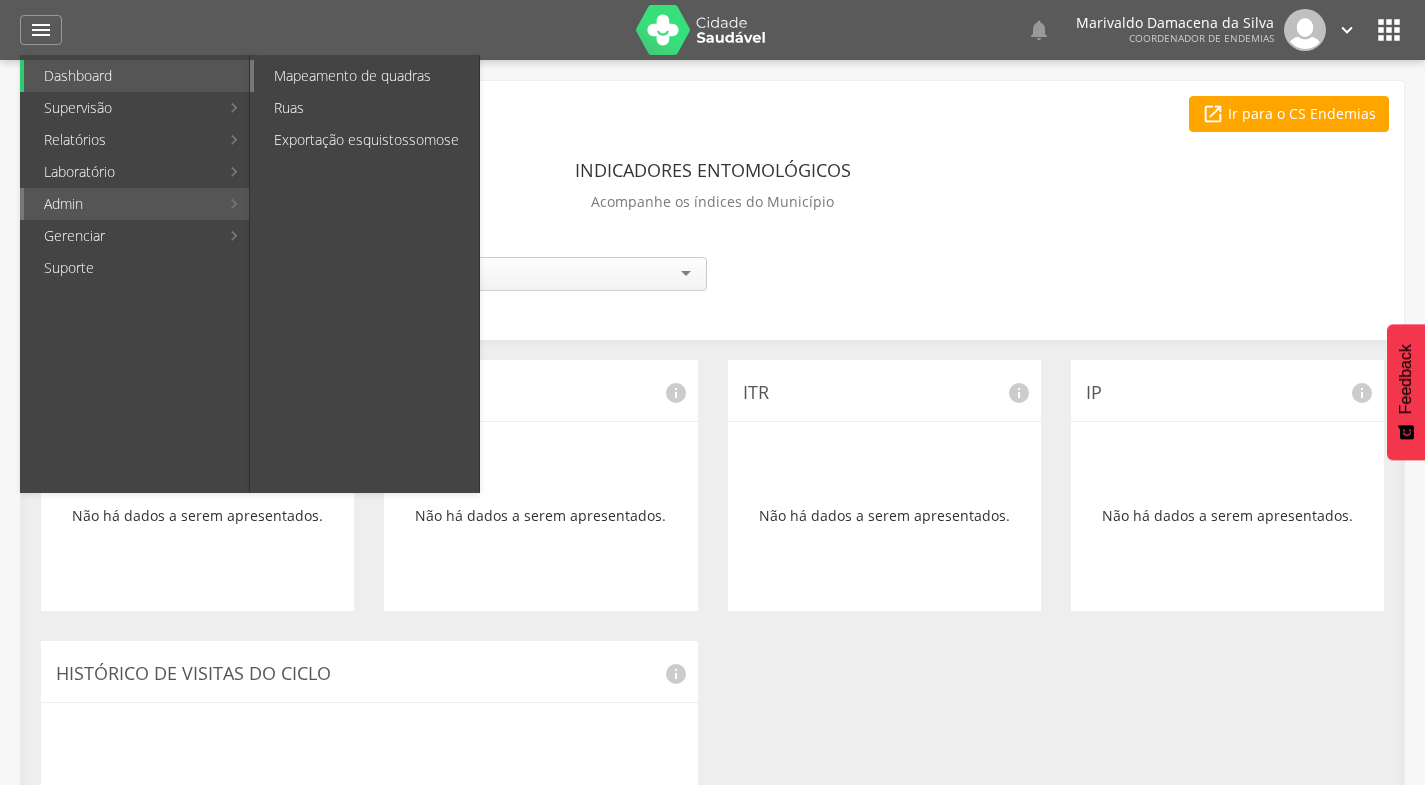 click on "Mapeamento de quadras" at bounding box center [366, 76] 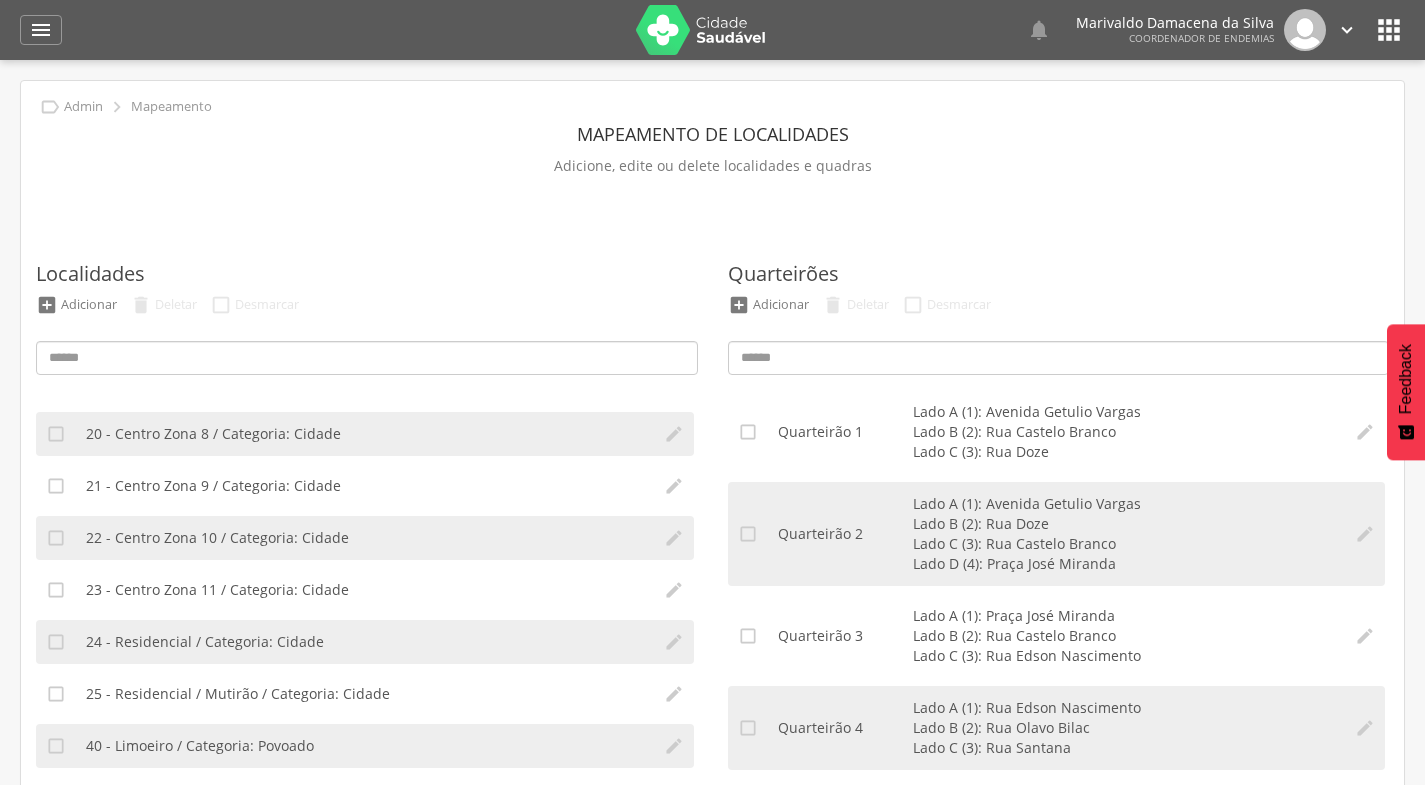 scroll, scrollTop: 1008, scrollLeft: 0, axis: vertical 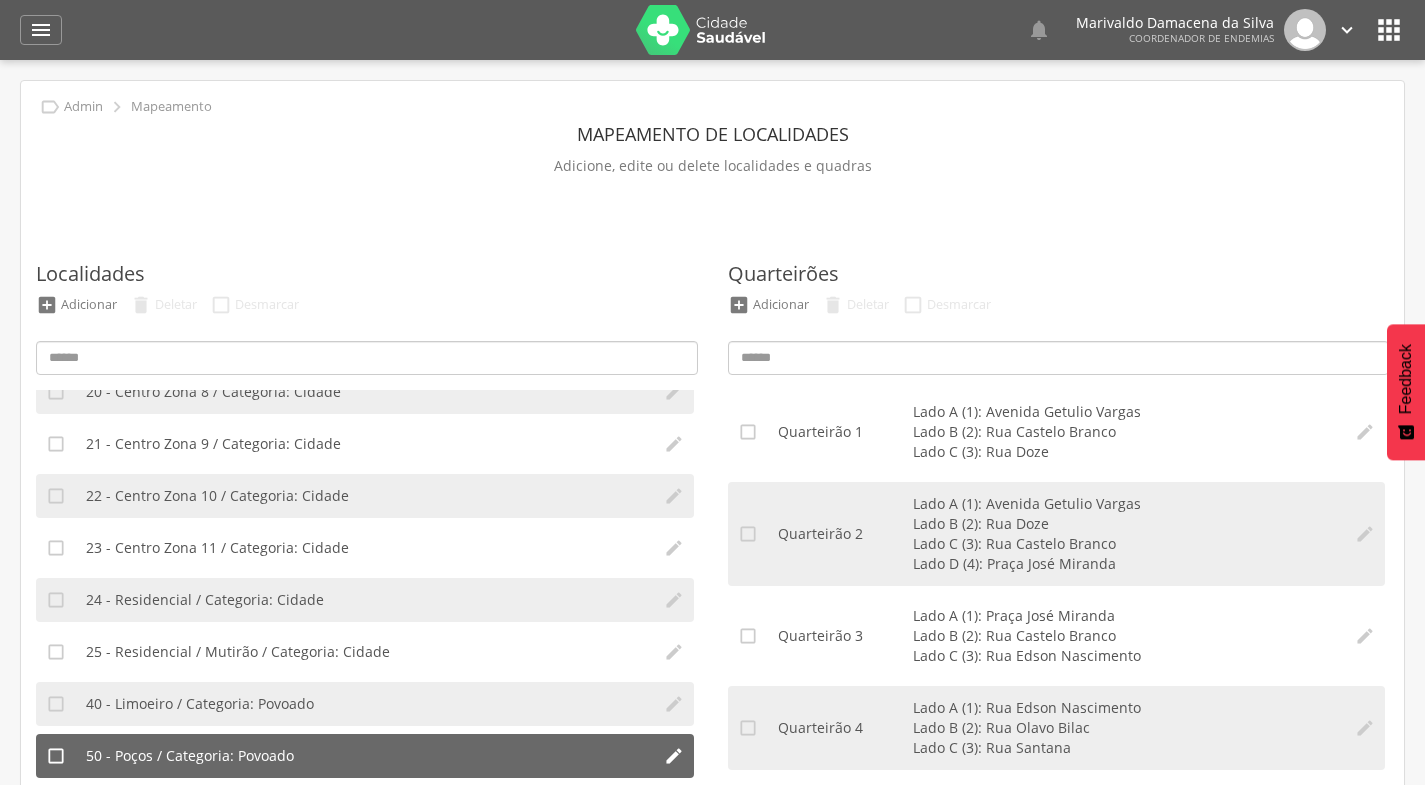 click on "50 - Poços / Categoria: Povoado" at bounding box center (365, 756) 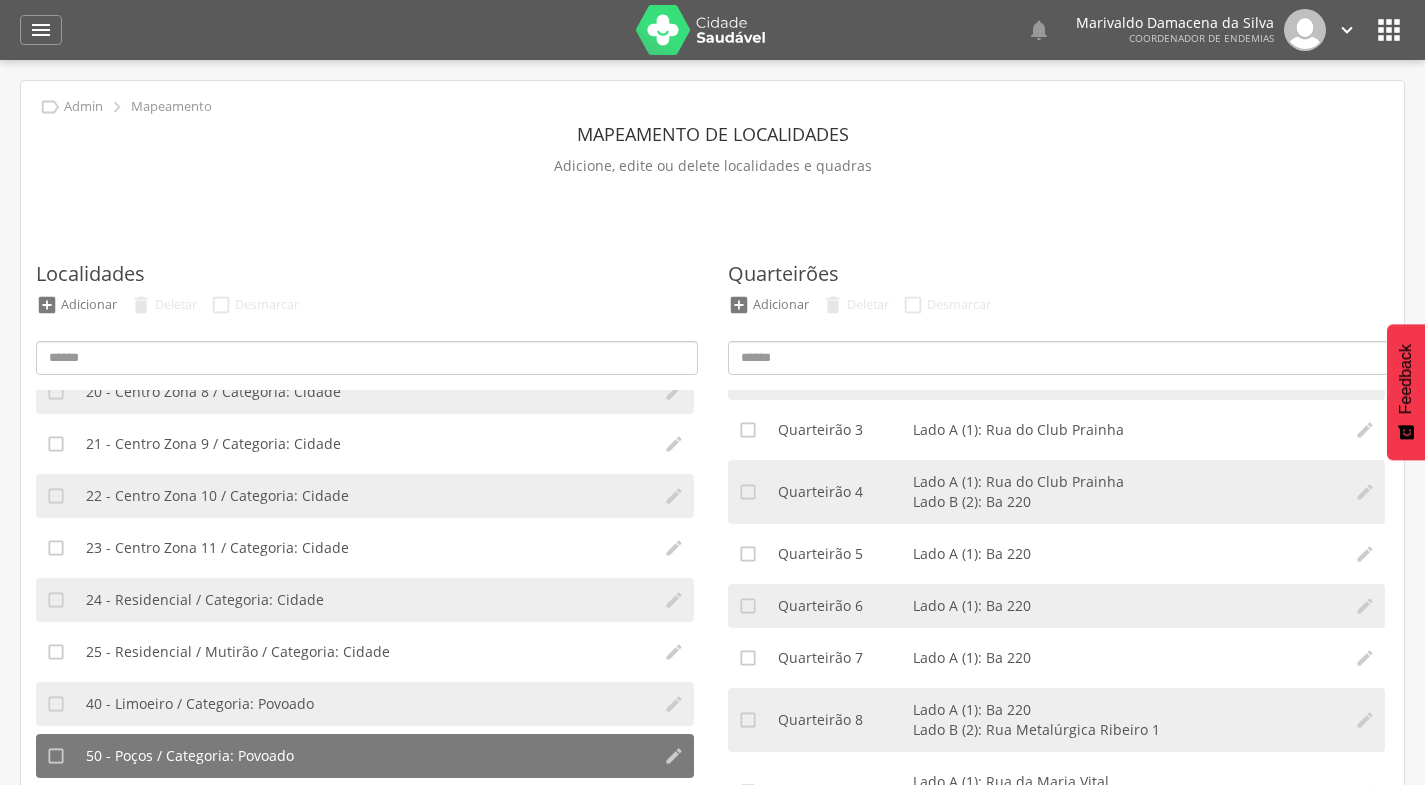 scroll, scrollTop: 0, scrollLeft: 0, axis: both 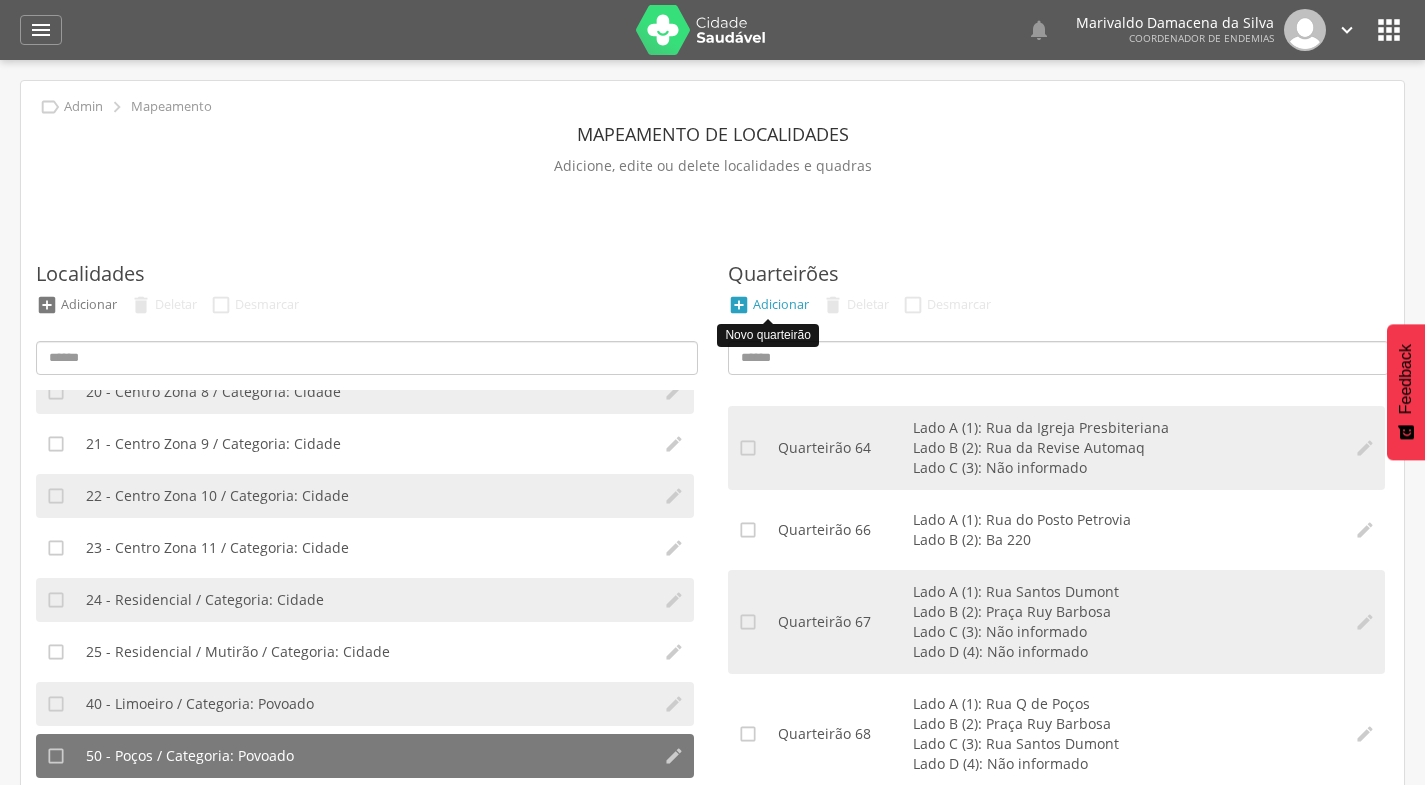 click on "Adicionar" at bounding box center (781, 304) 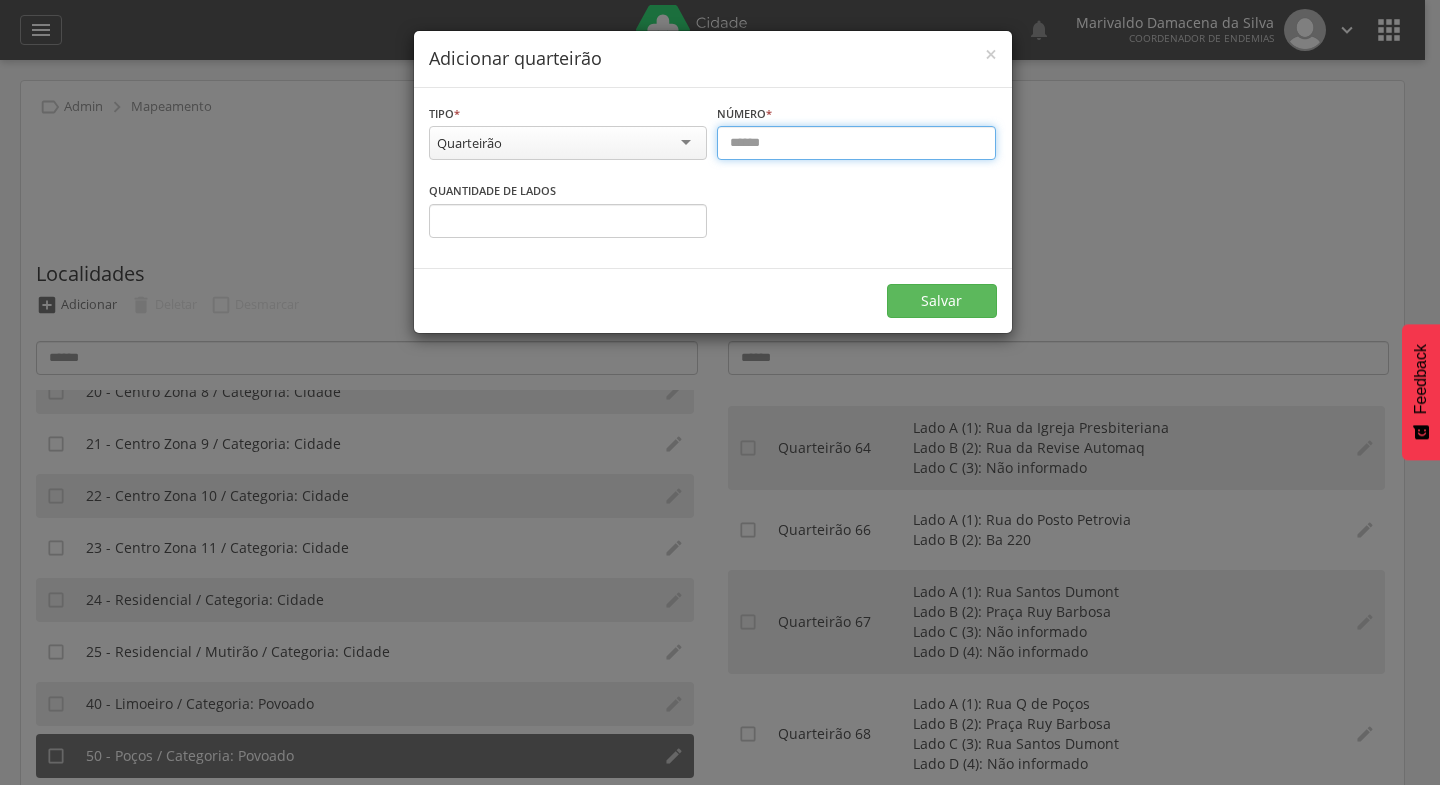 click at bounding box center [856, 143] 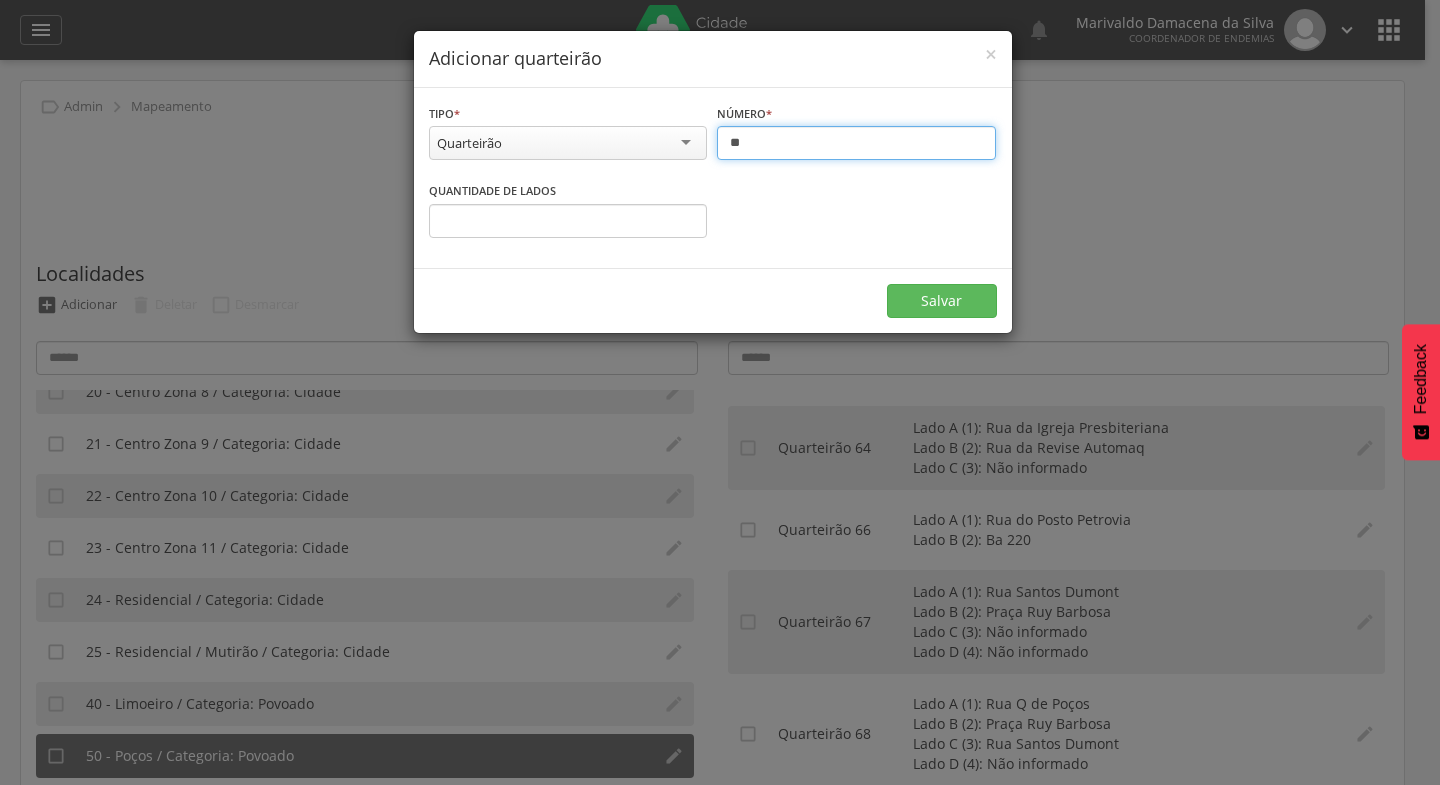 type on "**" 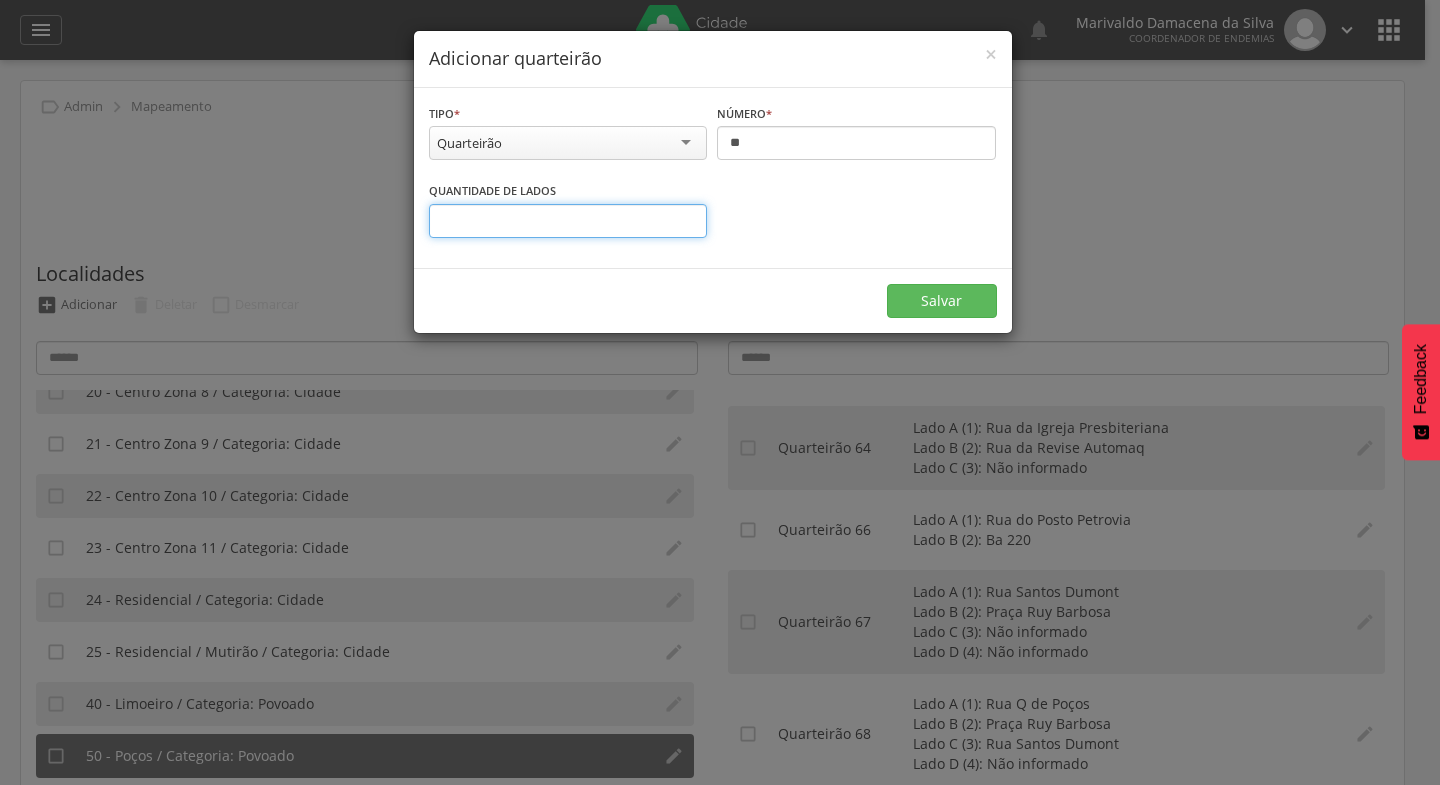 click on "*" at bounding box center [568, 221] 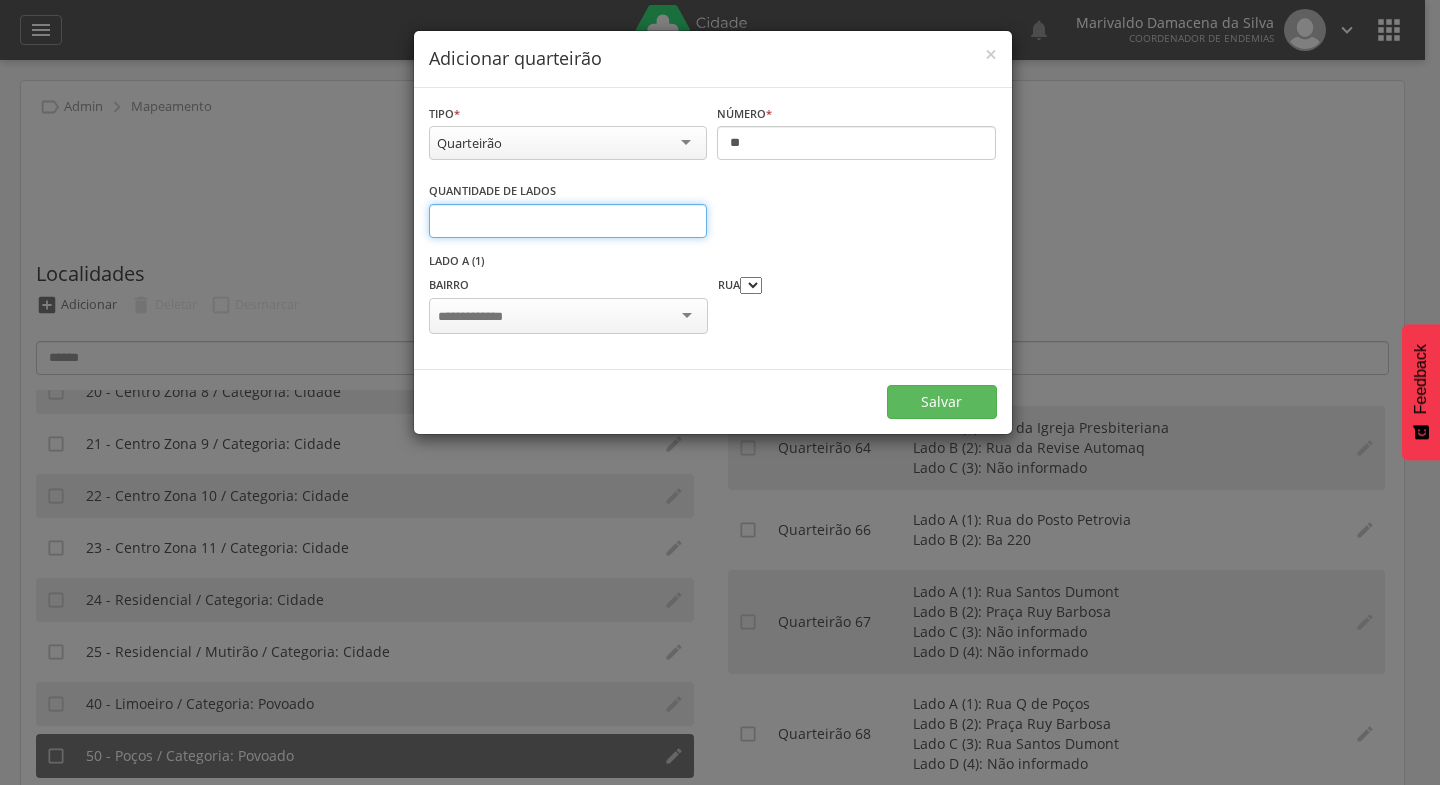 click on "*" at bounding box center [568, 221] 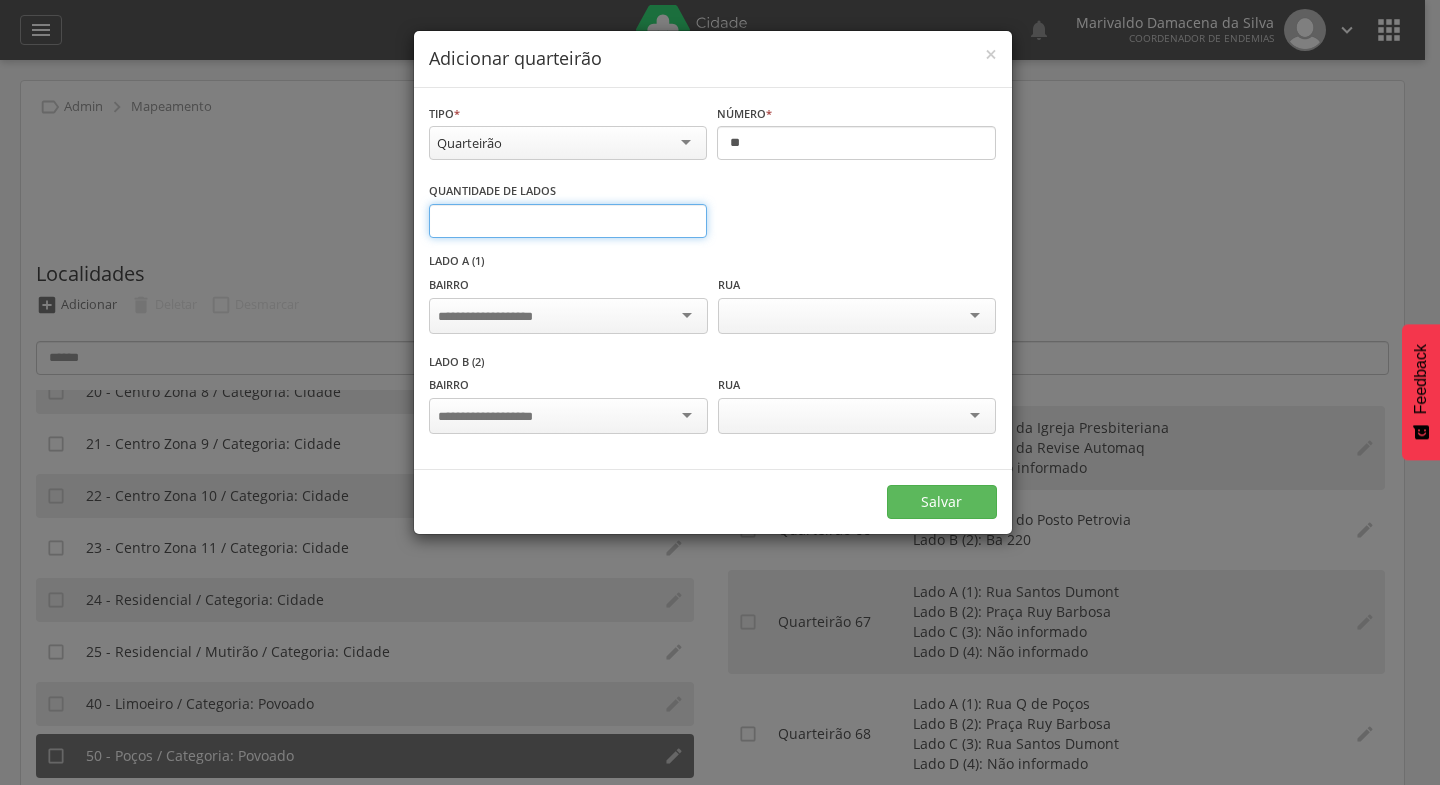 type on "*" 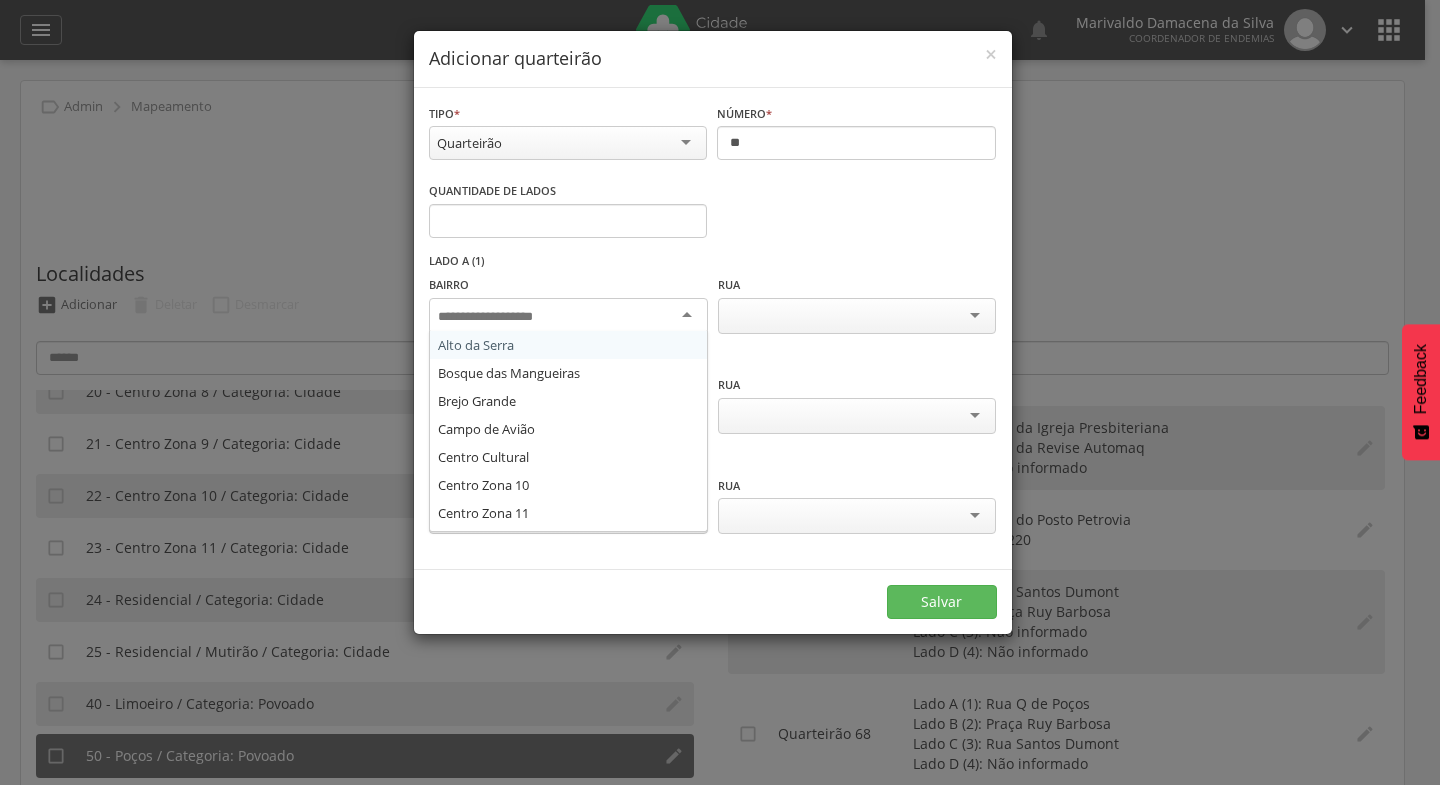 click at bounding box center (568, 316) 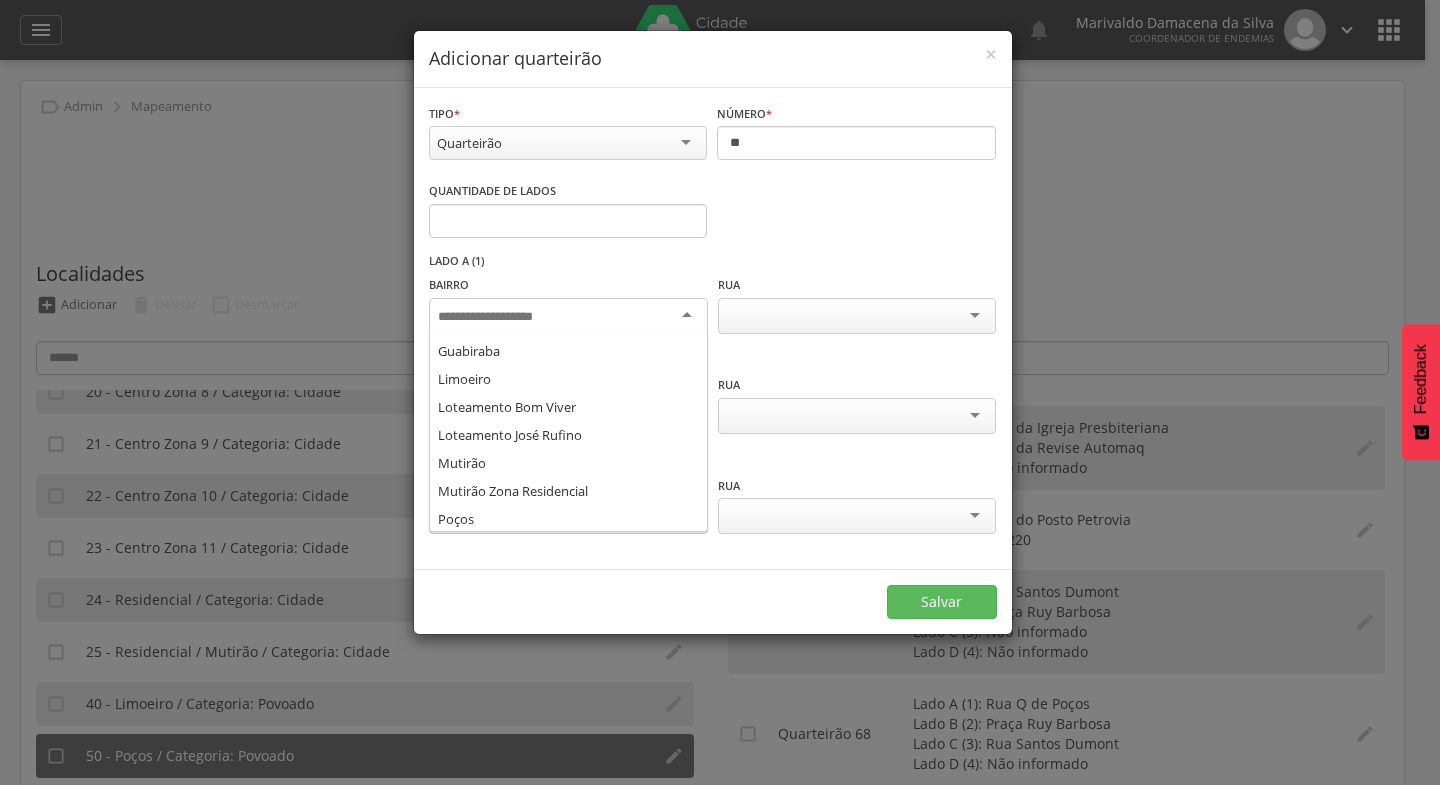 scroll, scrollTop: 412, scrollLeft: 0, axis: vertical 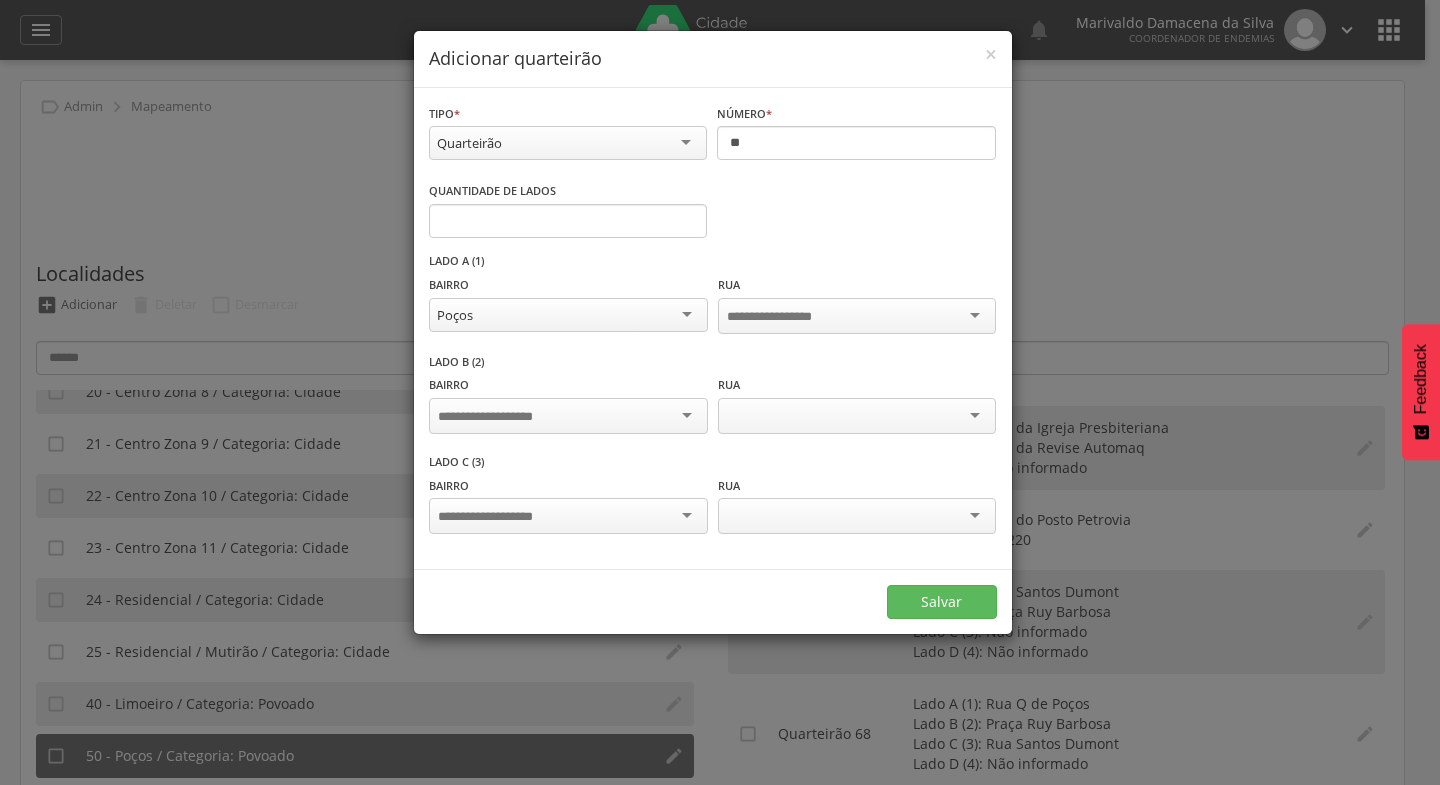 click at bounding box center [568, 416] 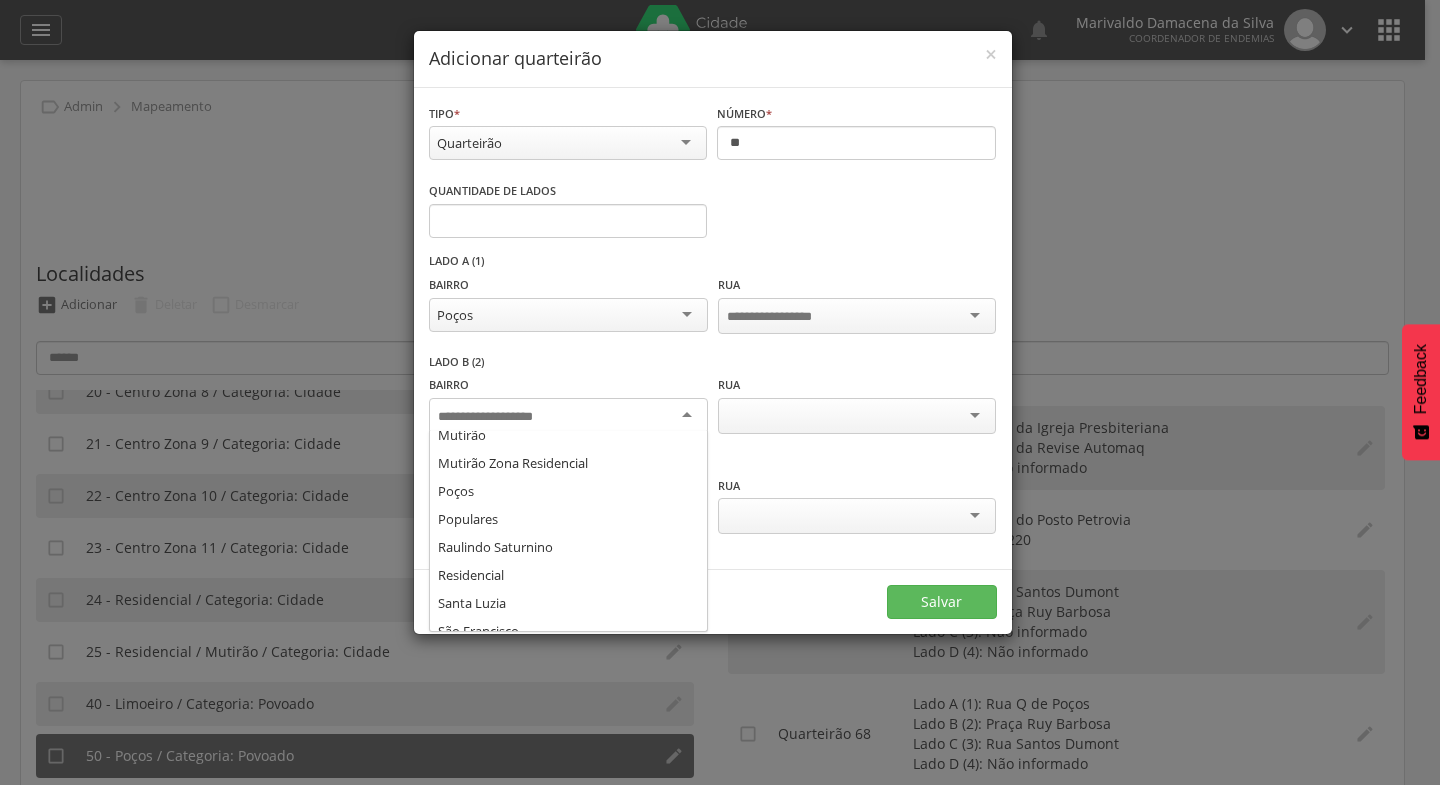 scroll, scrollTop: 436, scrollLeft: 0, axis: vertical 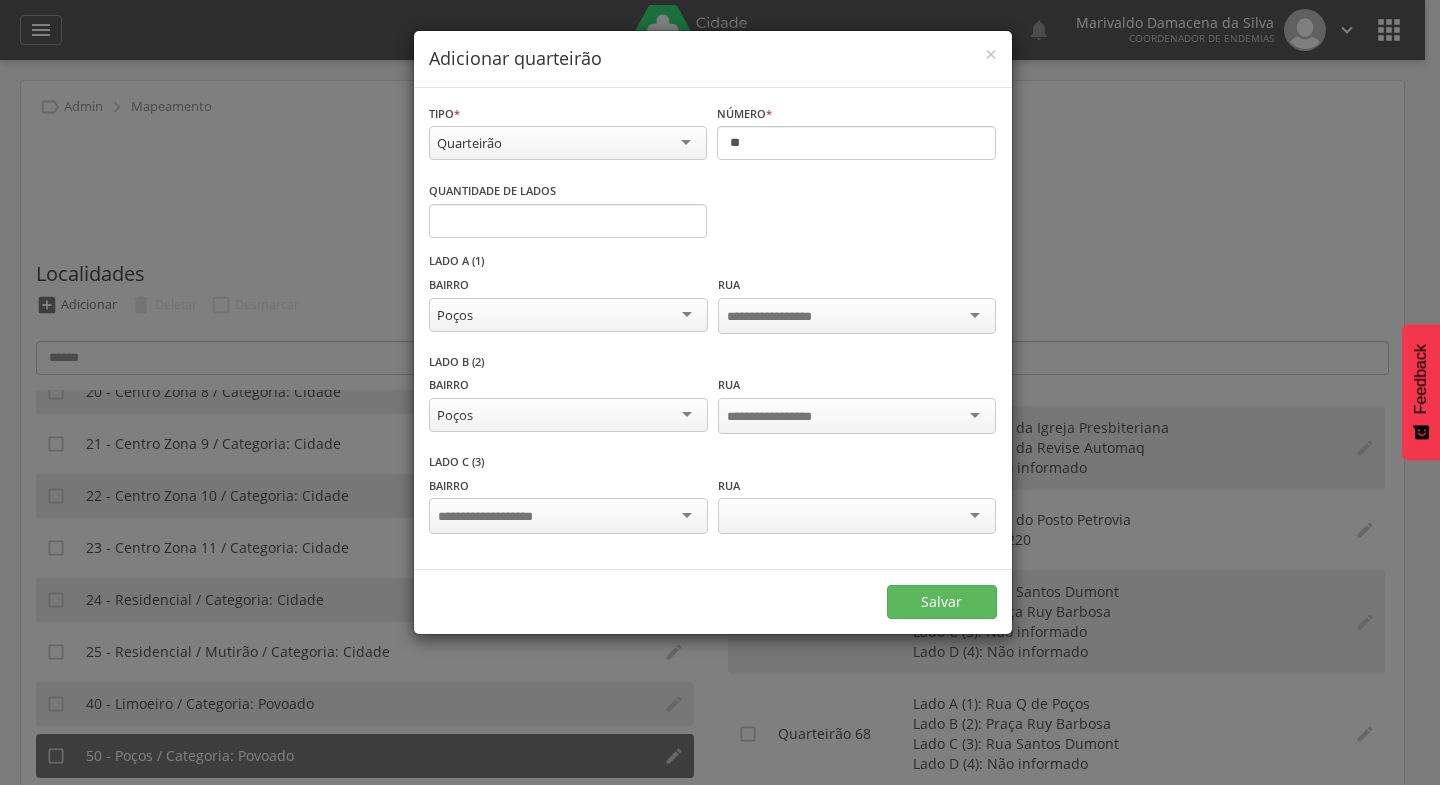 click at bounding box center (568, 516) 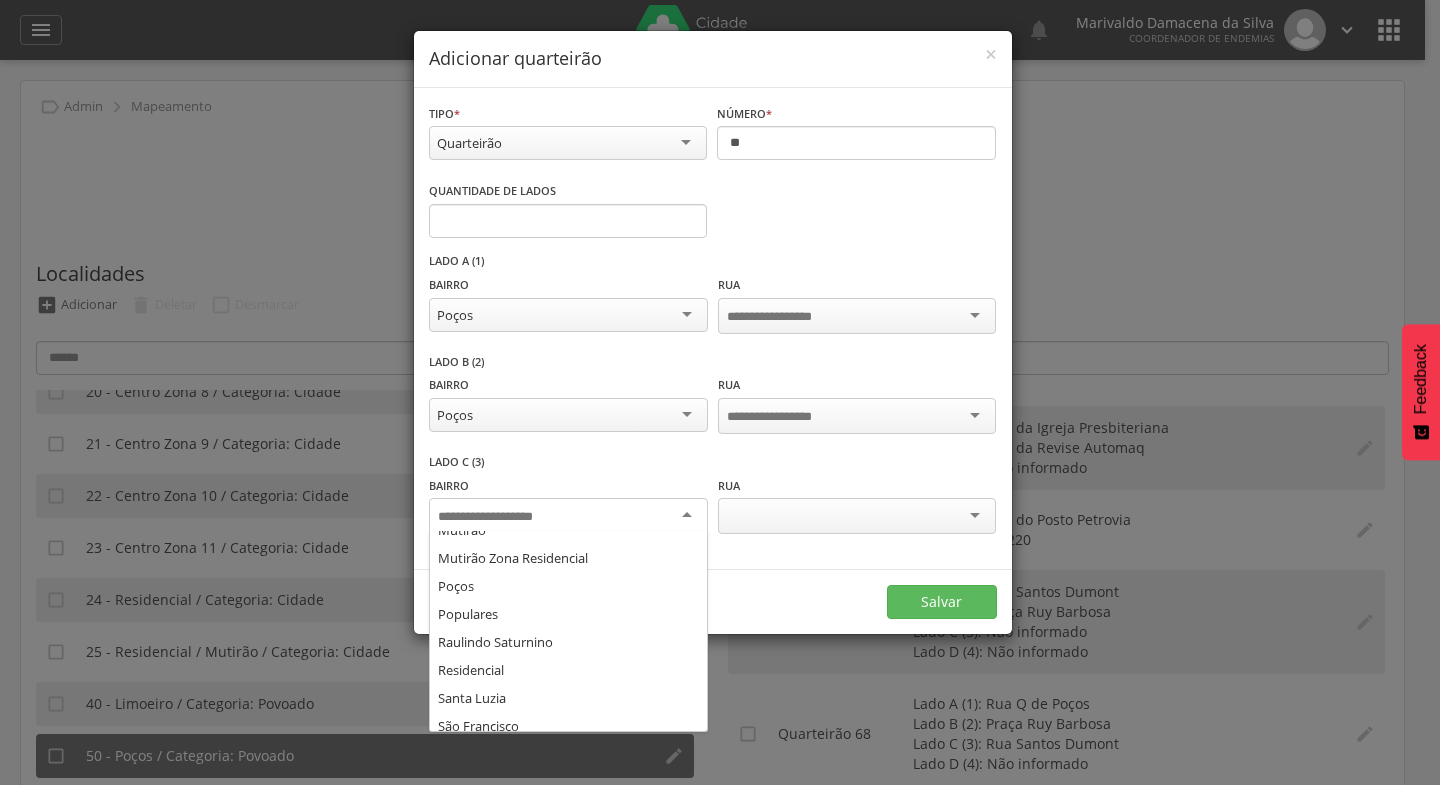 scroll, scrollTop: 416, scrollLeft: 0, axis: vertical 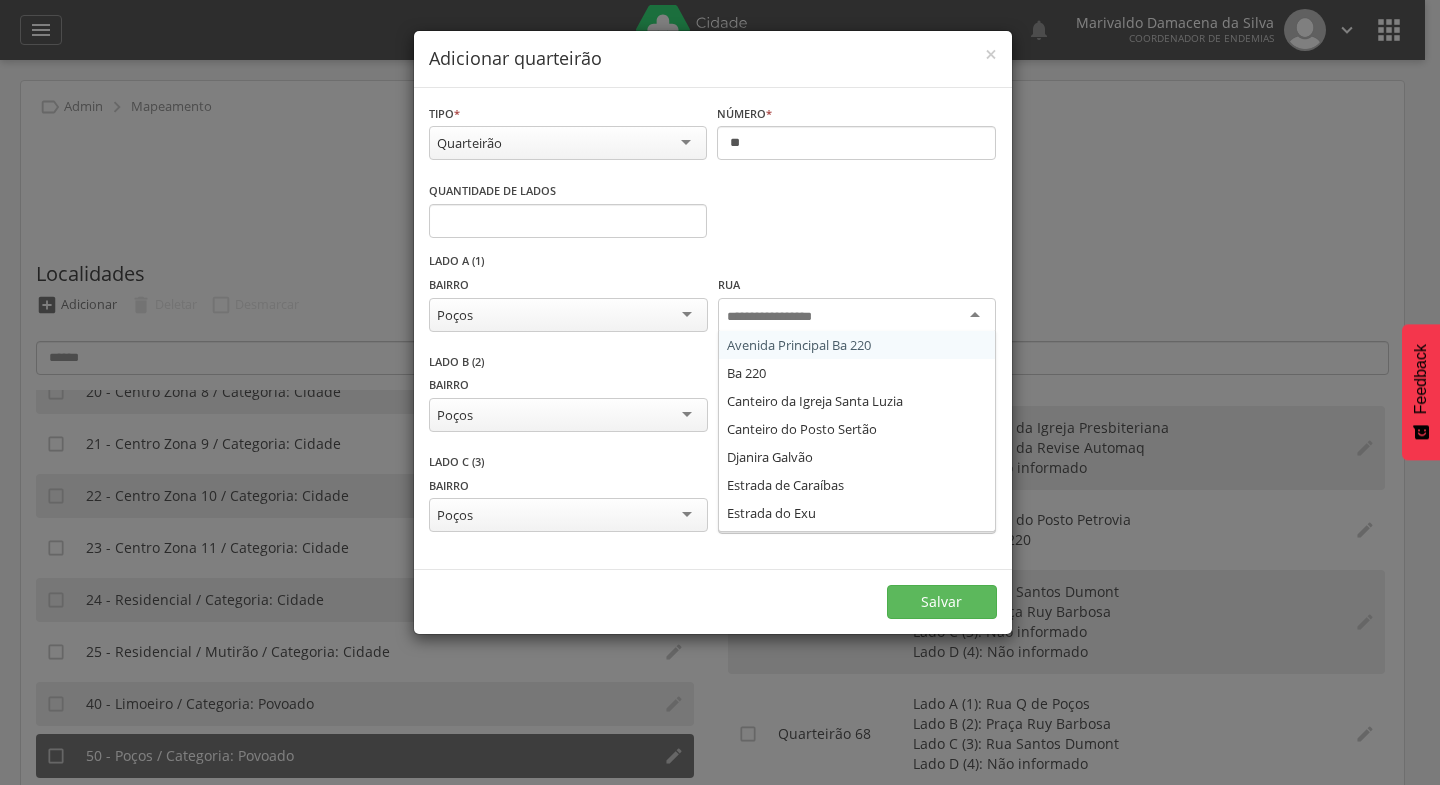 click at bounding box center (857, 316) 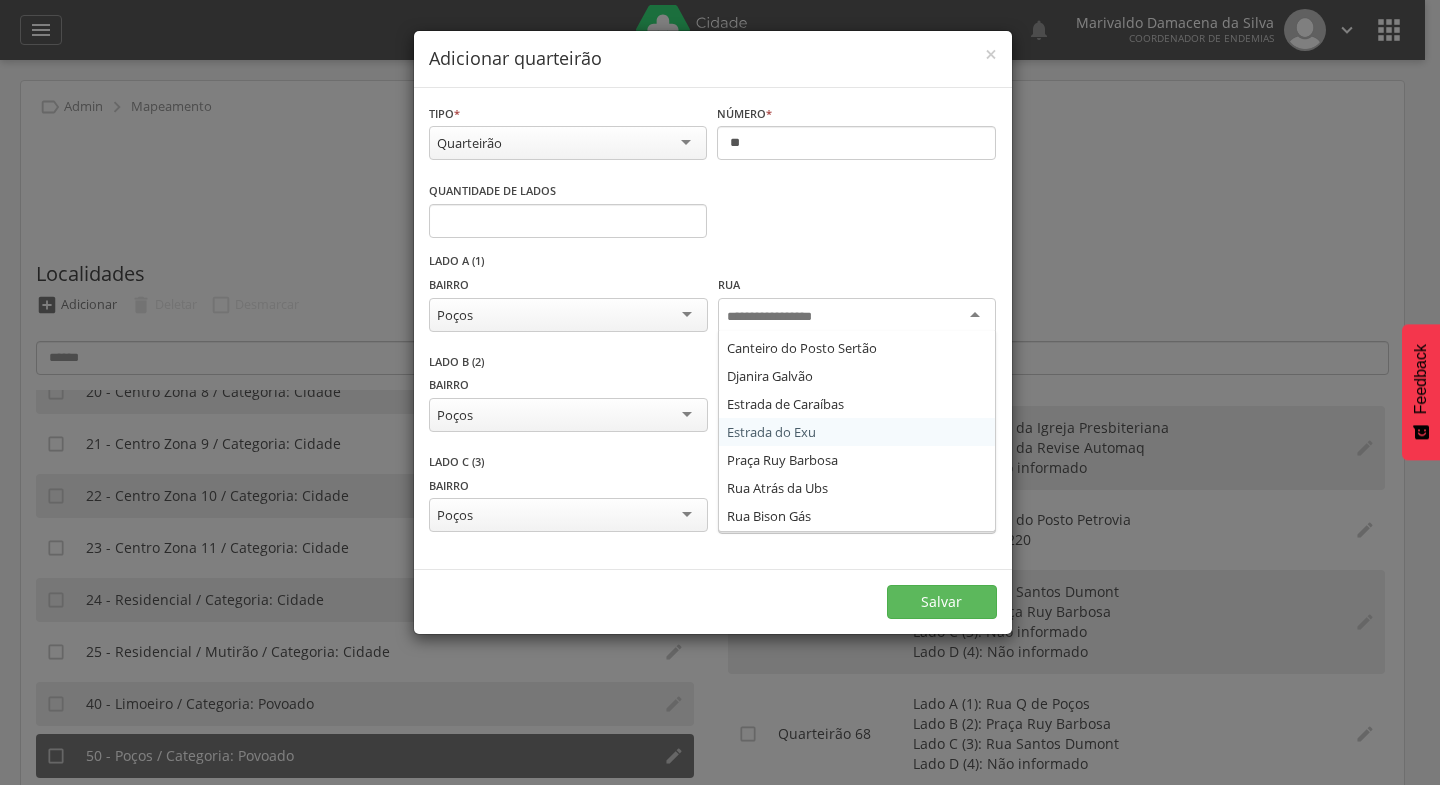 scroll, scrollTop: 120, scrollLeft: 0, axis: vertical 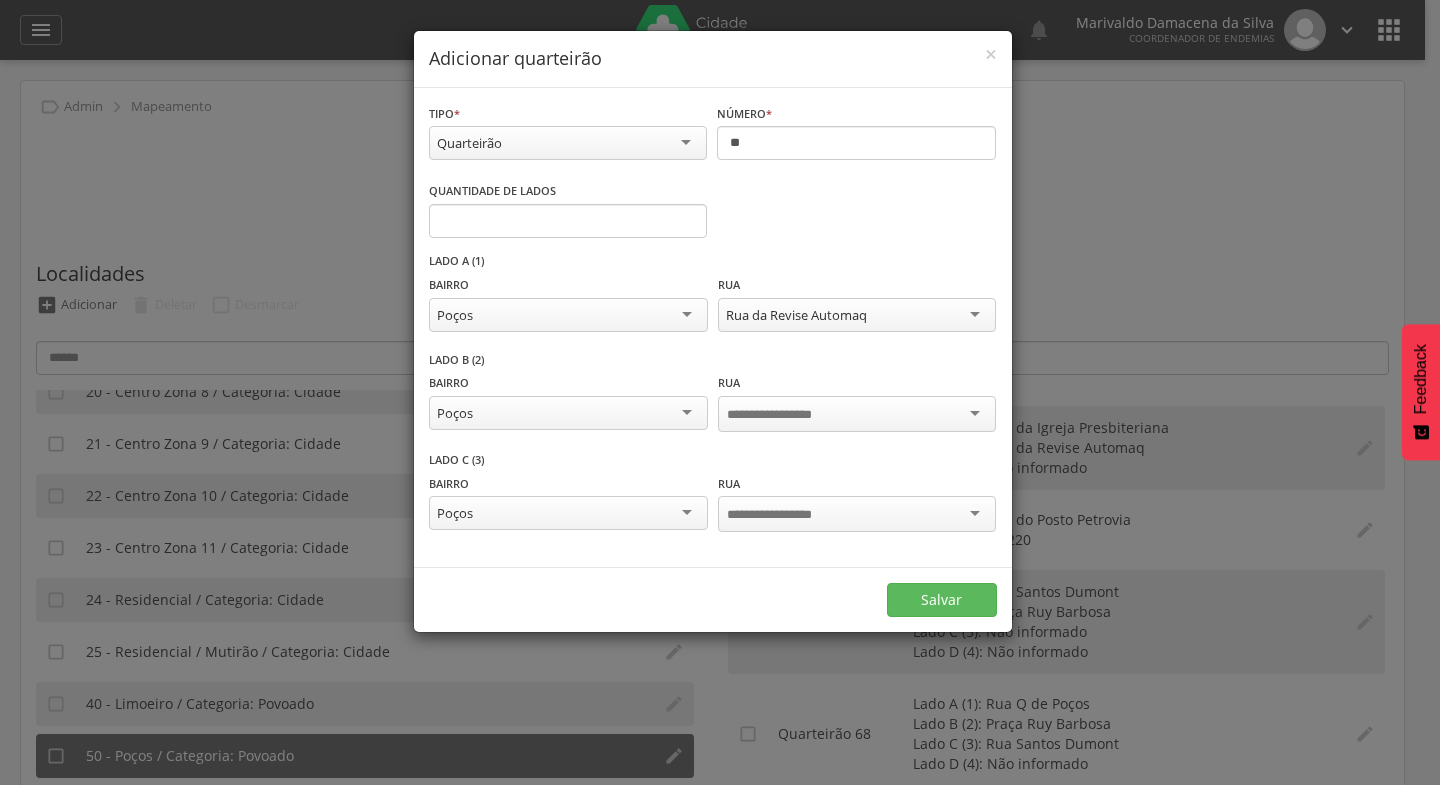 click at bounding box center (857, 414) 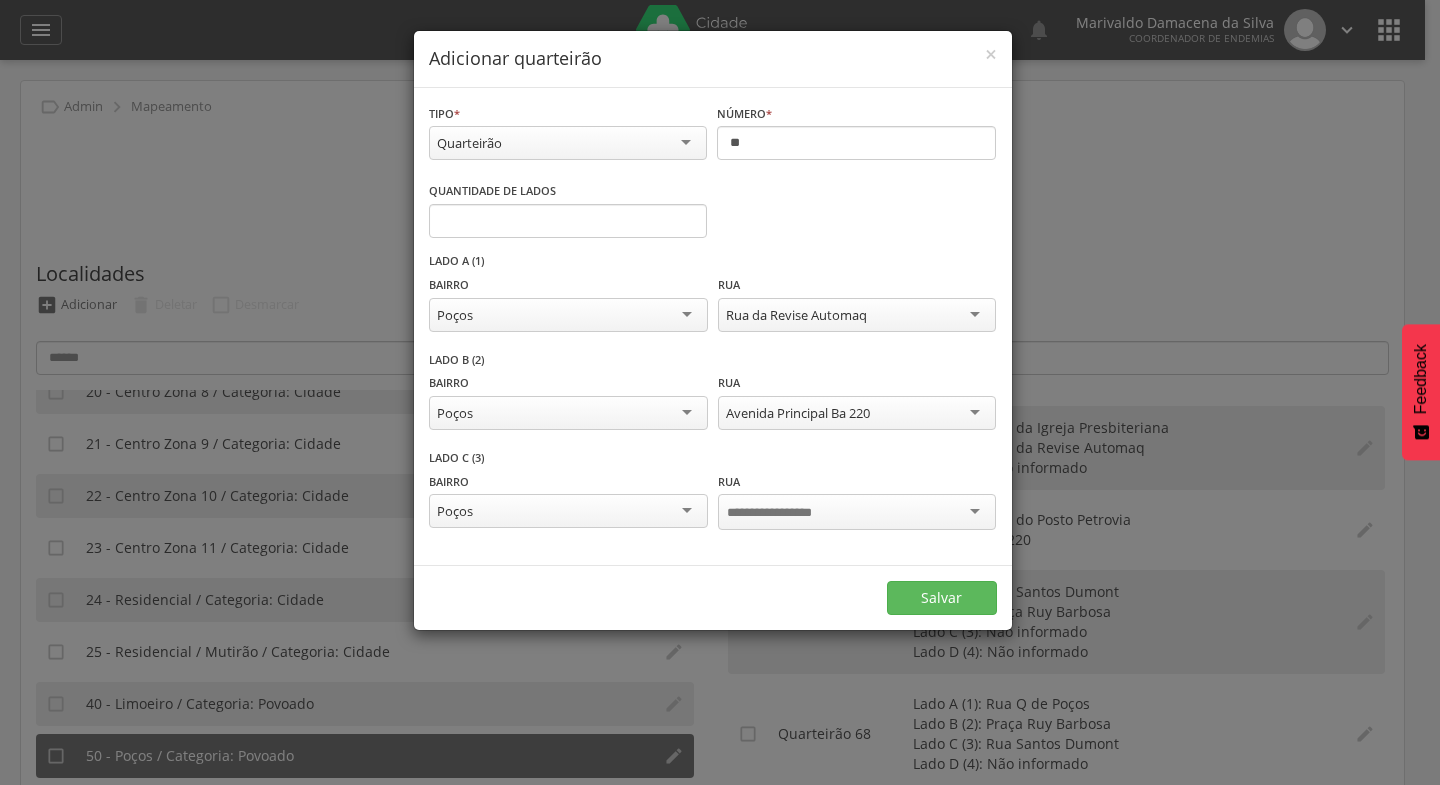 click on "Avenida Principal Ba 220" at bounding box center [857, 413] 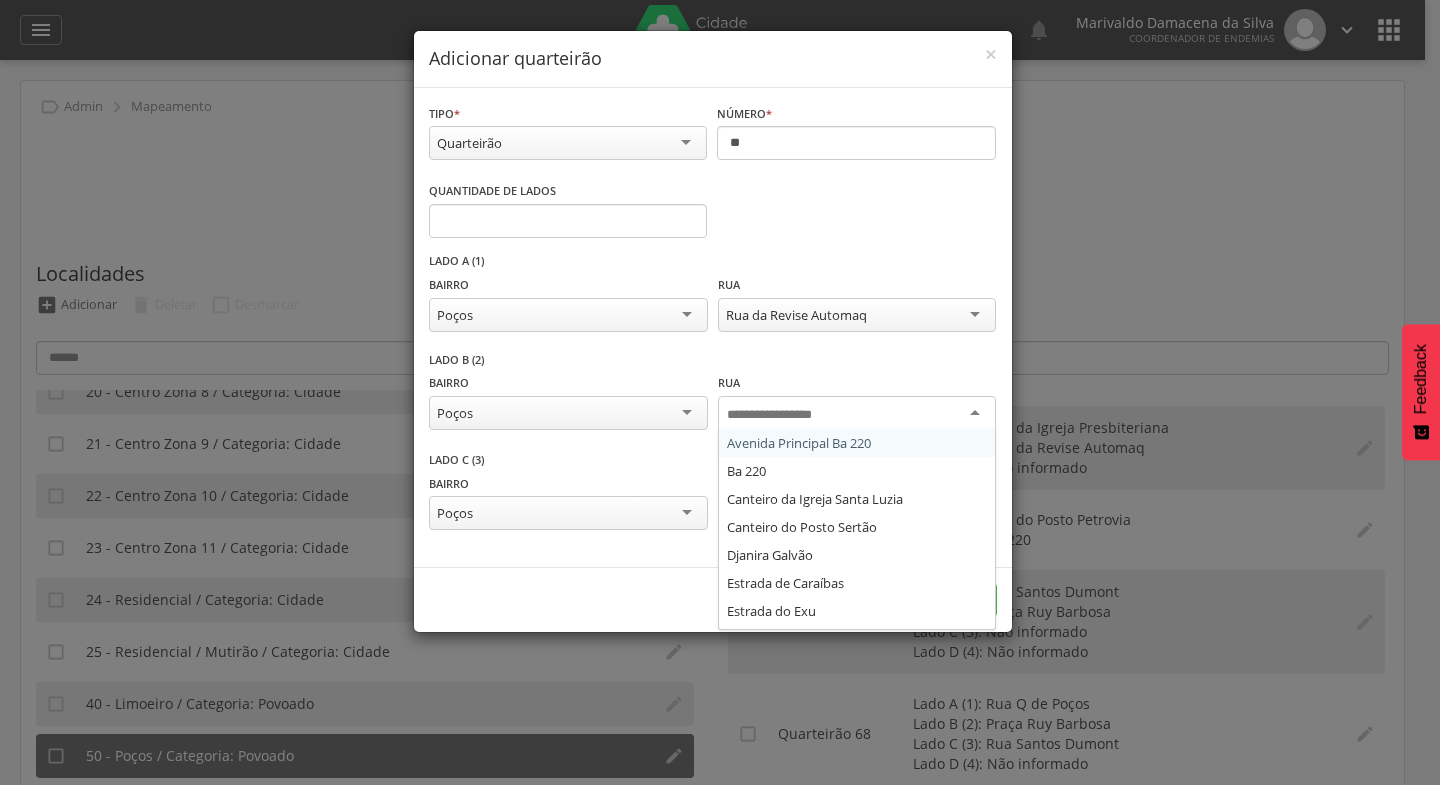 click on "Lado B (2) Bairro ***** Poços Alto da Serra Bosque das Mangueiras Brejo Grande Campo de Avião Centro Cultural Centro Zona 10 Centro Zona 11 Centro Zona 7 Centro Zona 8 Centro Zona 9 Esplanada Guabiraba Limoeiro Loteamento Bom Viver Loteamento José Rufino Mutirão Mutirão Zona Residencial Poços Populares Raulindo Saturnino Residencial Santa Luzia São Francisco Torrões Vila Encantada Vila Nair Vila Pernambucana Vila dos Sonhos Rua Avenida Principal Ba 220 Ba 220 Canteiro da Igreja Santa Luzia Canteiro do Posto Sertão Djanira Galvão Estrada de Caraíbas Estrada do Exu Praça Ruy Barbosa Rua Atrás da Ubs Rua Bison Gás Rua Campo Formoso Rua Cassiano Lopes Rua Comunidade Santa Luzia Rua Corre Nu Rua Euclides da Cunha Rua Ismael Santos Rua João Gomes Soares Rua José da Silva Nazário Rua Juviniano Piu Rua Lateral do Posto Sertão Rua Metalúrgica Ribeiro 1 Rua Otávio Mangabeira Rua Paula Variedades Rua Poços Rua Q de Poços Rua Santos Dumont Rua São João Rua Simplício de Carvalho Rua Vidraçaria Vb" at bounding box center [713, 402] 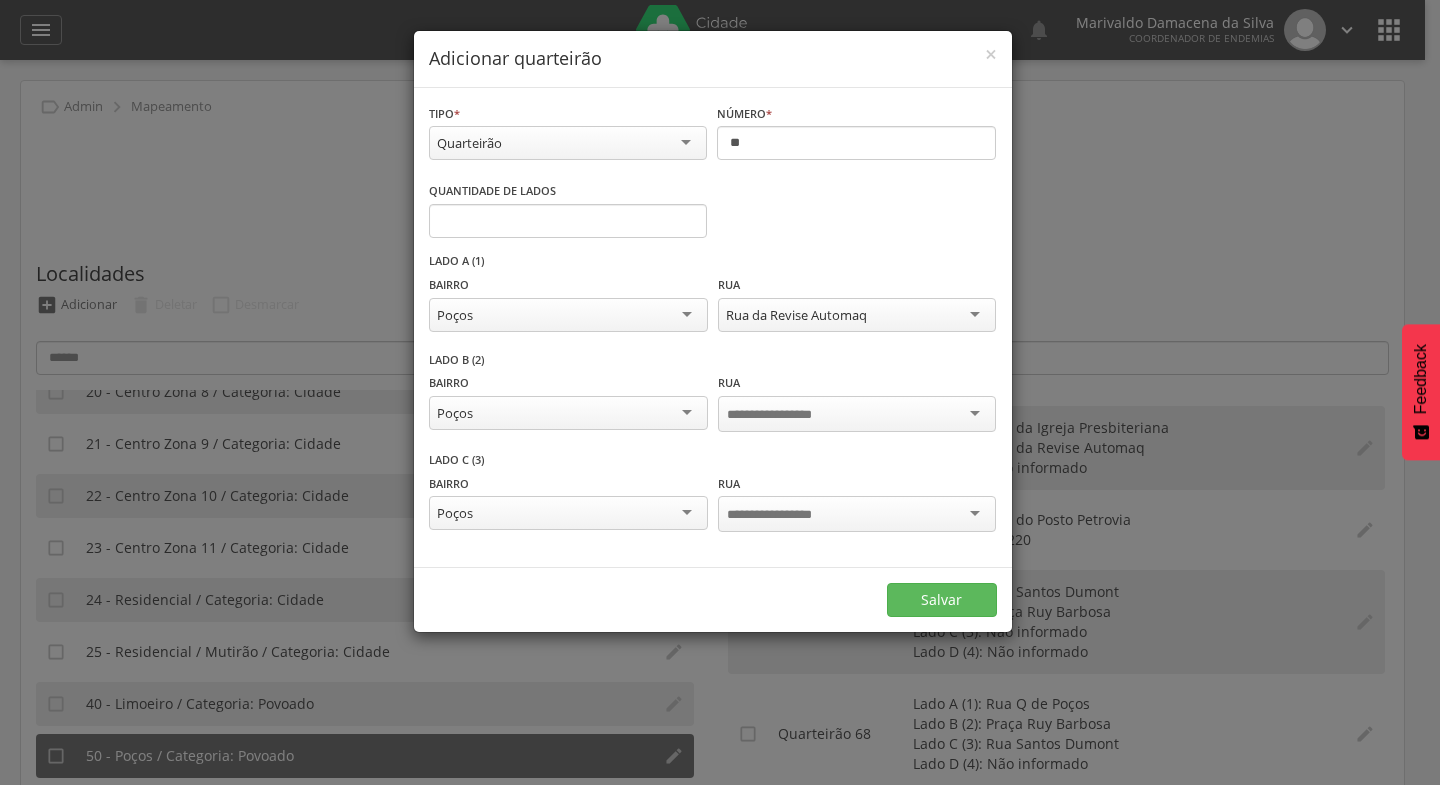 click at bounding box center [857, 514] 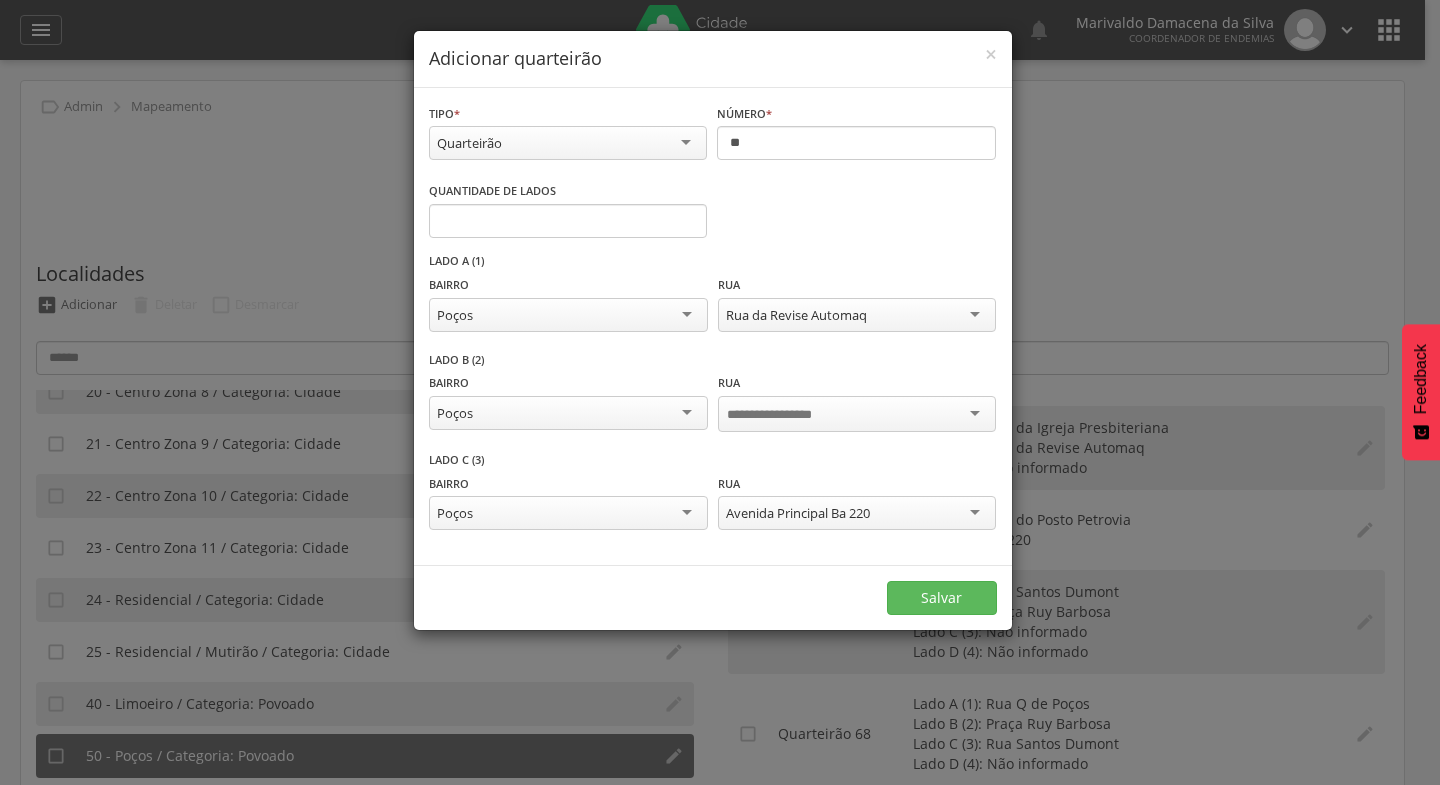 click at bounding box center (857, 414) 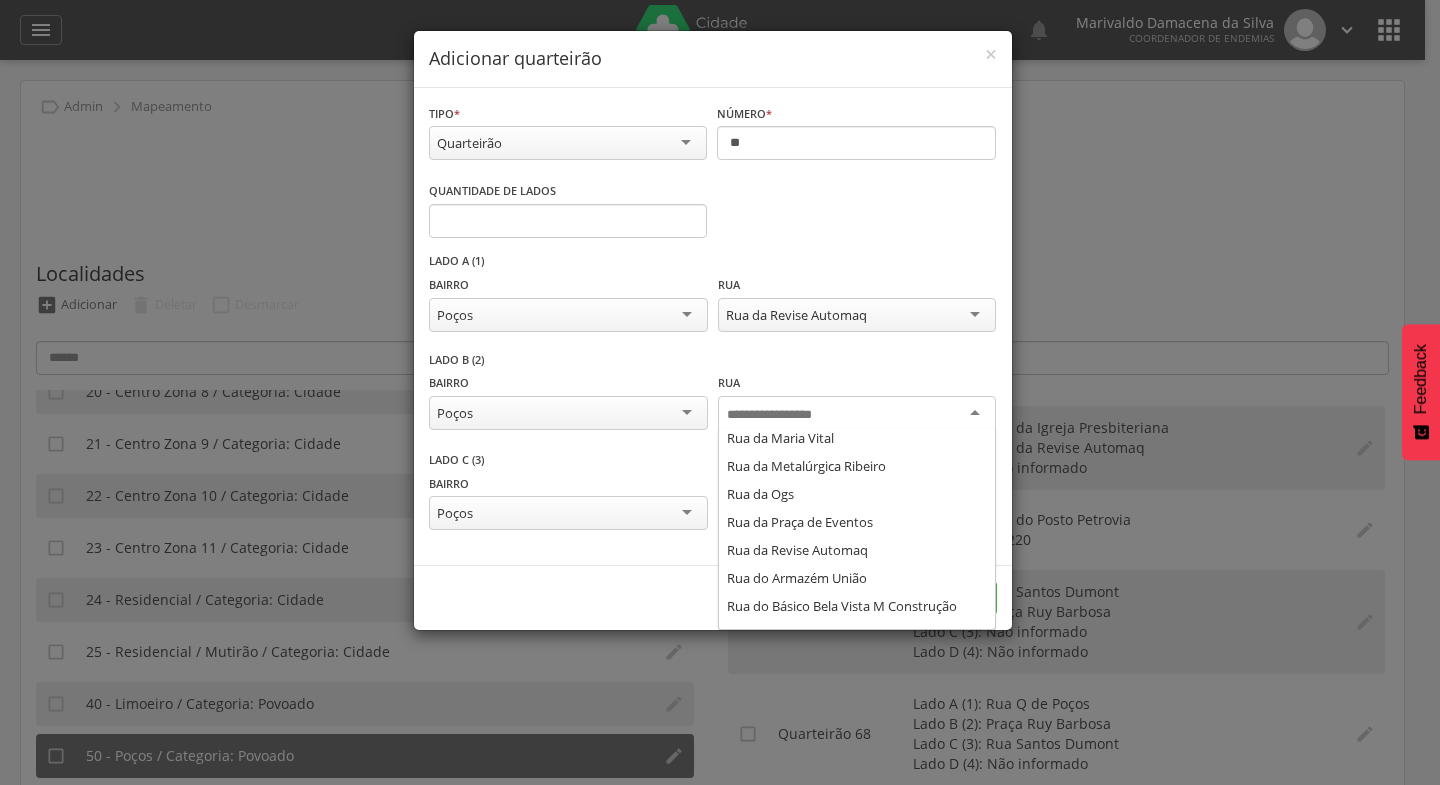scroll, scrollTop: 1018, scrollLeft: 0, axis: vertical 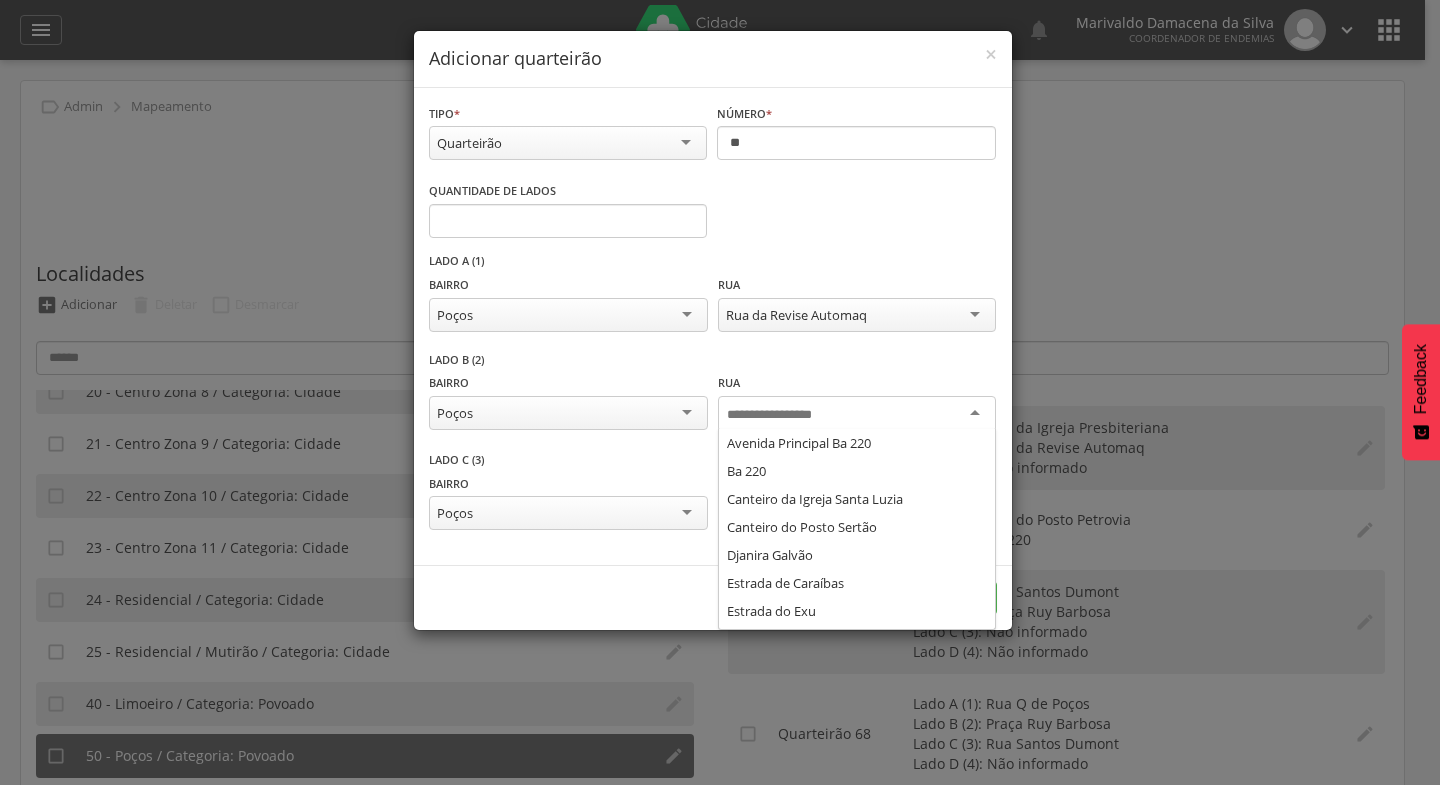 click on "Lado B (2) Bairro ***** Poços Alto da Serra Bosque das Mangueiras Brejo Grande Campo de Avião Centro Cultural Centro Zona 10 Centro Zona 11 Centro Zona 7 Centro Zona 8 Centro Zona 9 Esplanada Guabiraba Limoeiro Loteamento Bom Viver Loteamento José Rufino Mutirão Mutirão Zona Residencial Poços Populares Raulindo Saturnino Residencial Santa Luzia São Francisco Torrões Vila Encantada Vila Nair Vila Pernambucana Vila dos Sonhos Rua Avenida Principal Ba 220 Ba 220 Canteiro da Igreja Santa Luzia Canteiro do Posto Sertão Djanira Galvão Estrada de Caraíbas Estrada do Exu Praça Ruy Barbosa Rua Atrás da Ubs Rua Bison Gás Rua Campo Formoso Rua Cassiano Lopes Rua Comunidade Santa Luzia Rua Corre Nu Rua Euclides da Cunha Rua Ismael Santos Rua João Gomes Soares Rua José da Silva Nazário Rua Juviniano Piu Rua Lateral do Posto Sertão Rua Metalúrgica Ribeiro 1 Rua Otávio Mangabeira Rua Paula Variedades Rua Poços Rua Q de Poços Rua Santos Dumont Rua São João Rua Simplício de Carvalho Rua Vidraçaria Vb" at bounding box center [713, 402] 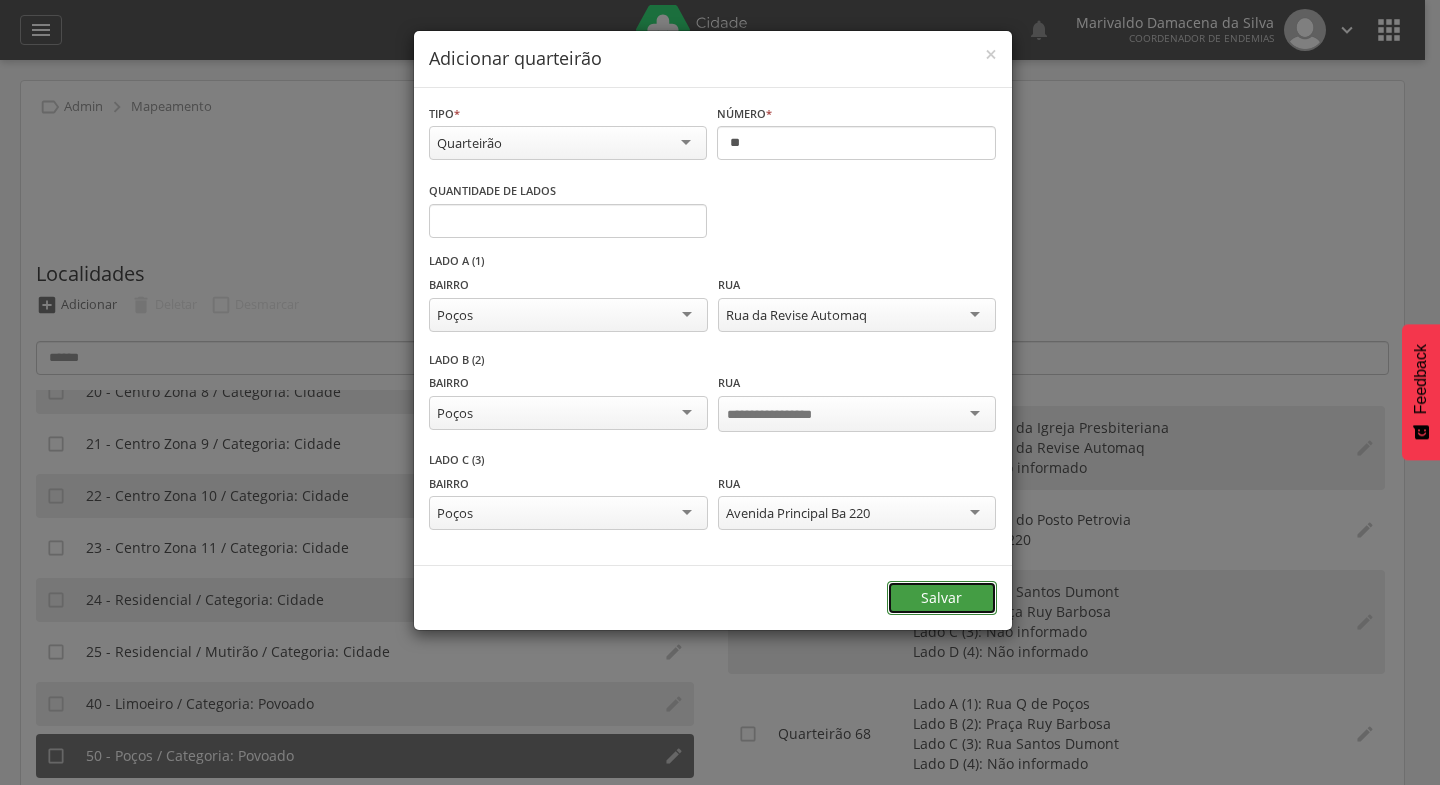 click on "Salvar" at bounding box center [942, 598] 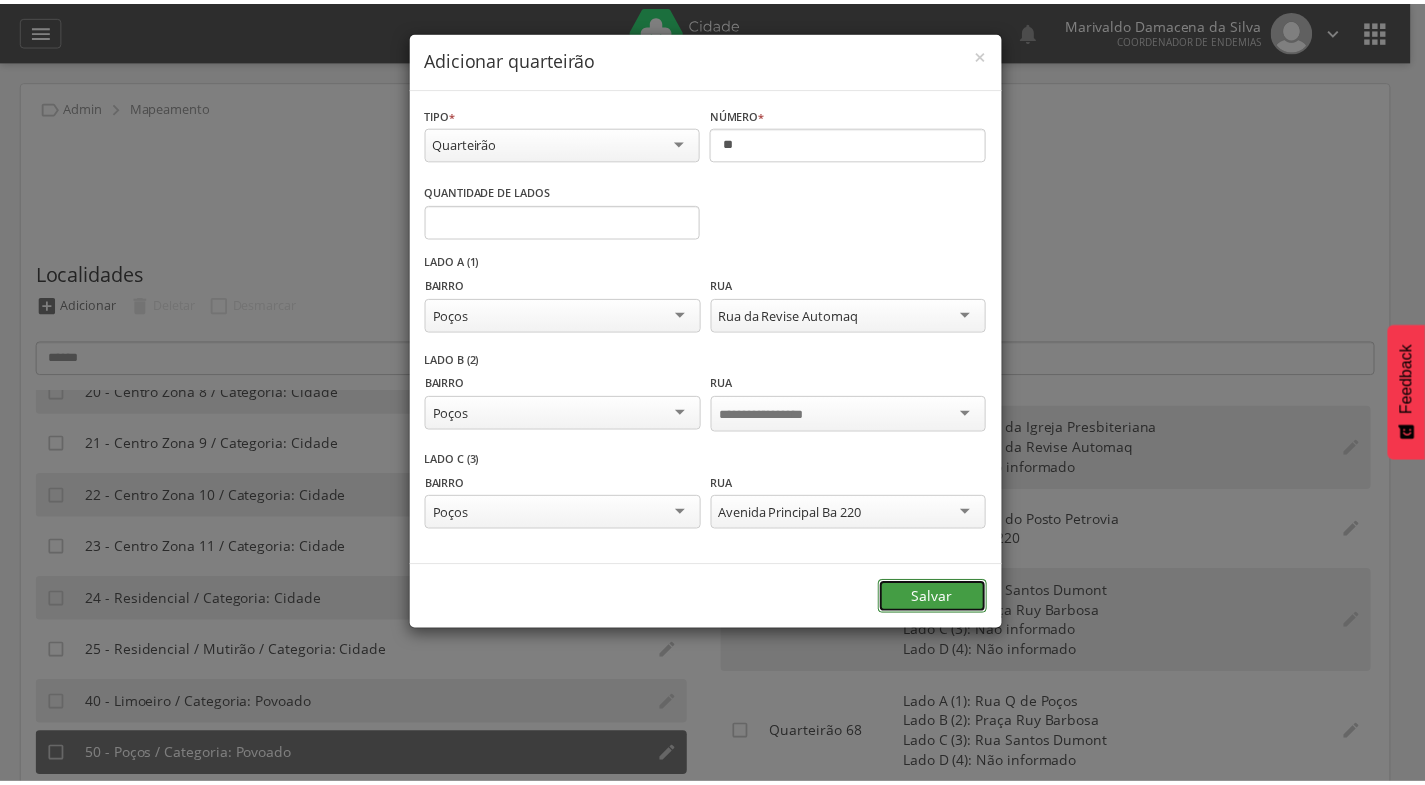 scroll, scrollTop: 0, scrollLeft: 0, axis: both 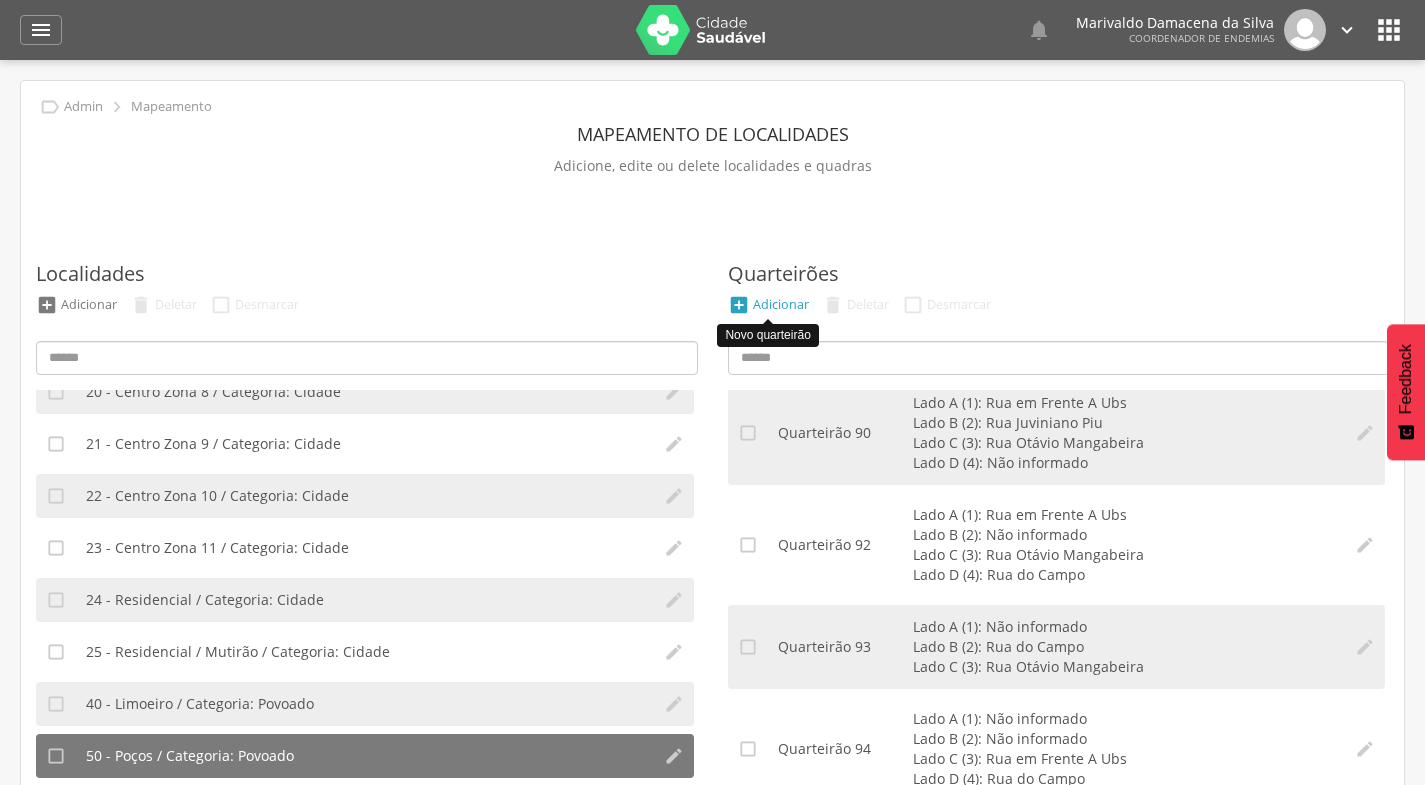 click on "Adicionar" at bounding box center [781, 304] 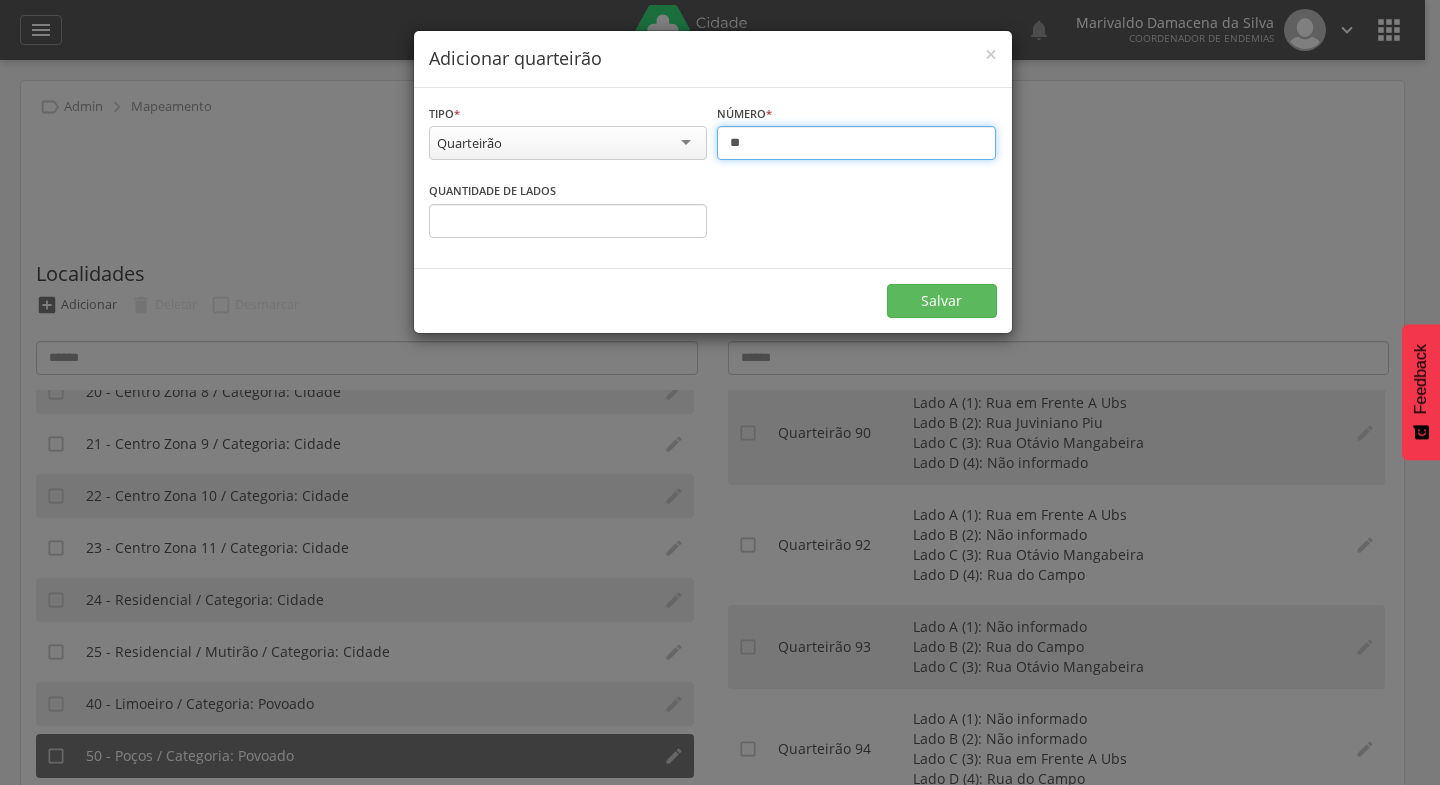 click on "**" at bounding box center [856, 143] 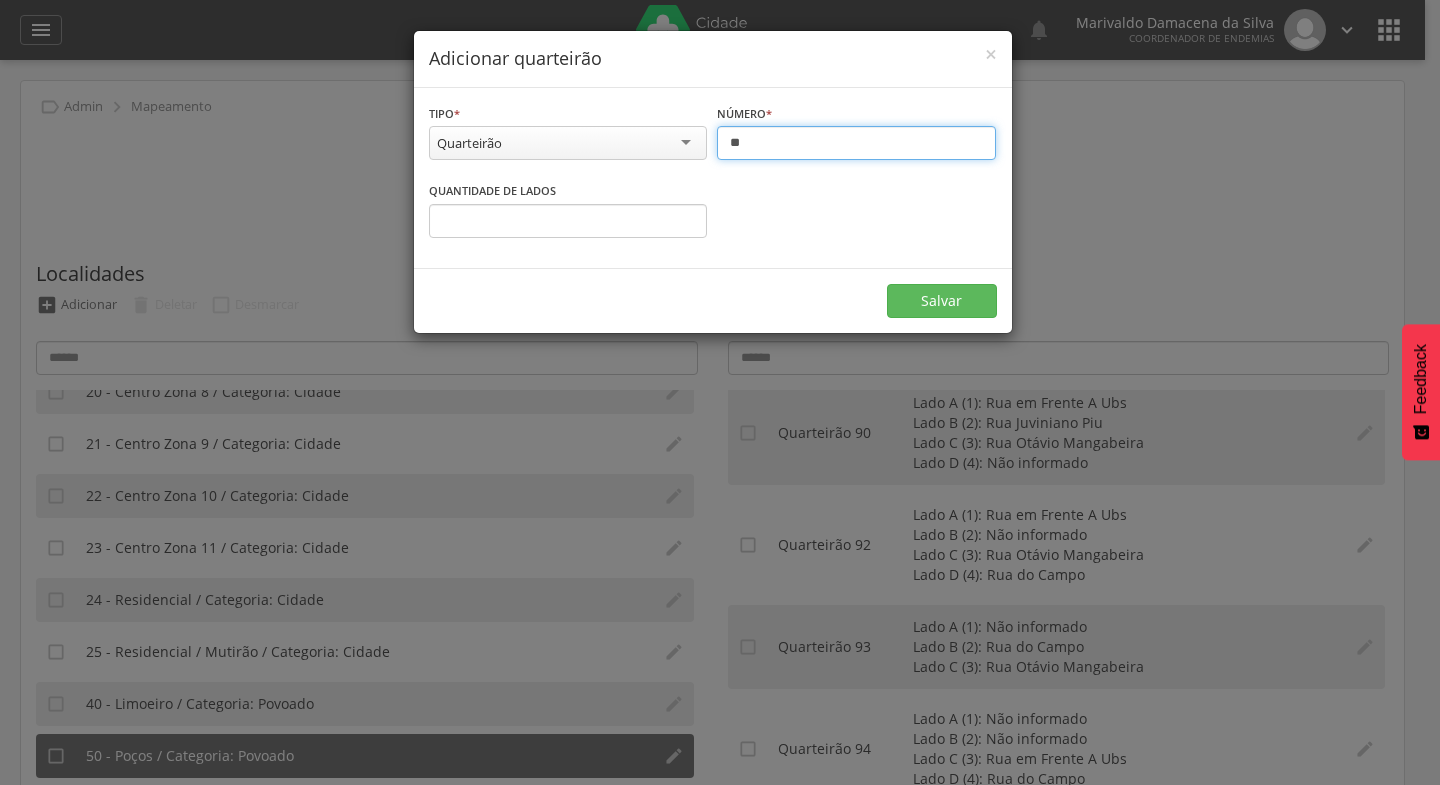 type on "**" 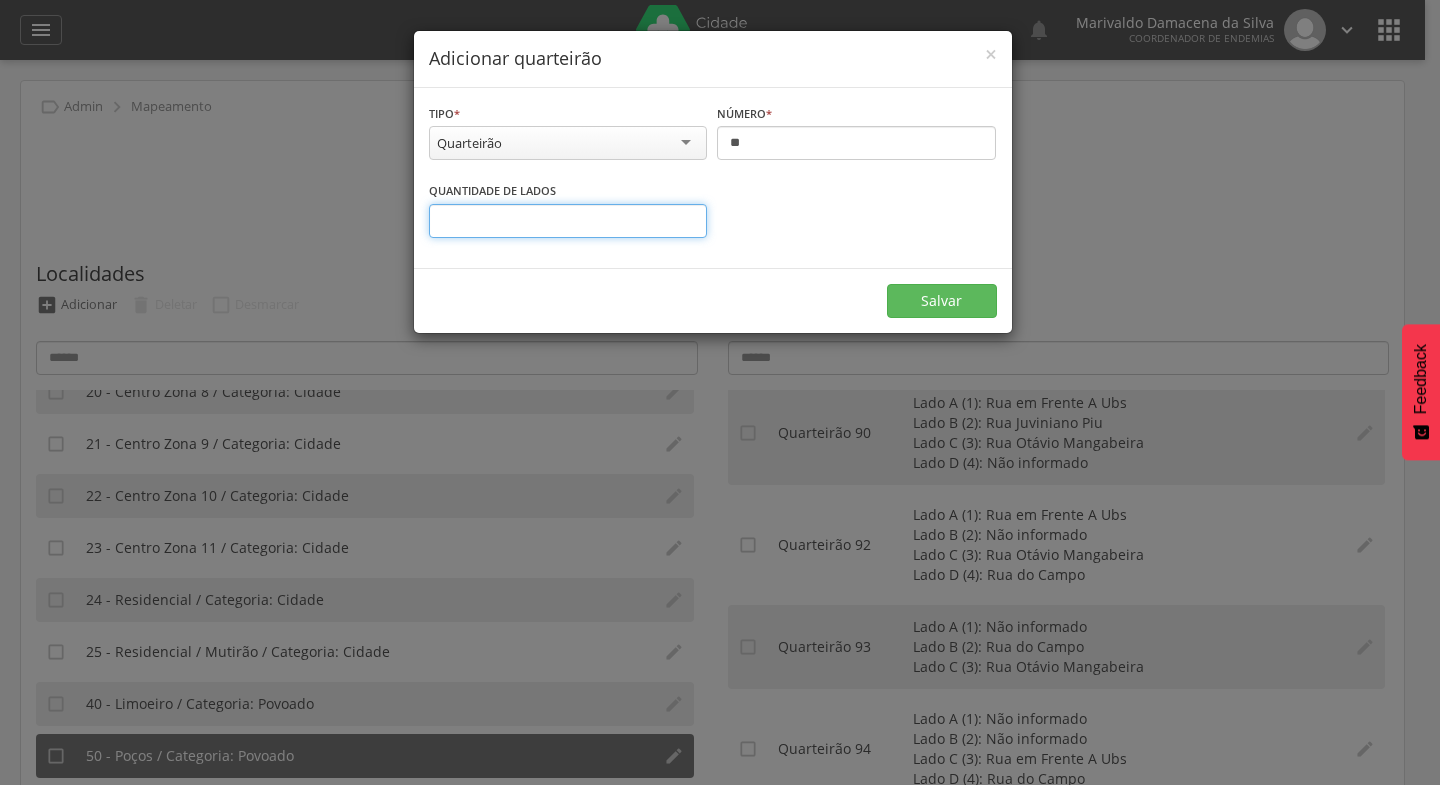 click on "*" at bounding box center [568, 221] 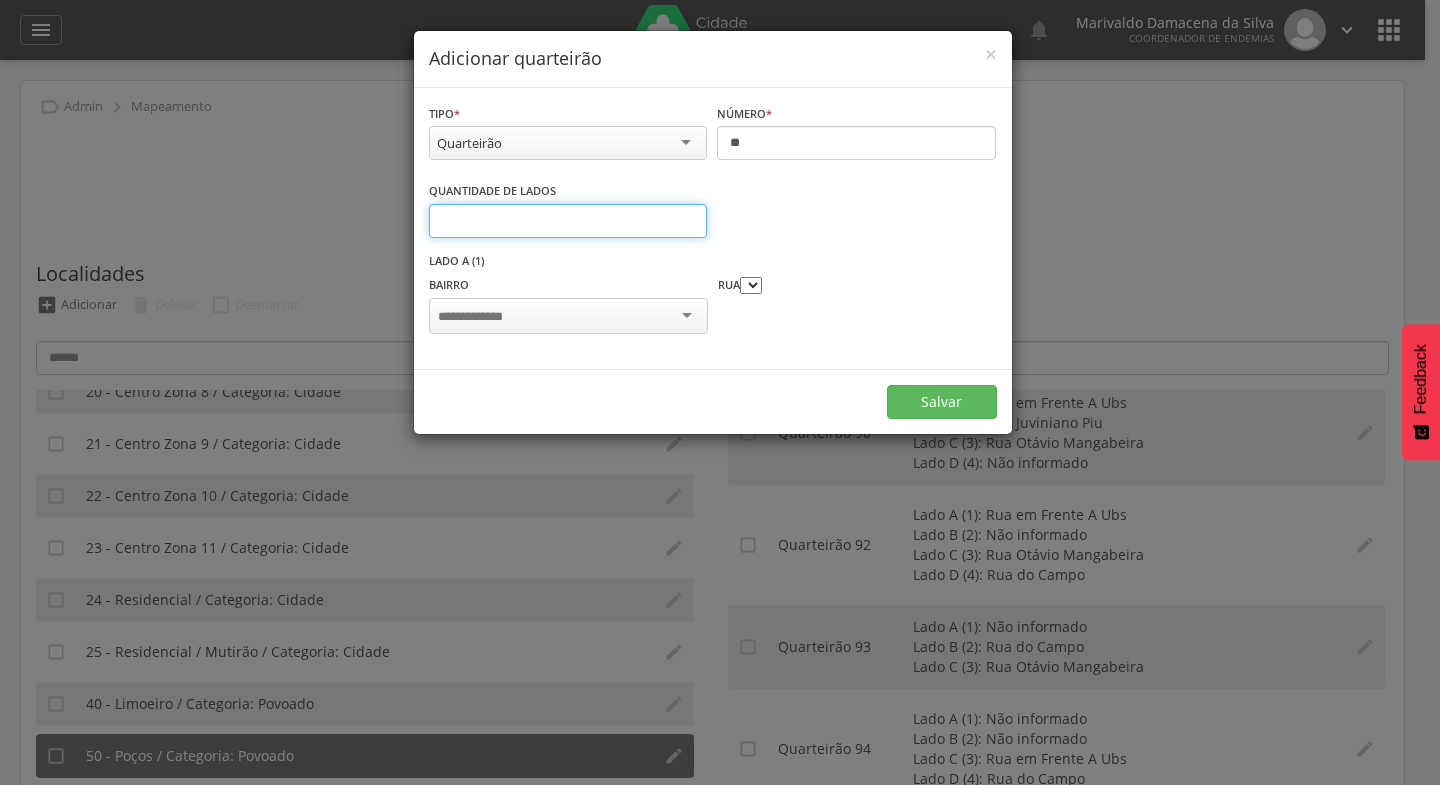 click on "*" at bounding box center (568, 221) 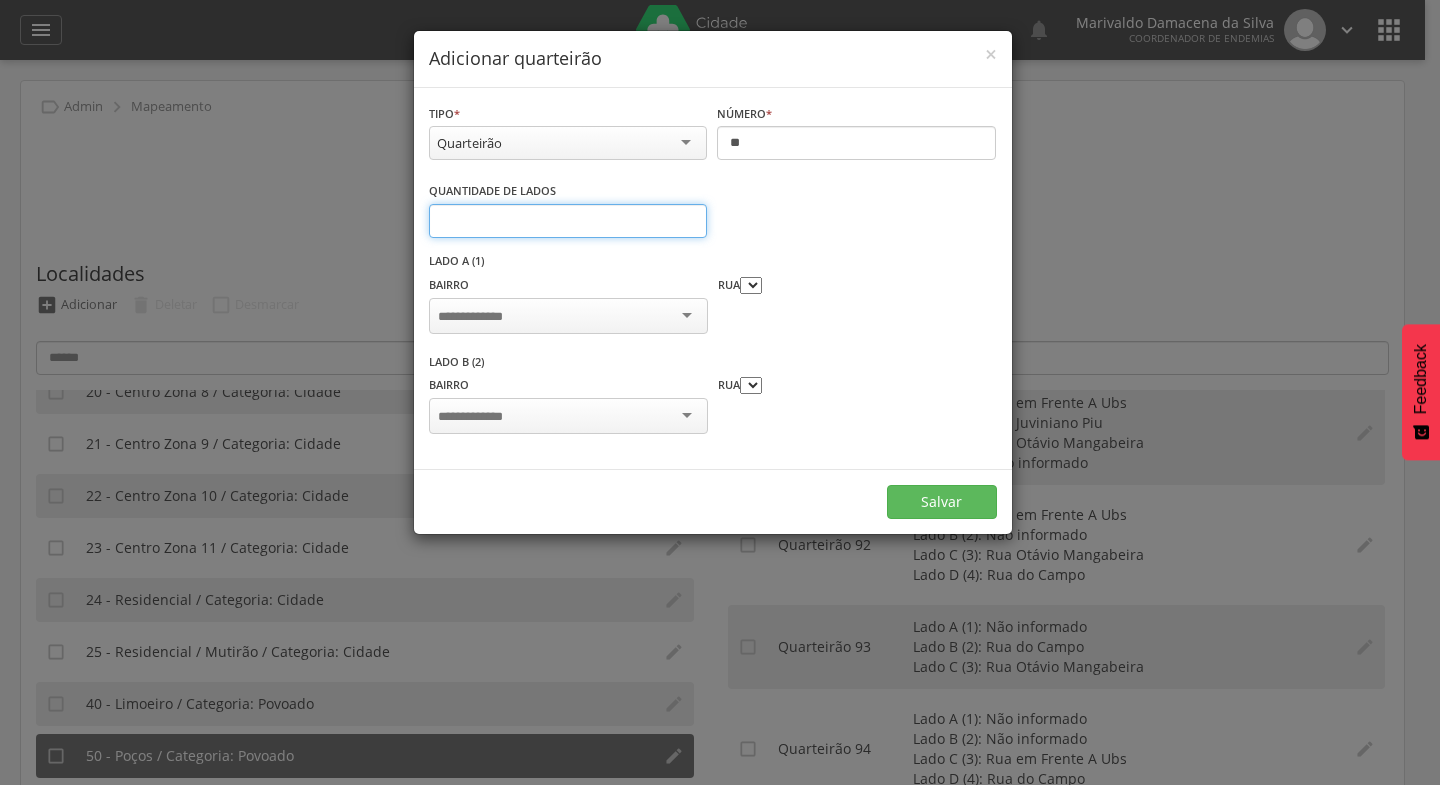 click on "*" at bounding box center [568, 221] 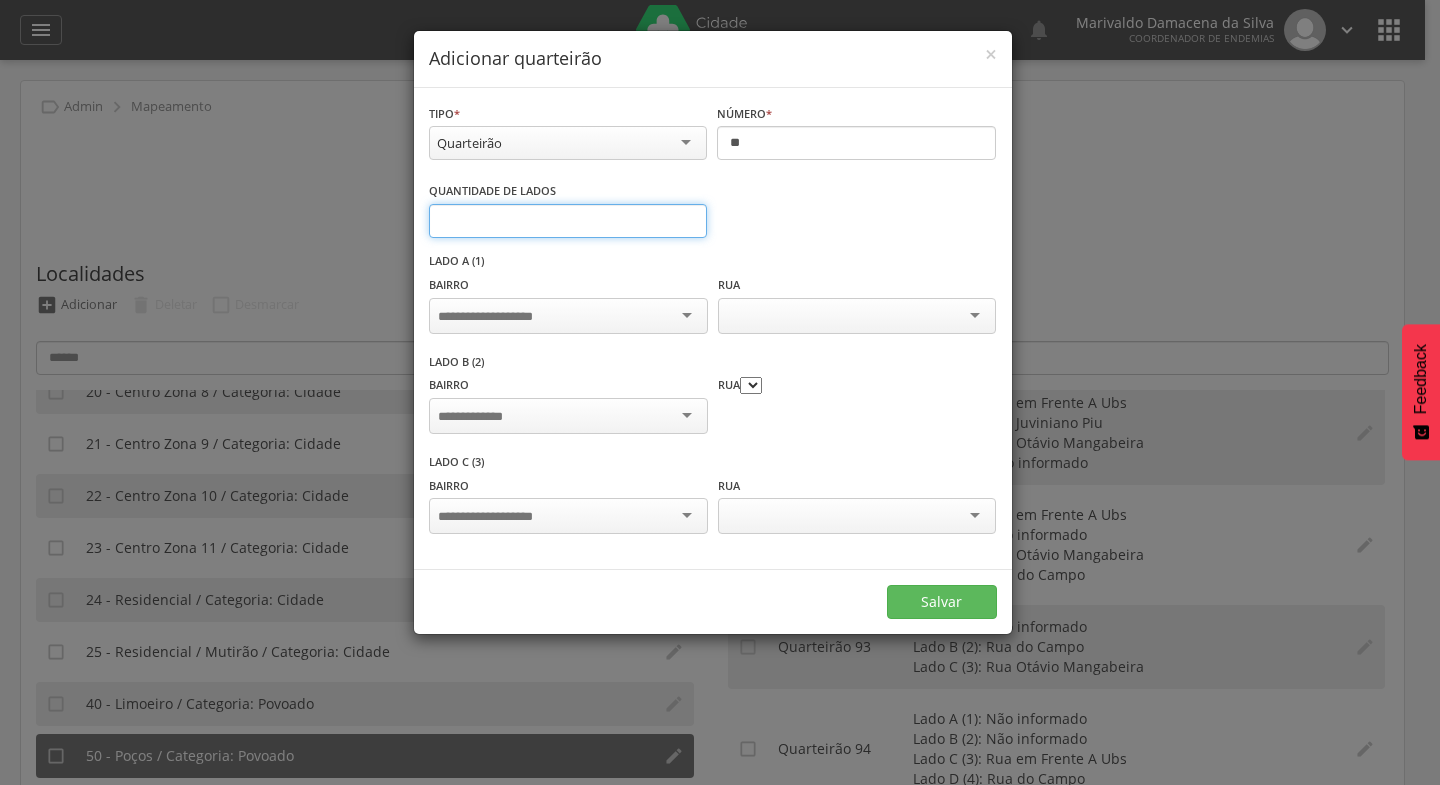 click on "*" at bounding box center (568, 221) 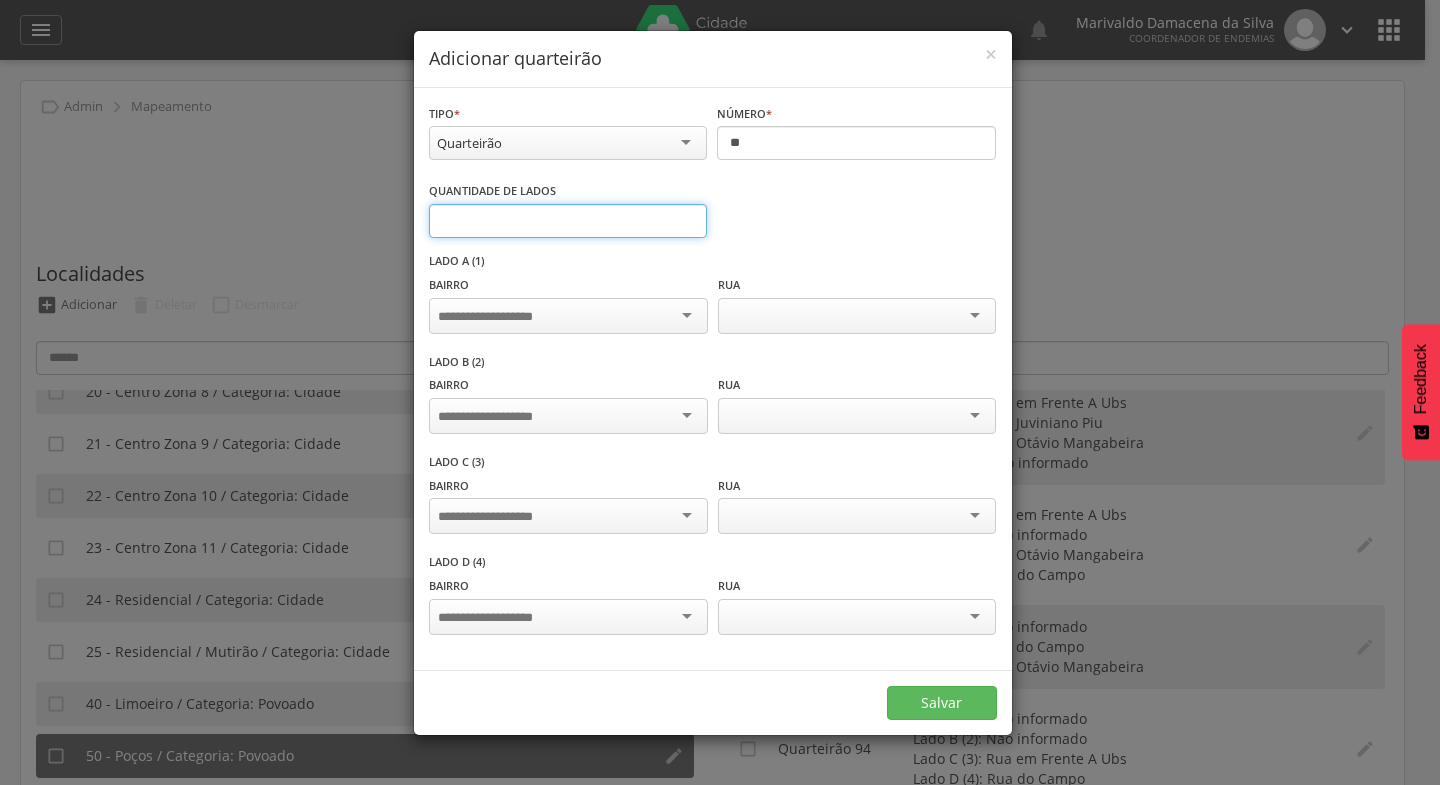 type on "*" 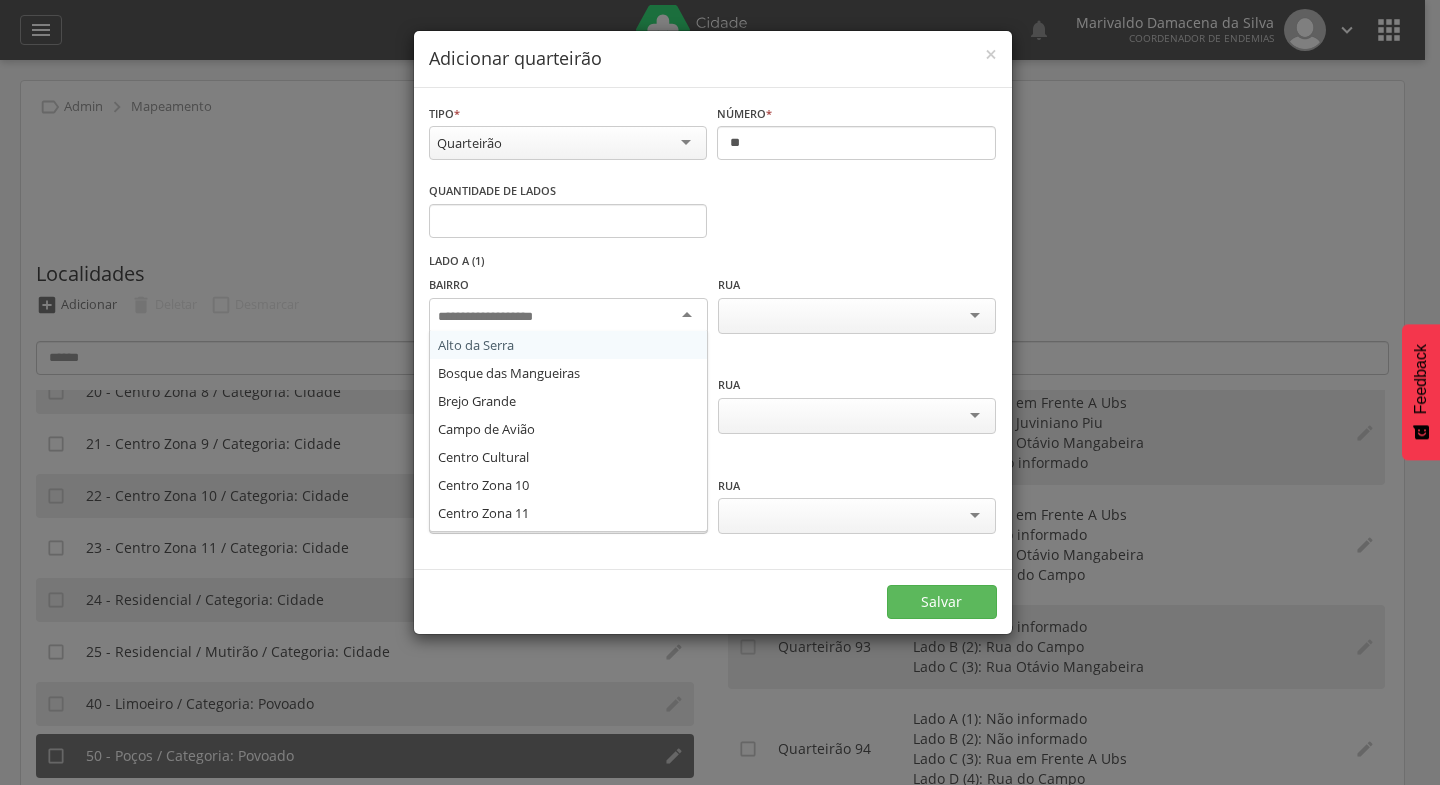 click at bounding box center (568, 316) 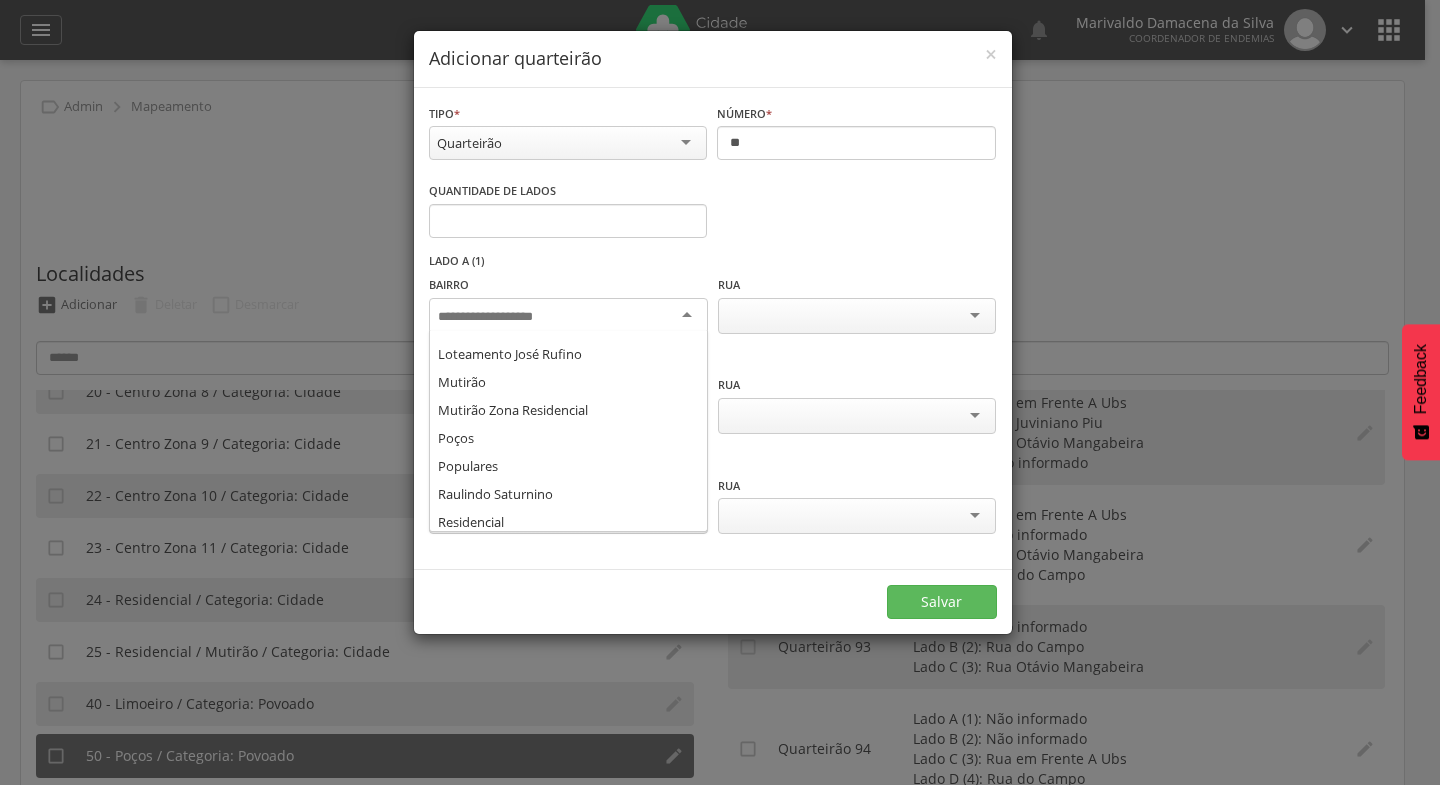 scroll, scrollTop: 387, scrollLeft: 0, axis: vertical 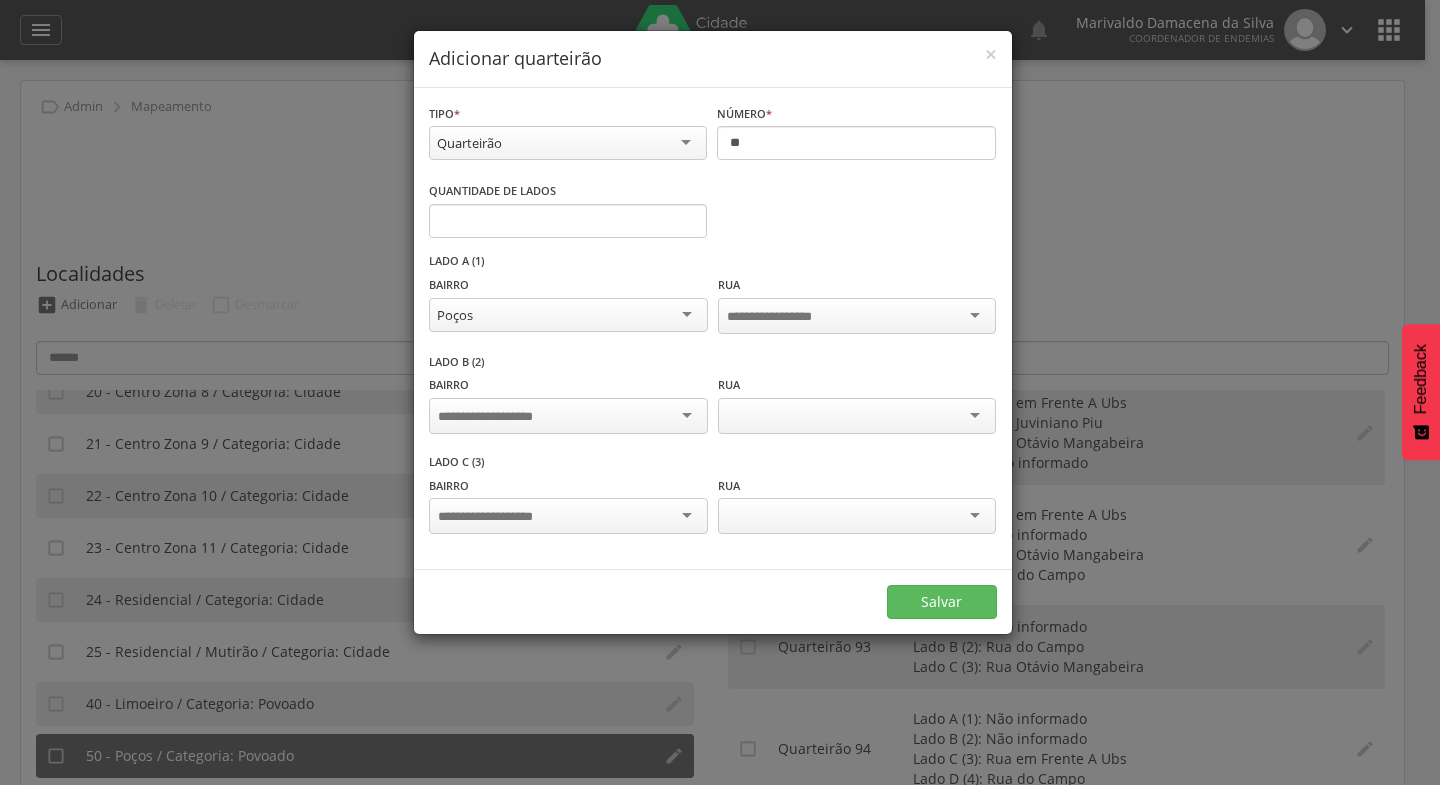 click at bounding box center [568, 416] 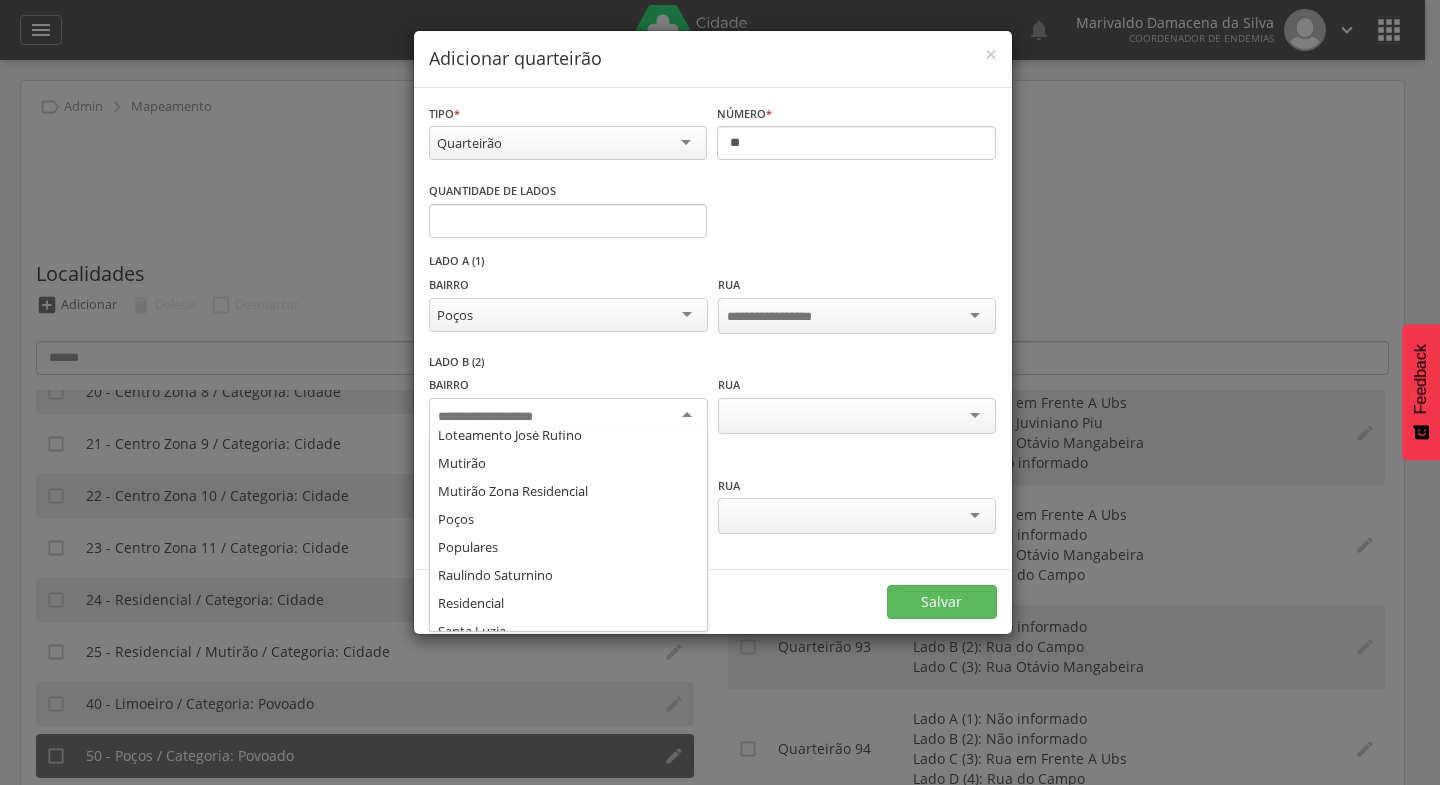scroll, scrollTop: 407, scrollLeft: 0, axis: vertical 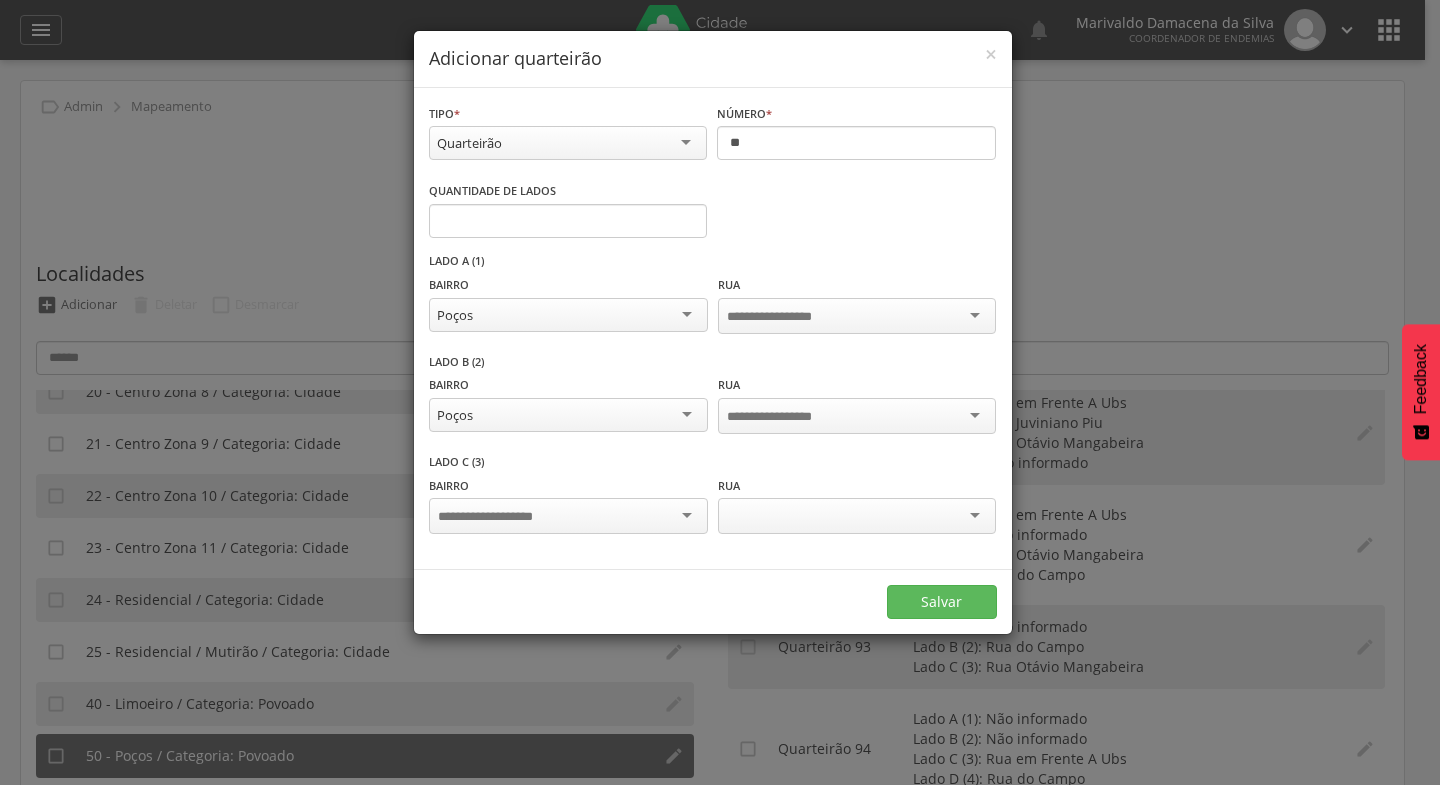 click at bounding box center (568, 516) 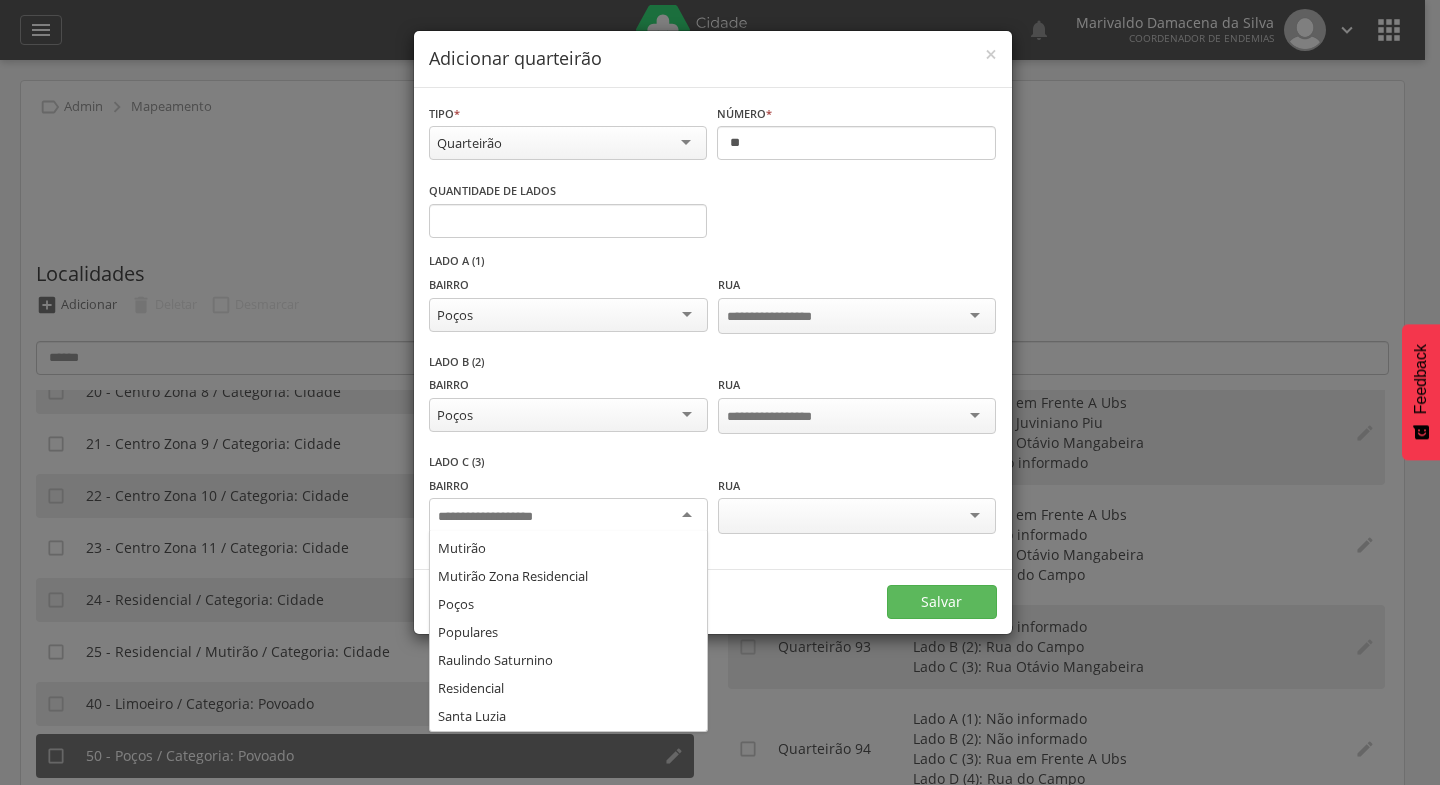 scroll, scrollTop: 402, scrollLeft: 0, axis: vertical 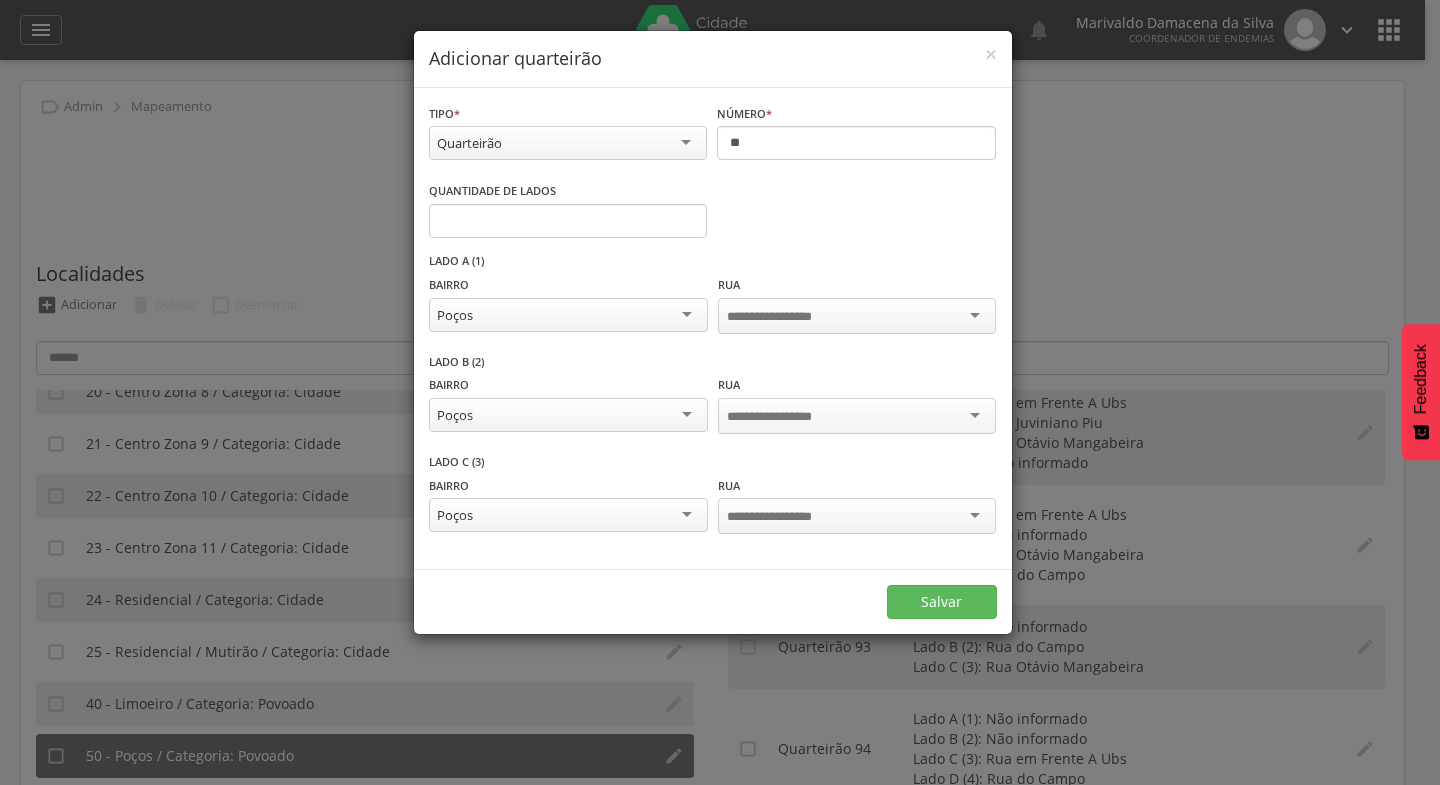 click at bounding box center (857, 316) 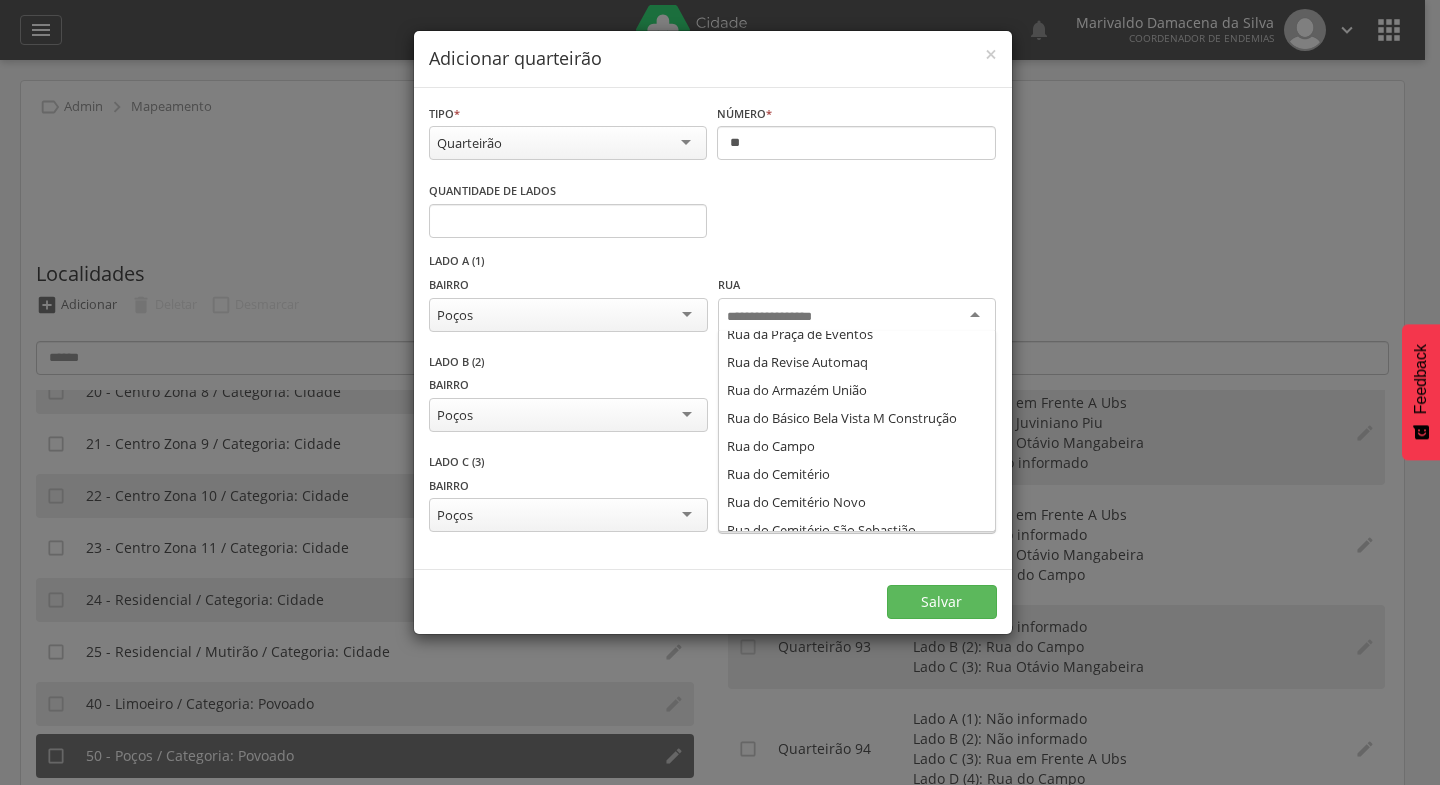 scroll, scrollTop: 1160, scrollLeft: 0, axis: vertical 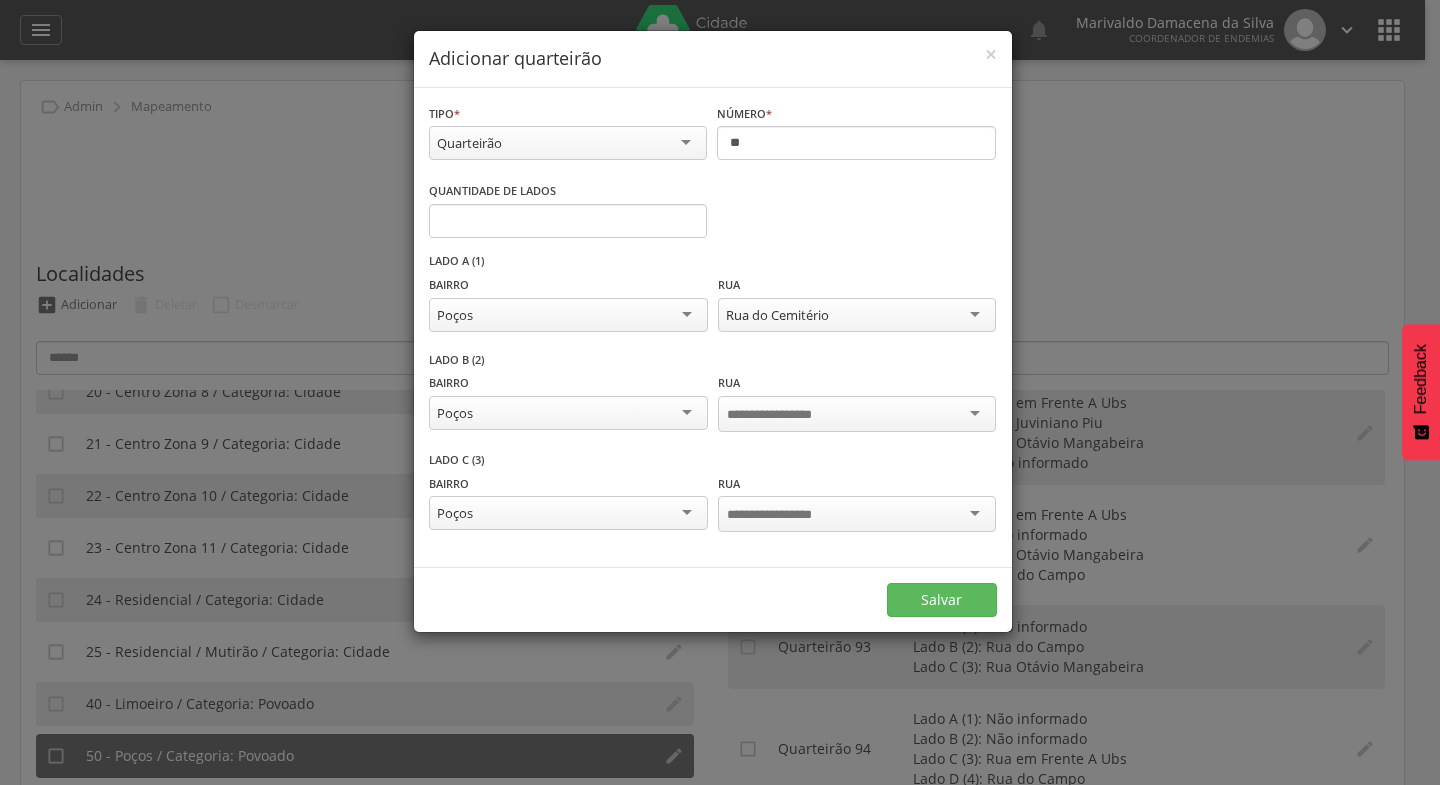 click at bounding box center [857, 414] 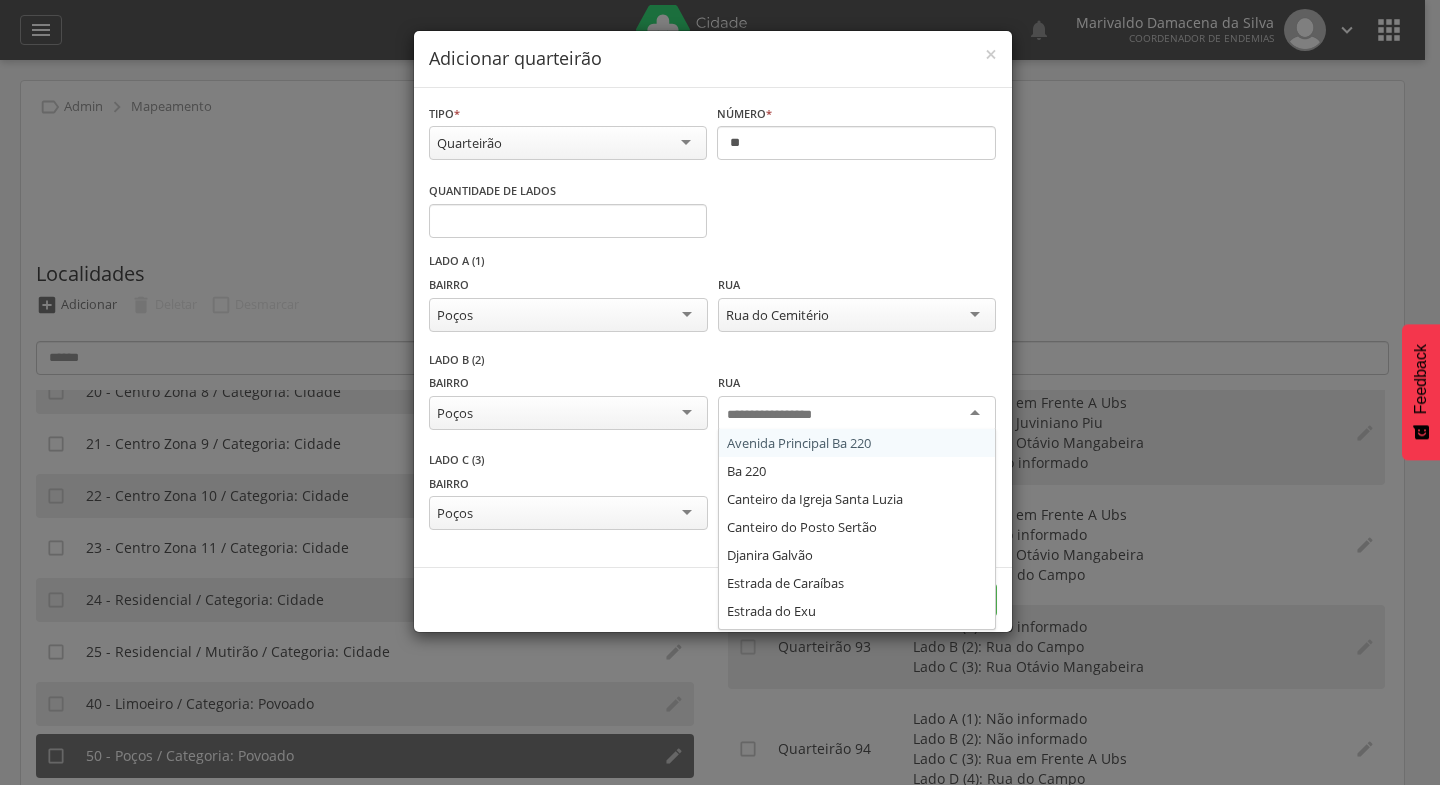 click at bounding box center [785, 415] 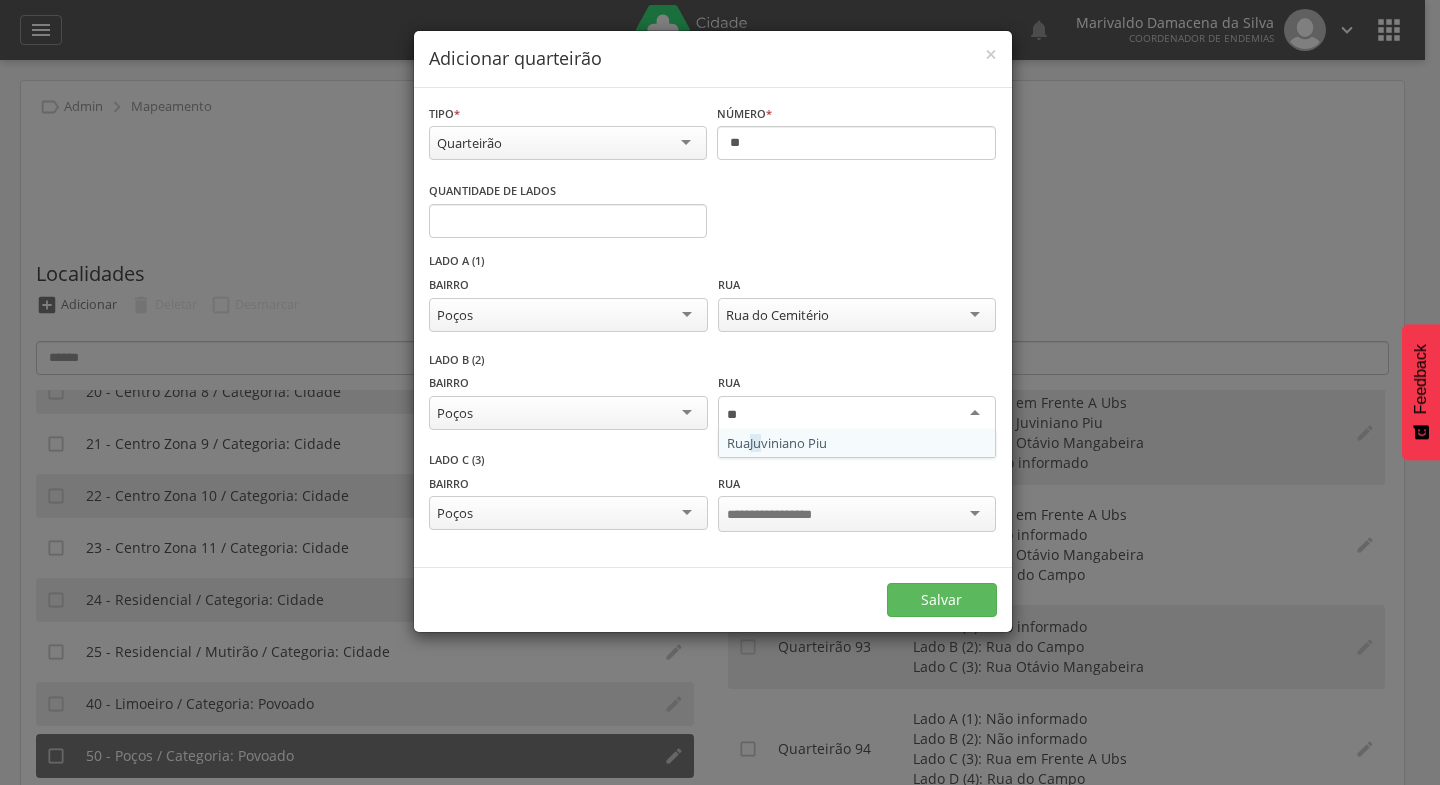 type on "***" 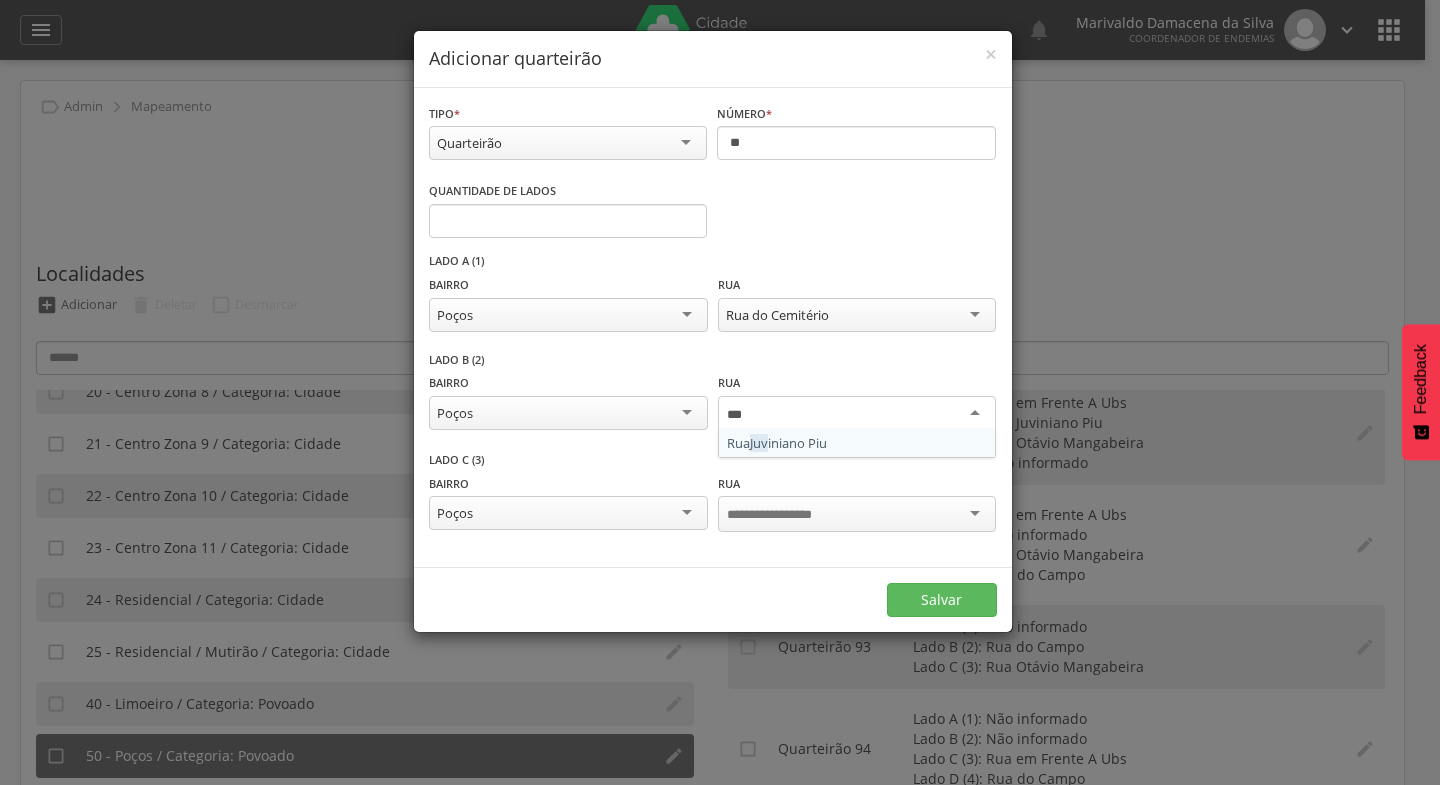 type 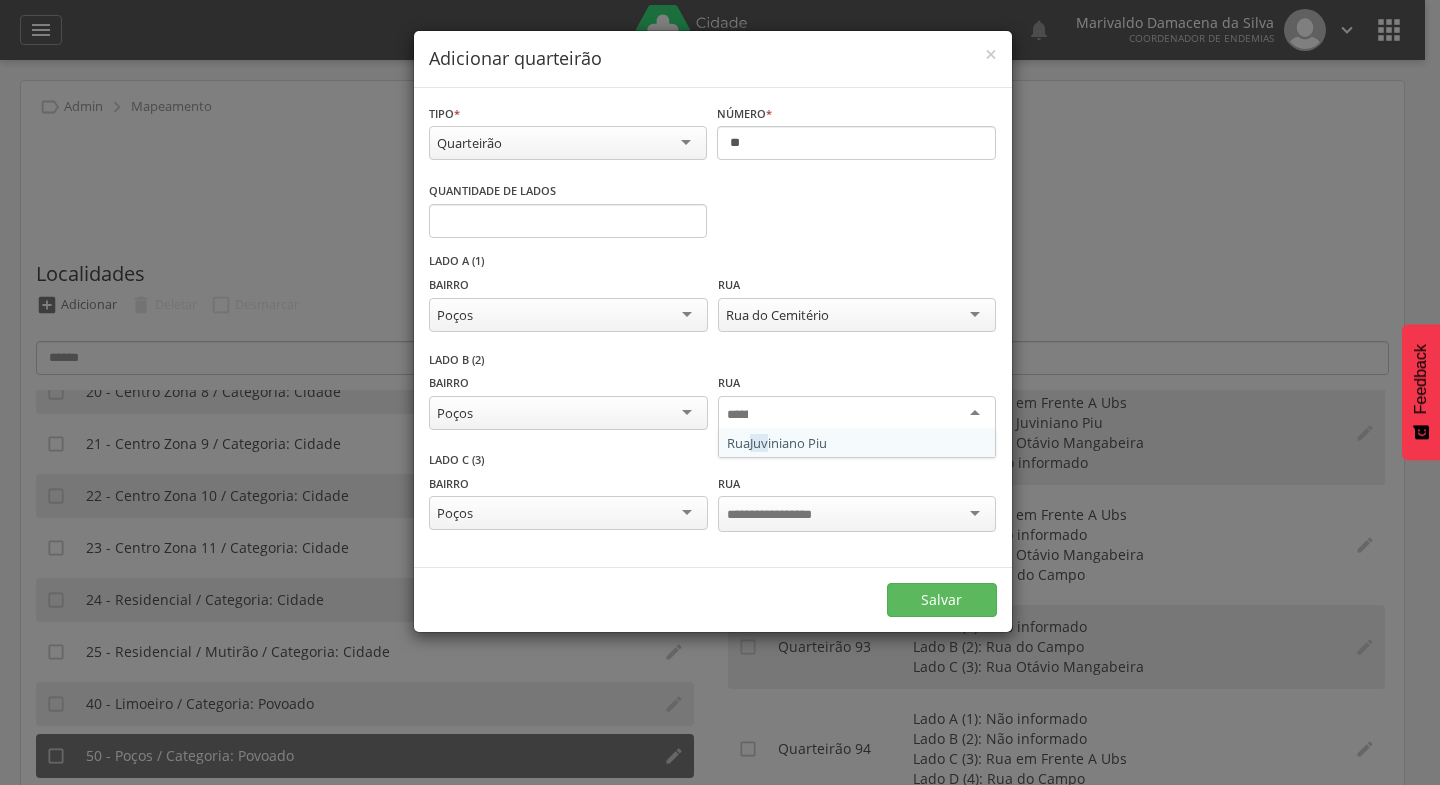 scroll, scrollTop: 0, scrollLeft: 0, axis: both 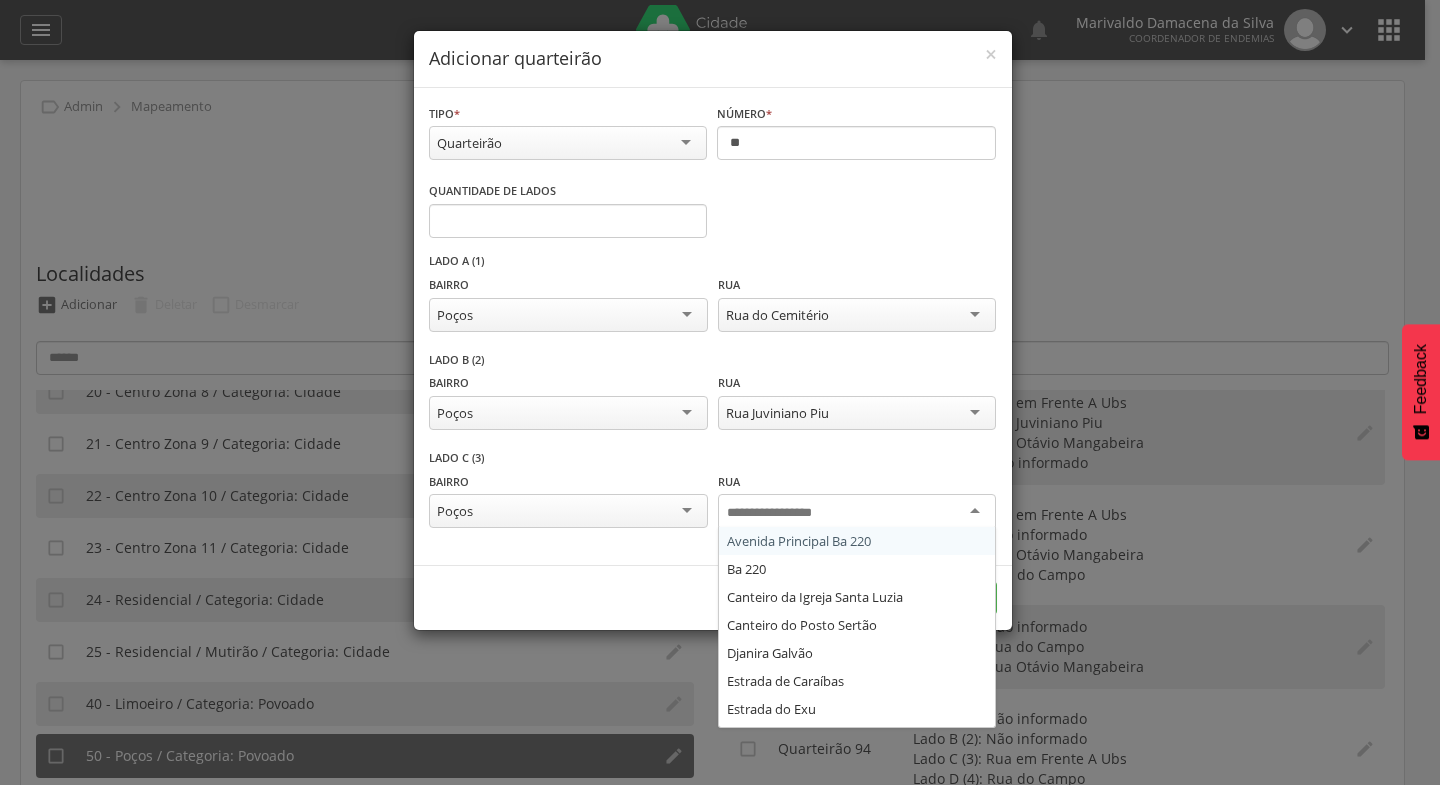 click at bounding box center [857, 512] 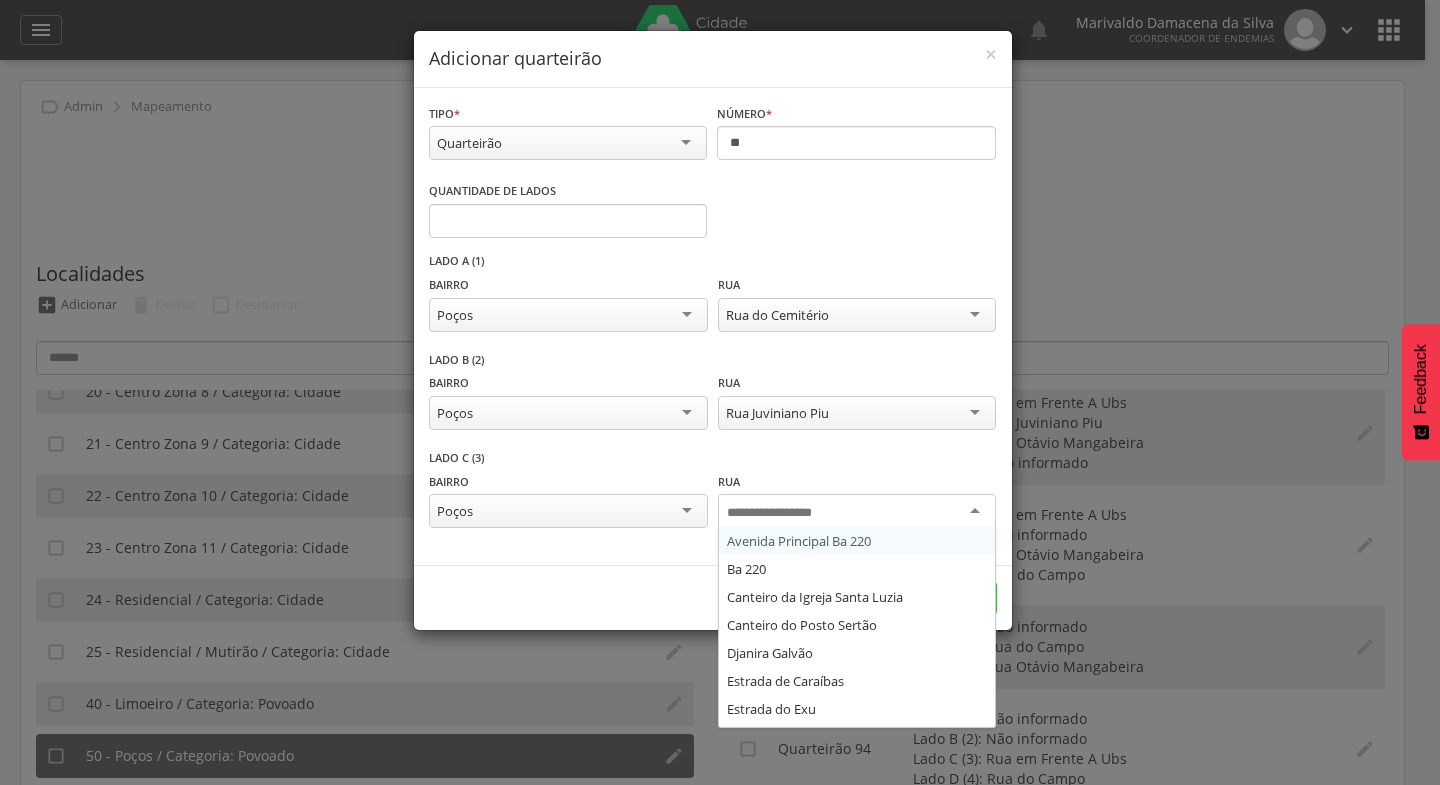 click at bounding box center [785, 513] 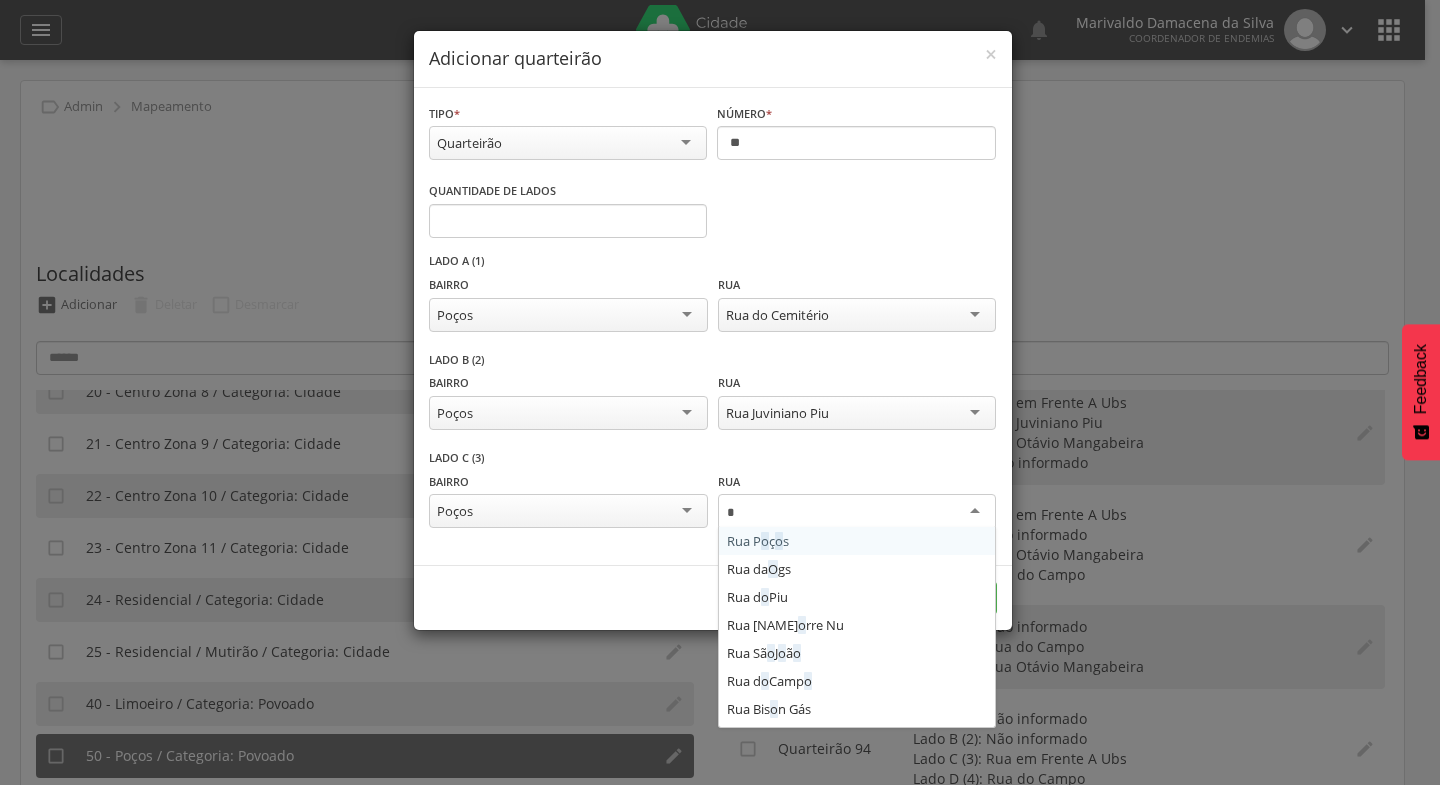 type on "**" 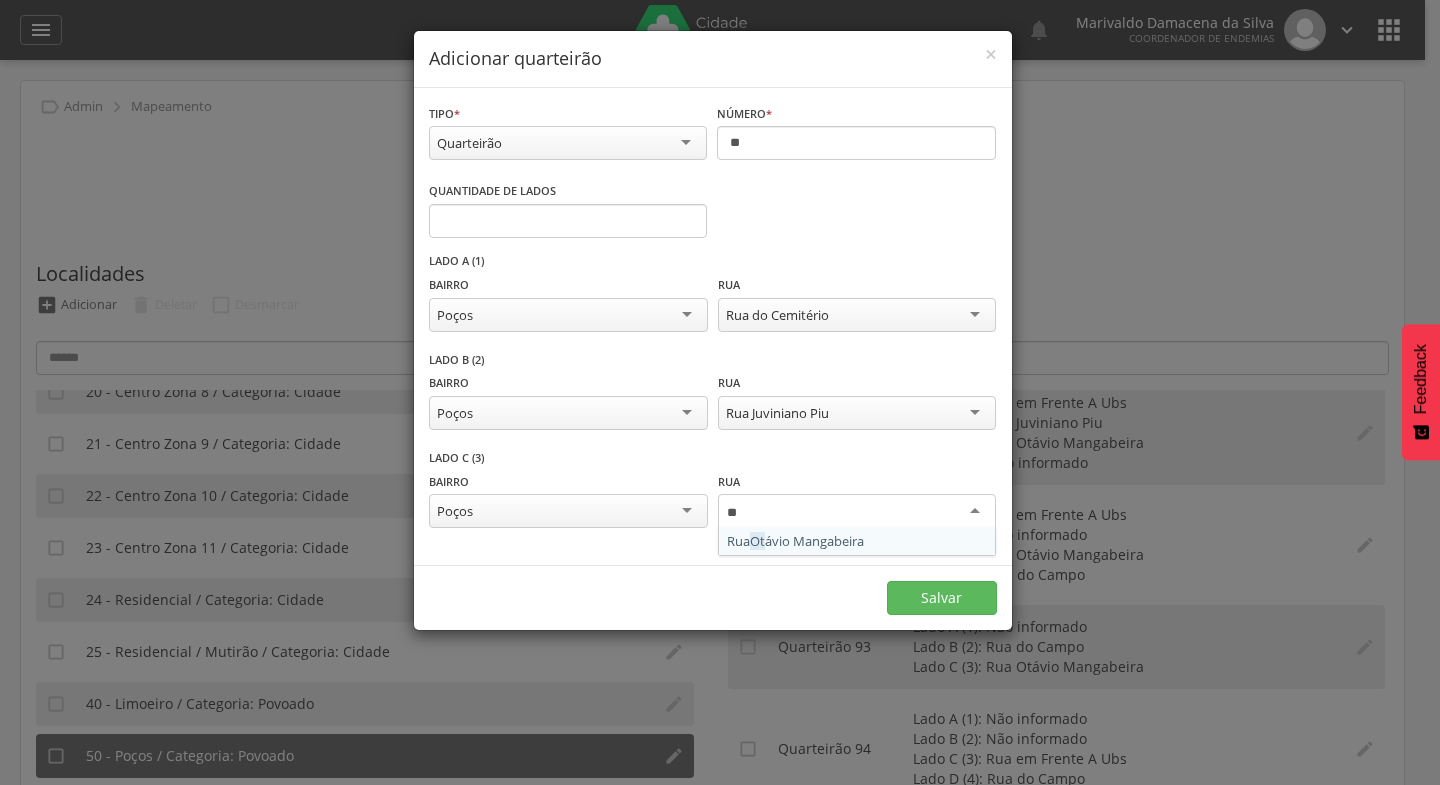 type 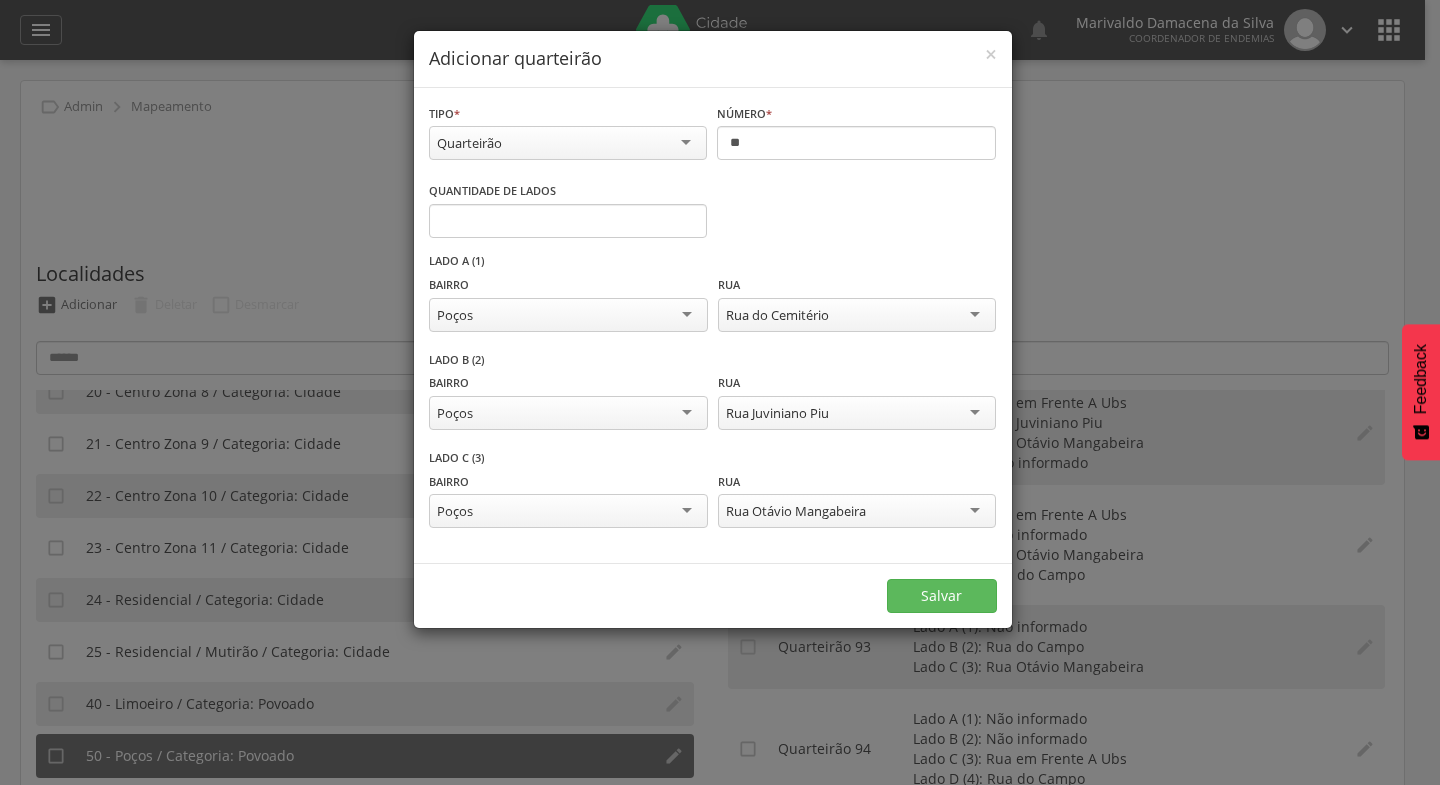 scroll, scrollTop: 0, scrollLeft: 0, axis: both 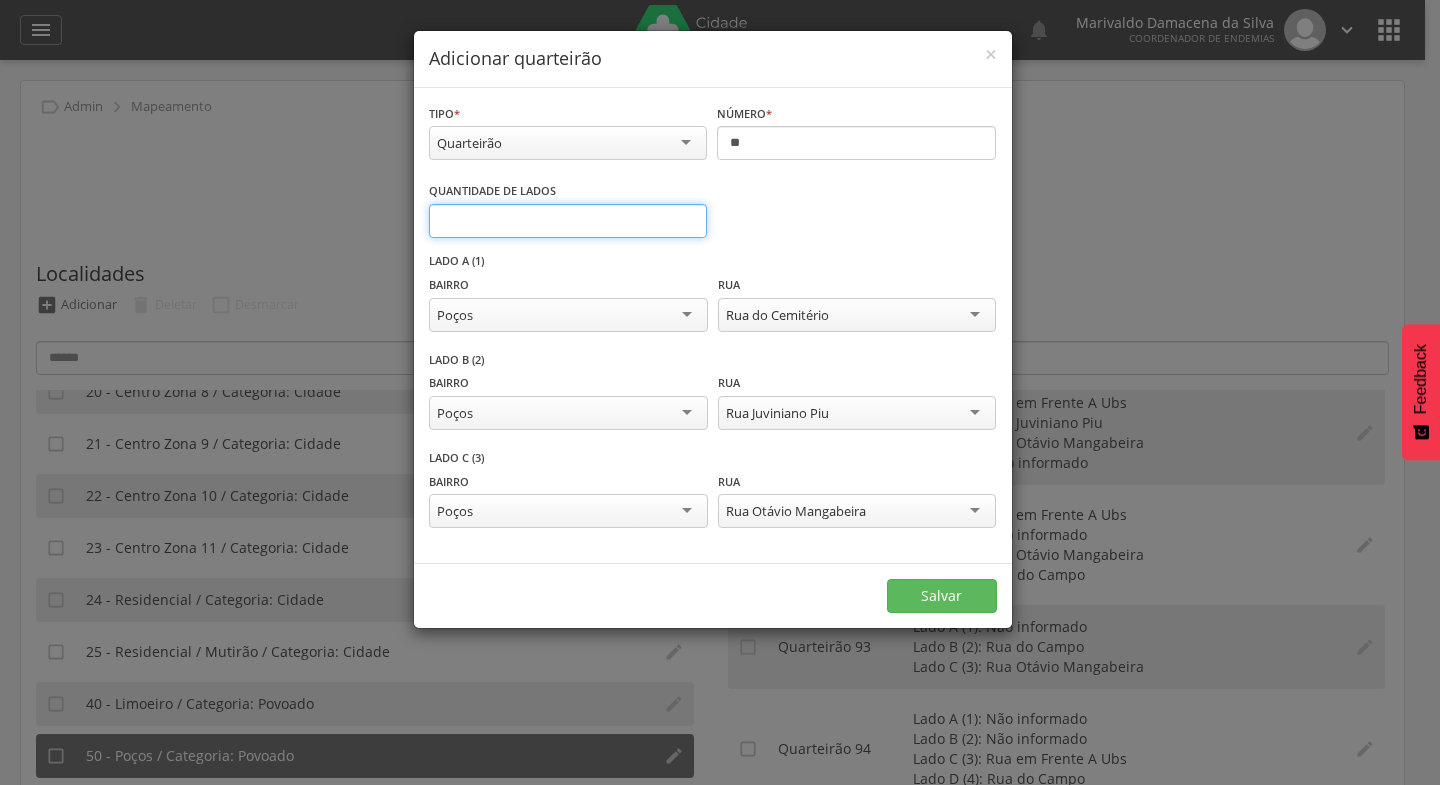 type on "*" 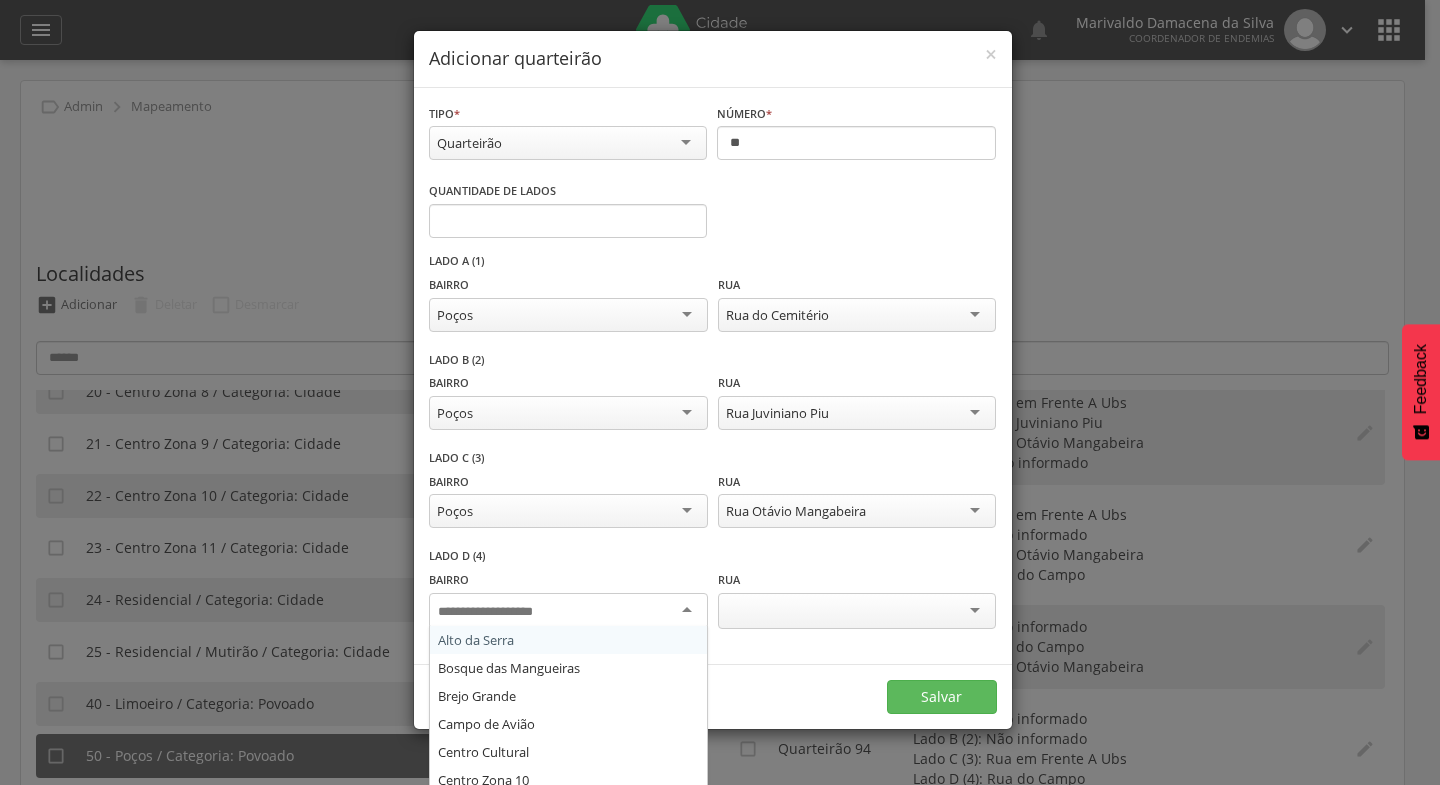 click at bounding box center [568, 611] 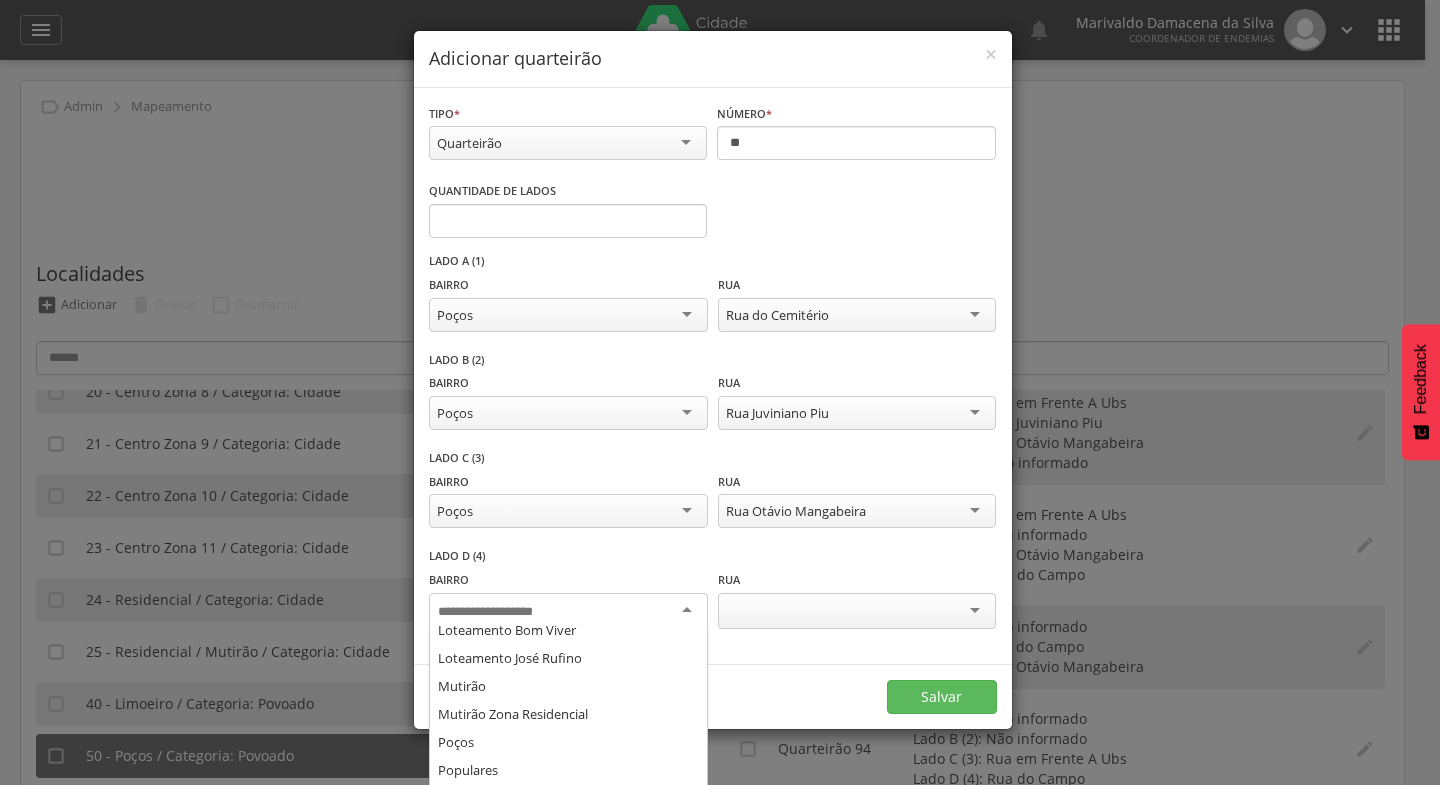 scroll, scrollTop: 378, scrollLeft: 0, axis: vertical 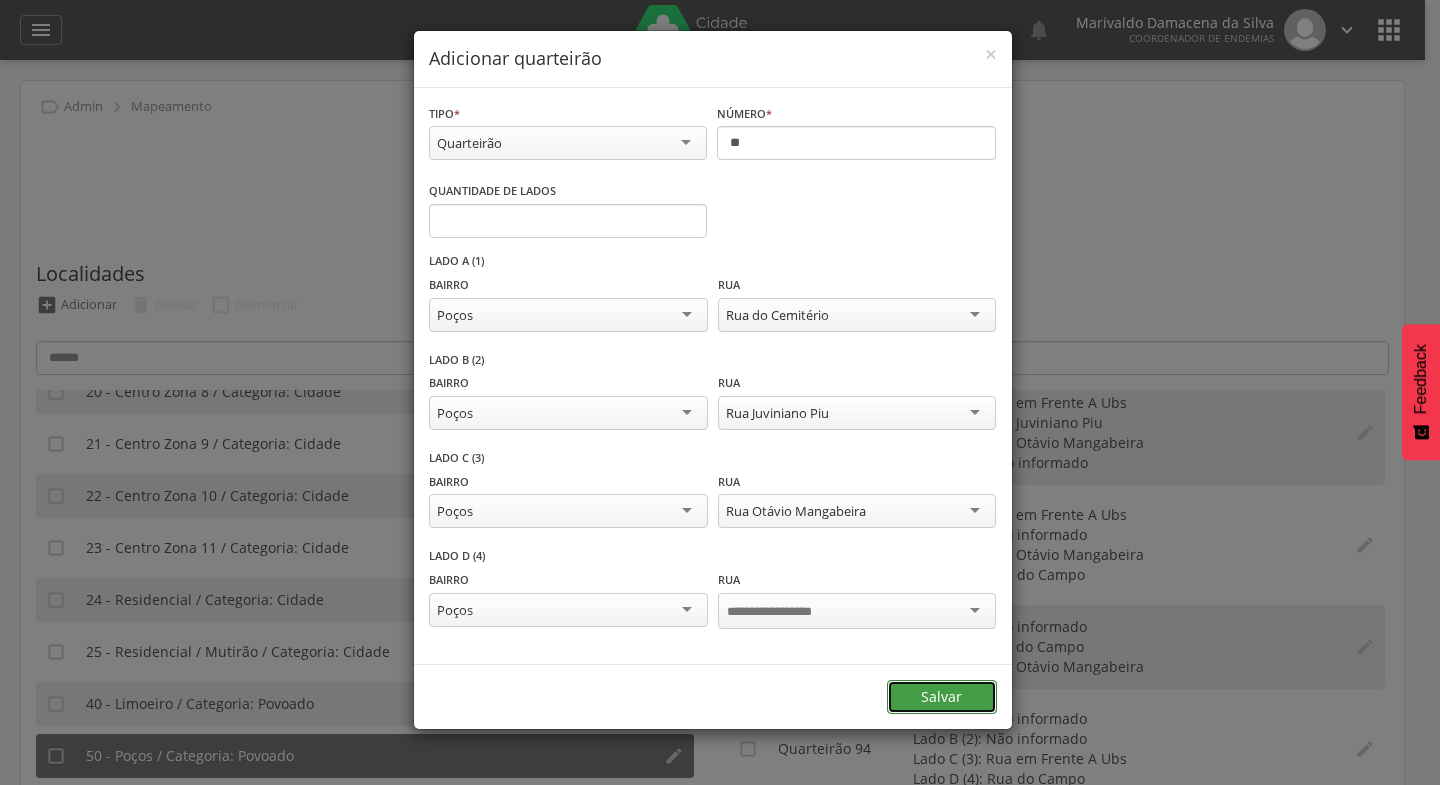 click on "Salvar" at bounding box center [942, 697] 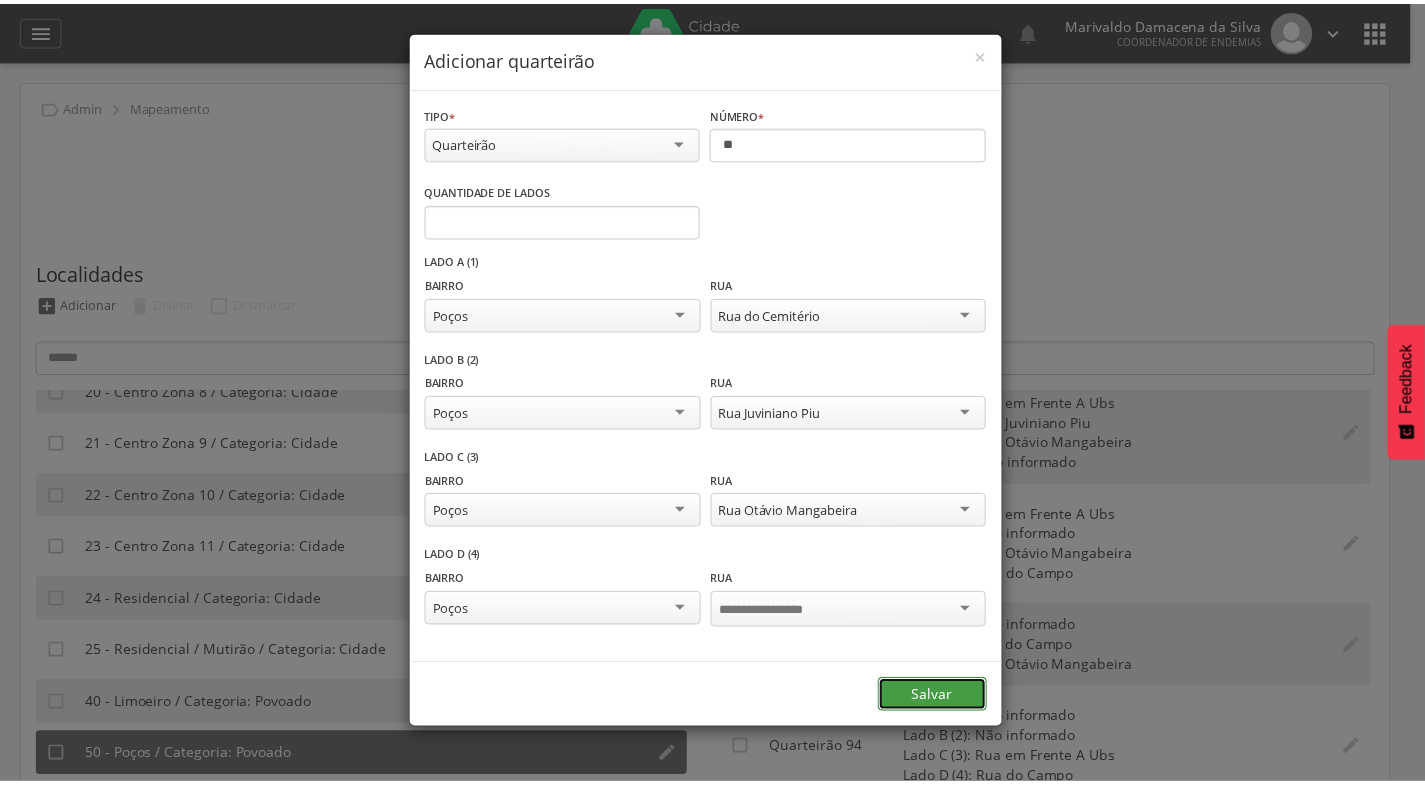 scroll, scrollTop: 0, scrollLeft: 0, axis: both 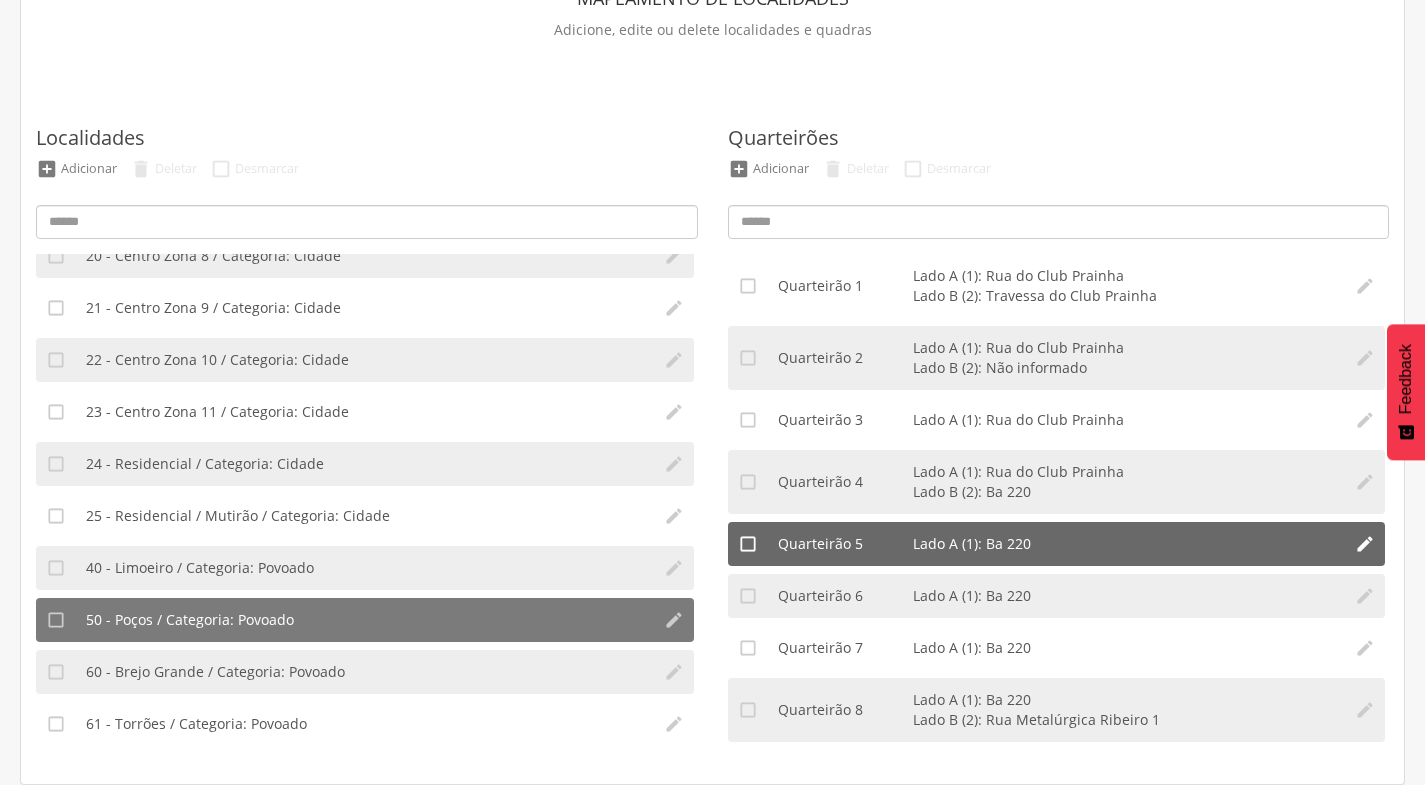 click on "Quarteirão 5" at bounding box center (845, 544) 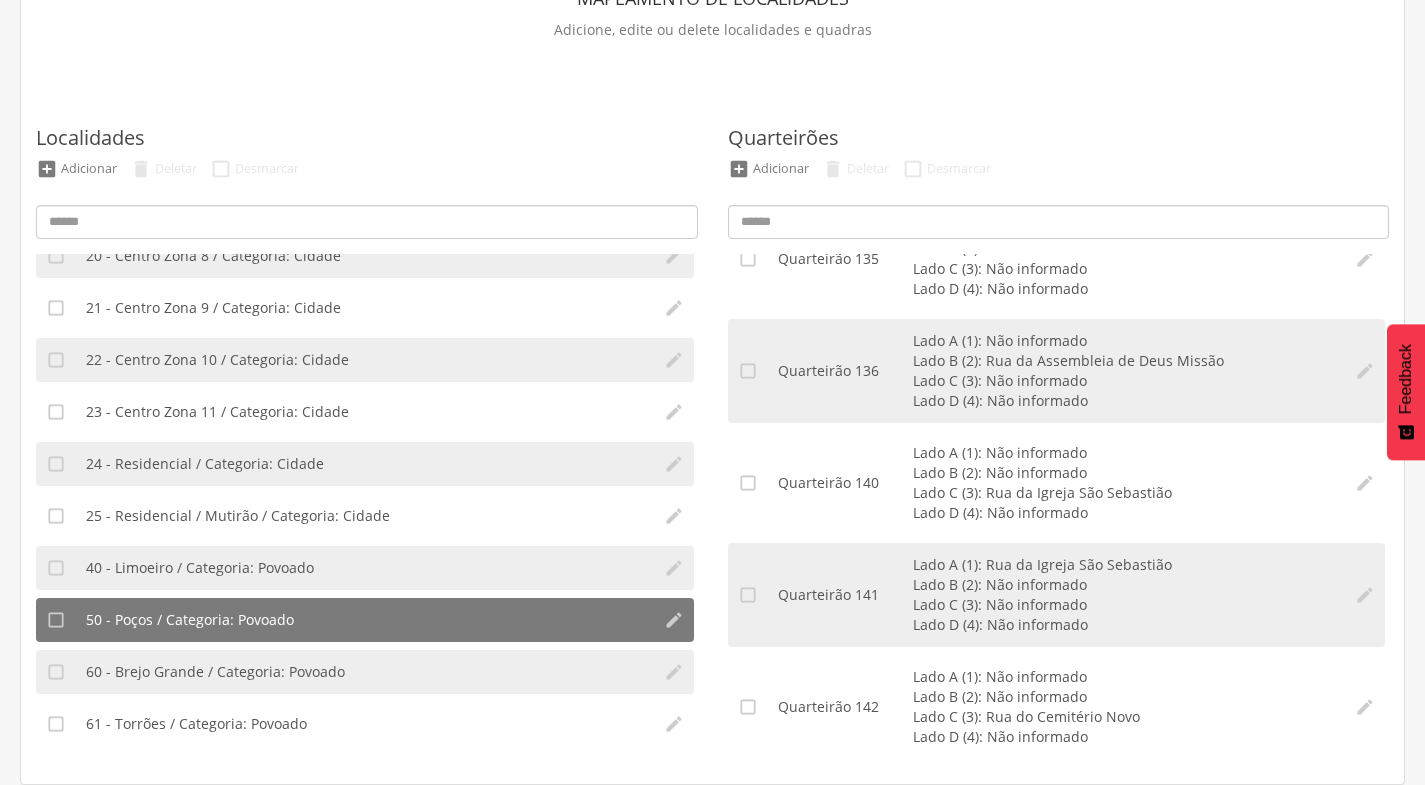 scroll, scrollTop: 13640, scrollLeft: 0, axis: vertical 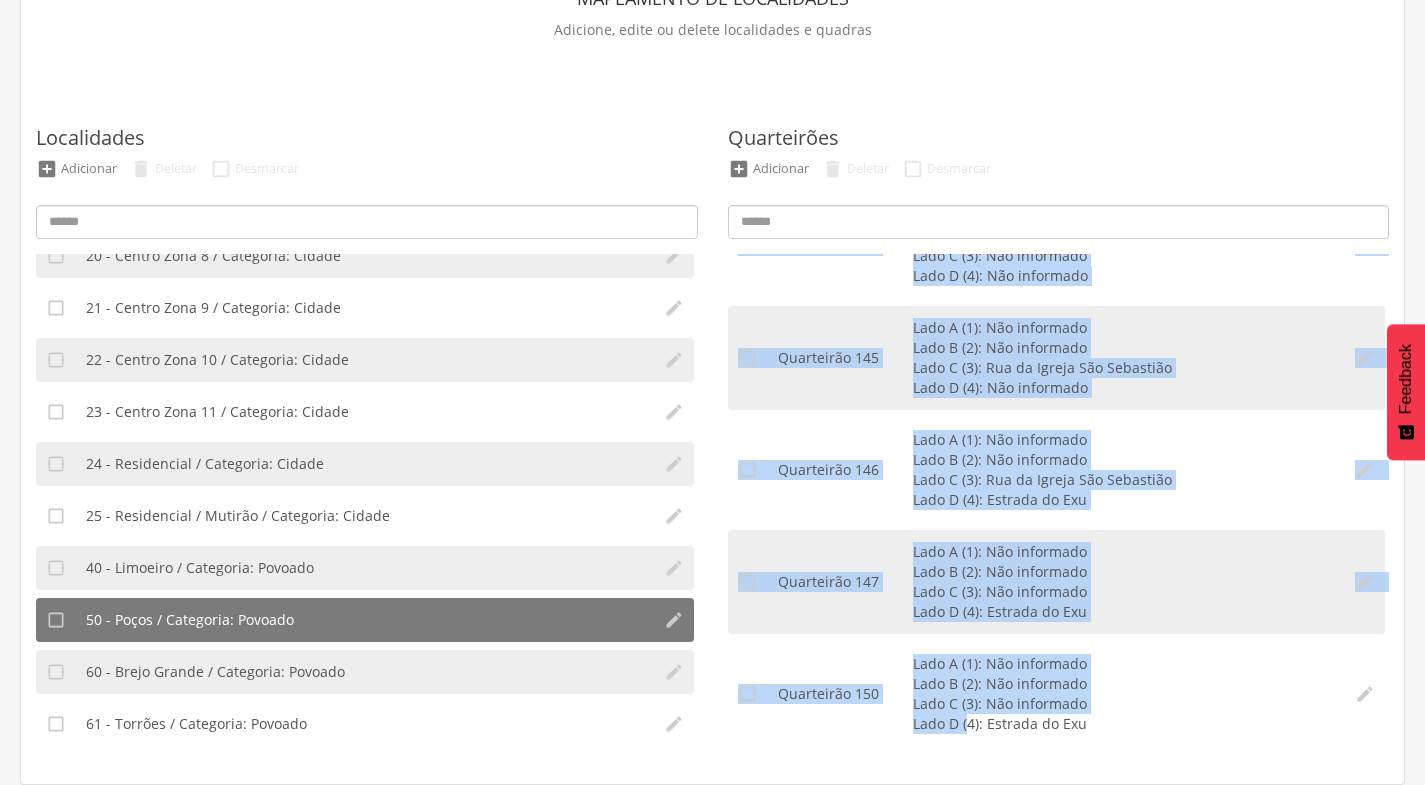 drag, startPoint x: 1009, startPoint y: 366, endPoint x: 969, endPoint y: 760, distance: 396.02524 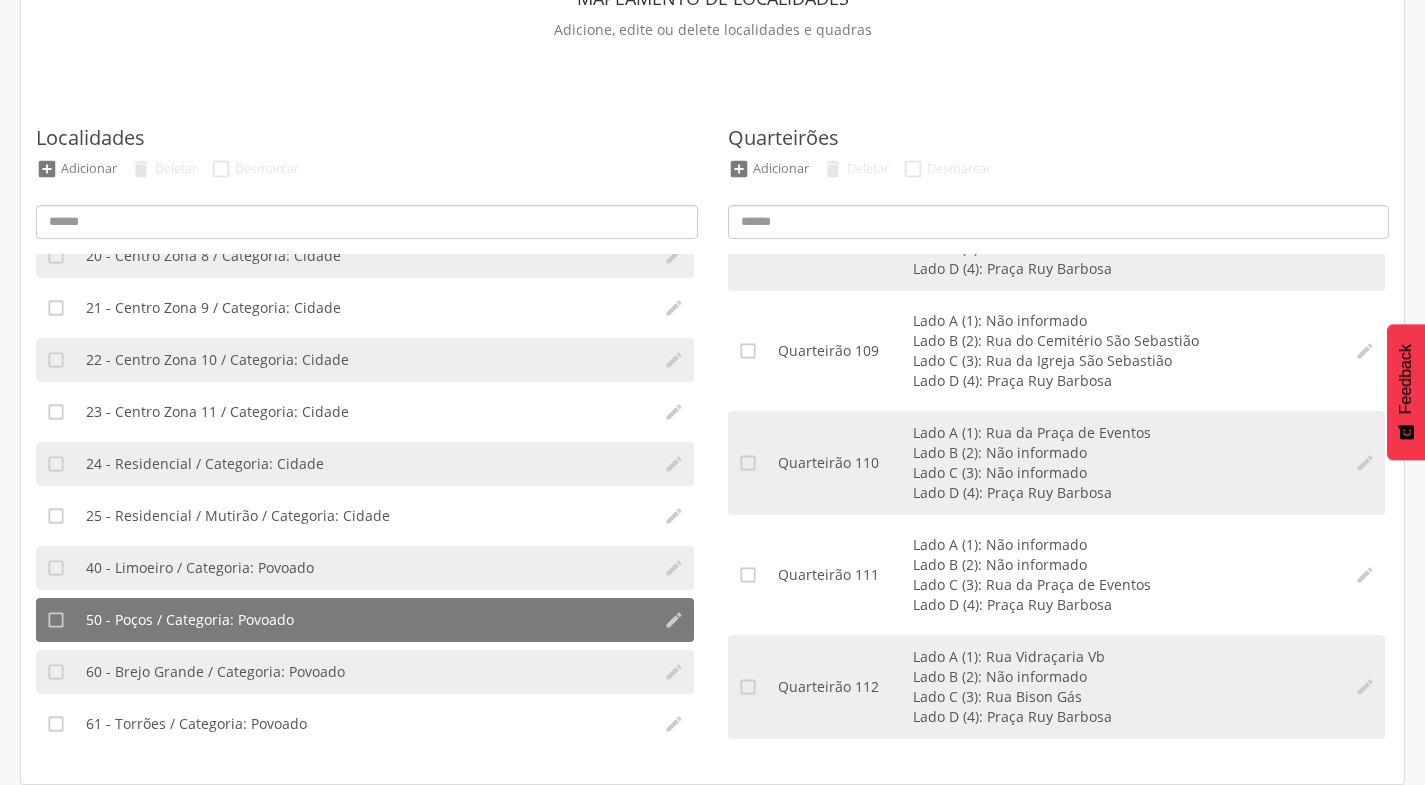 scroll, scrollTop: 10526, scrollLeft: 0, axis: vertical 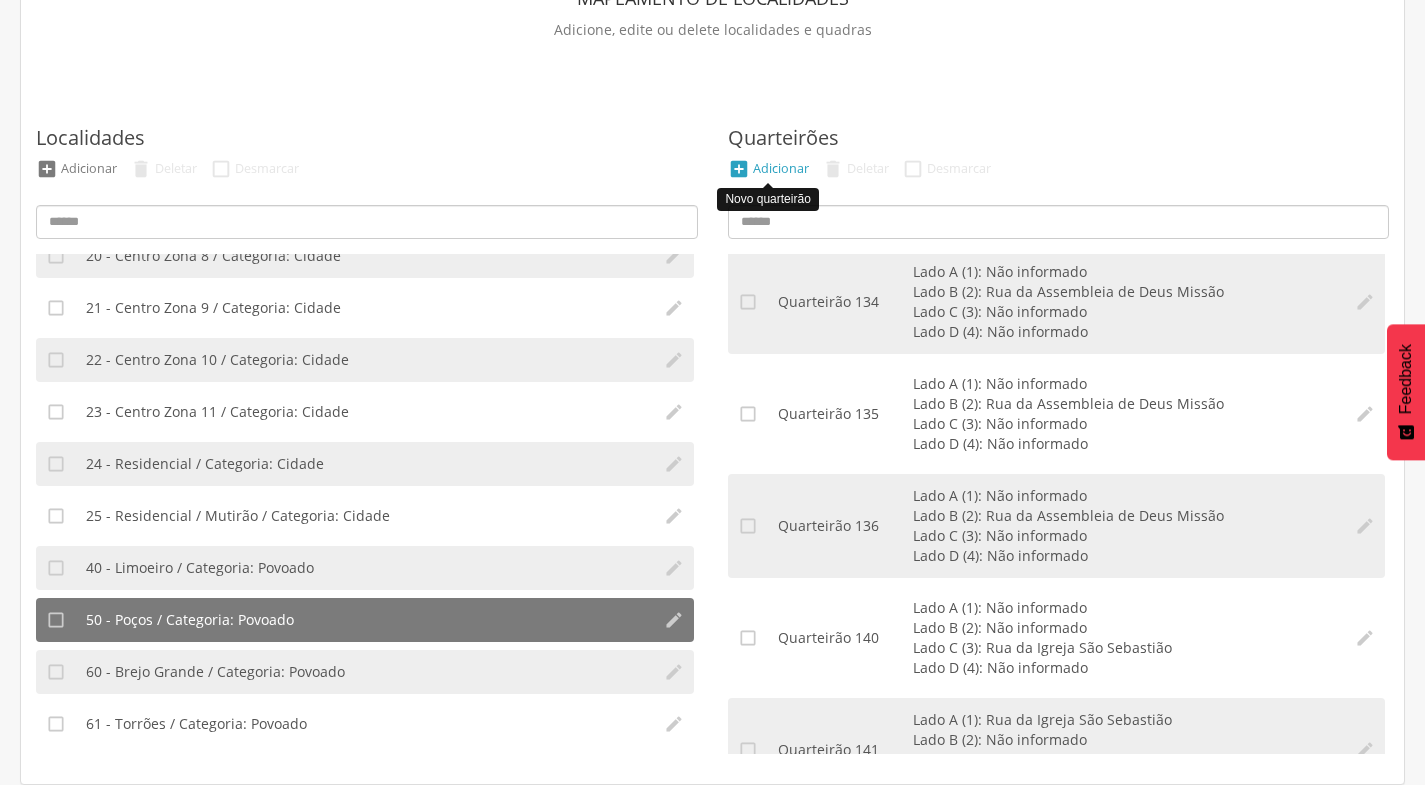 click on "Adicionar" at bounding box center [781, 168] 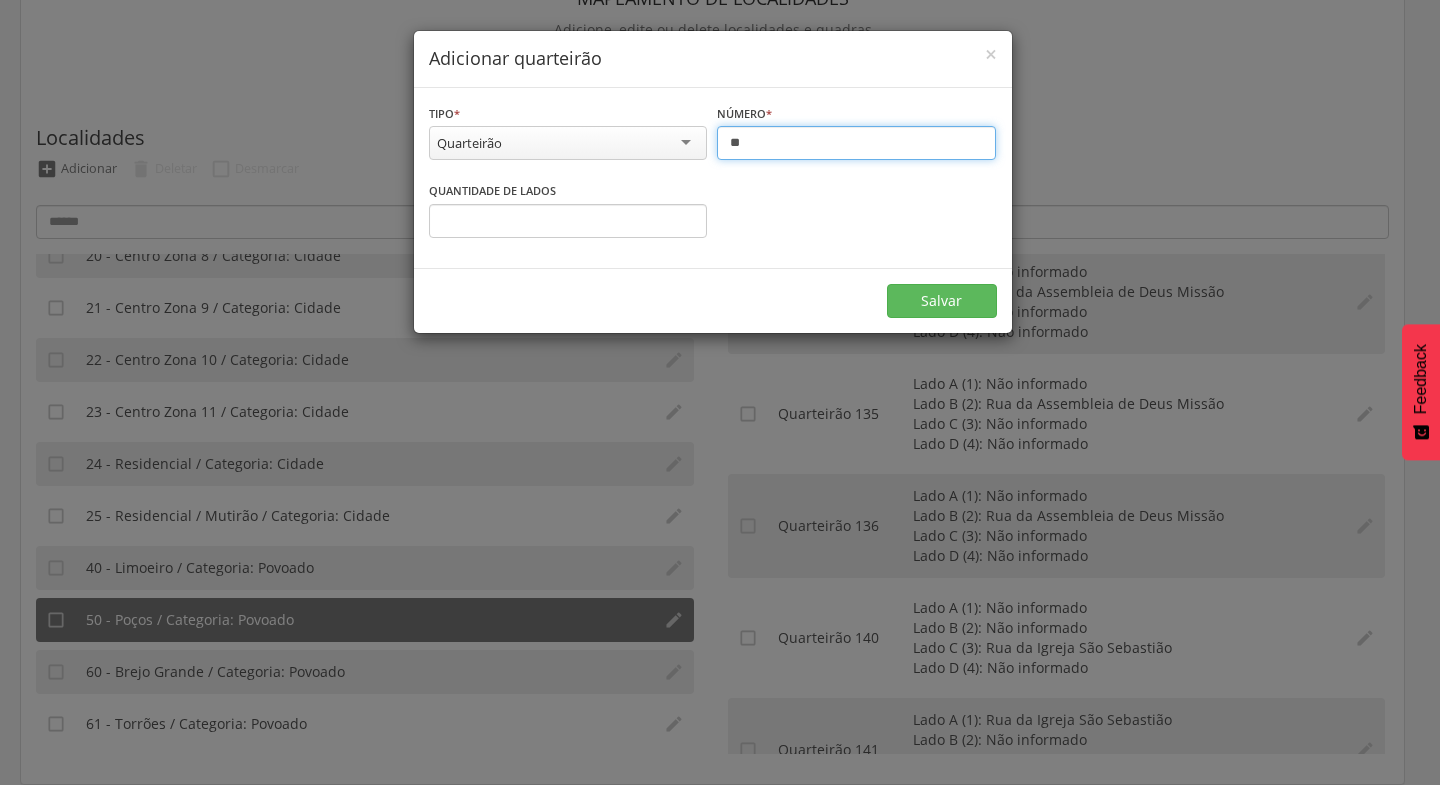 click on "**" at bounding box center (856, 143) 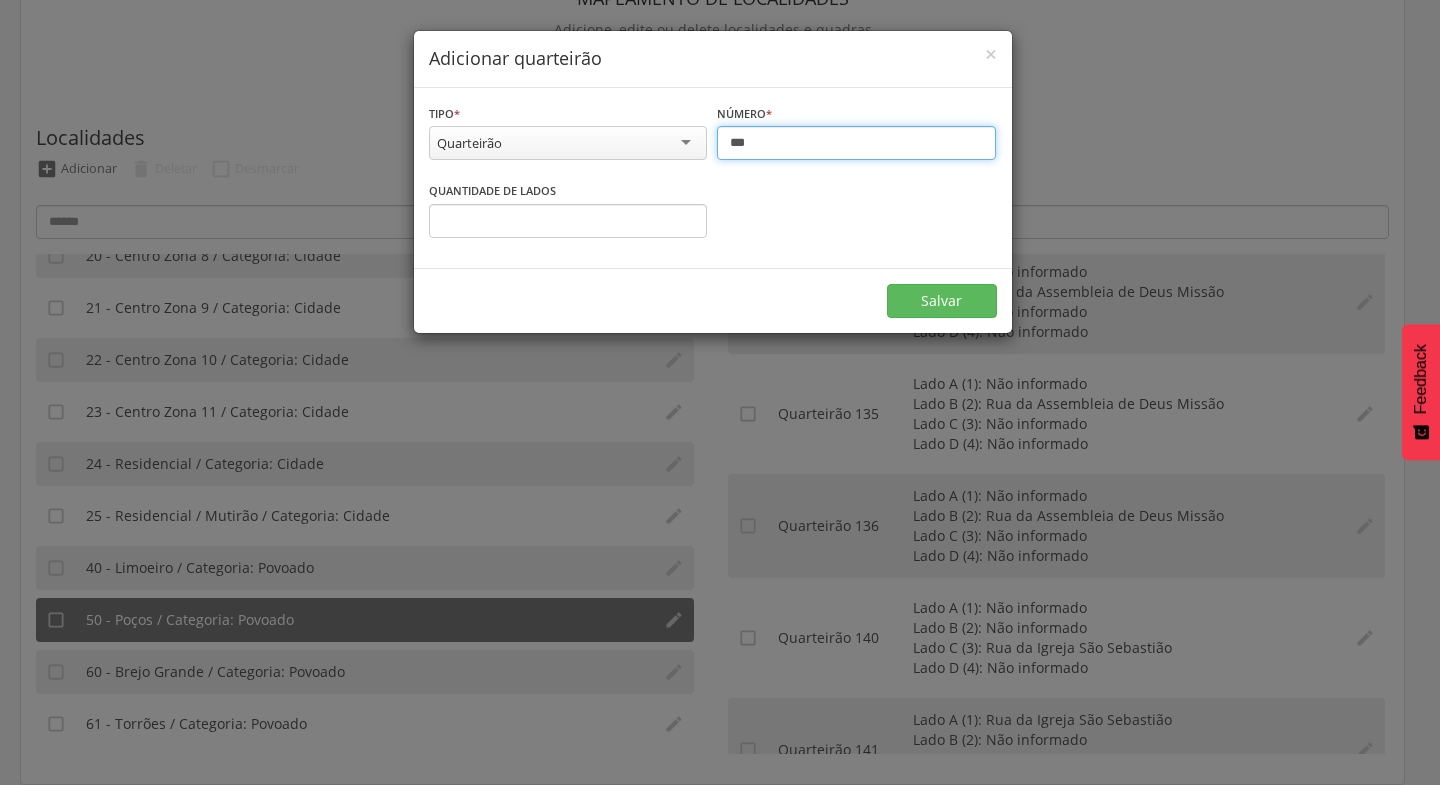 type on "***" 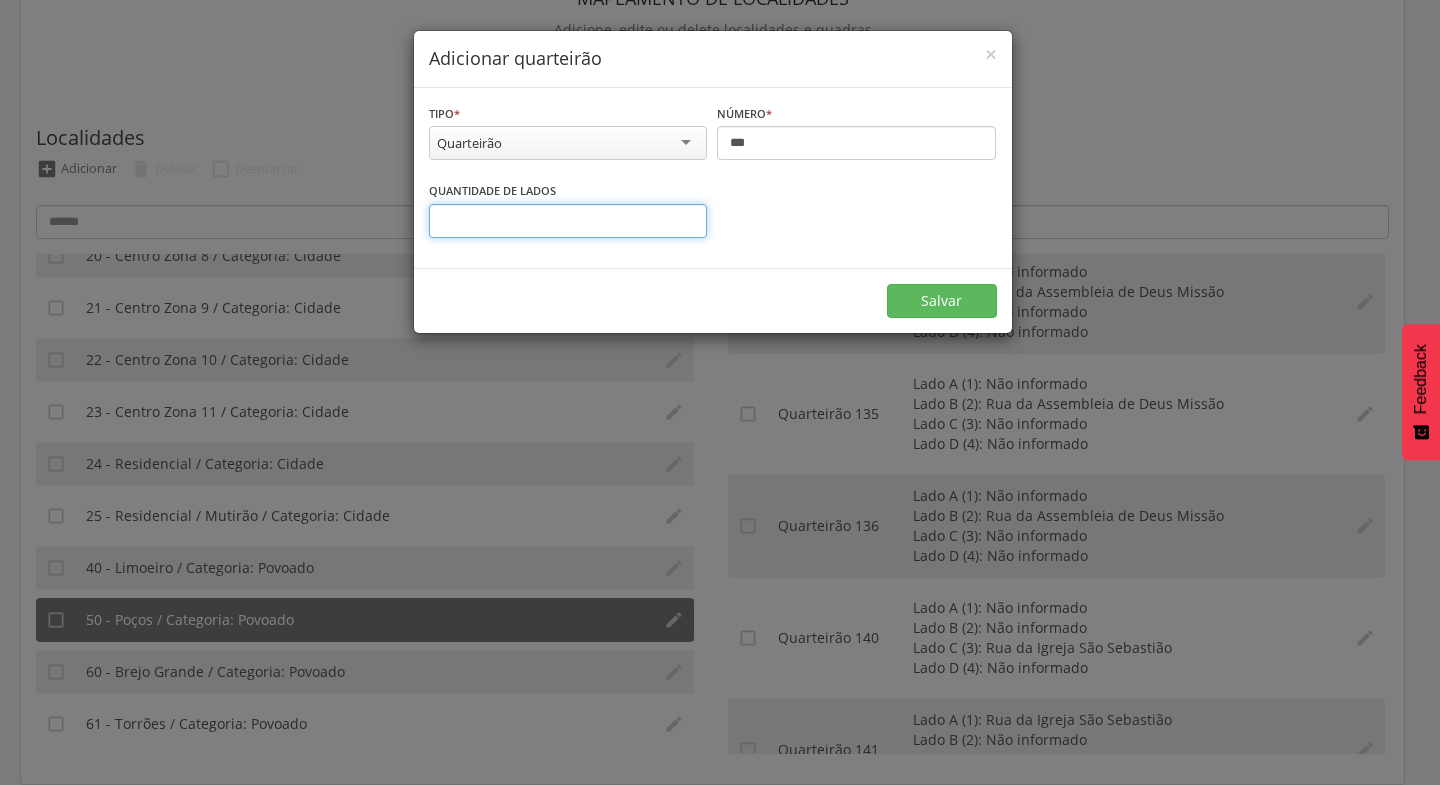 click on "*" at bounding box center (568, 221) 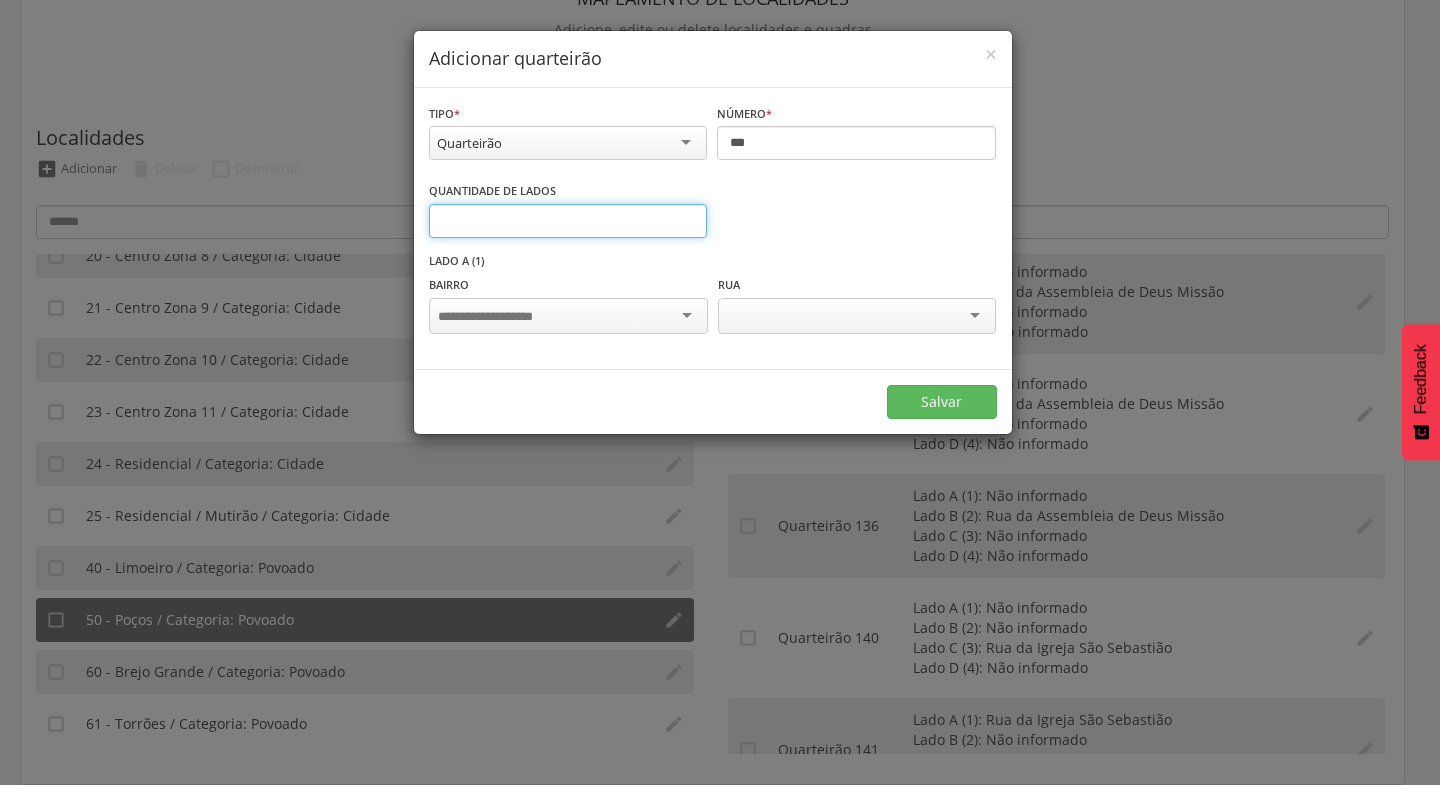 click on "*" at bounding box center [568, 221] 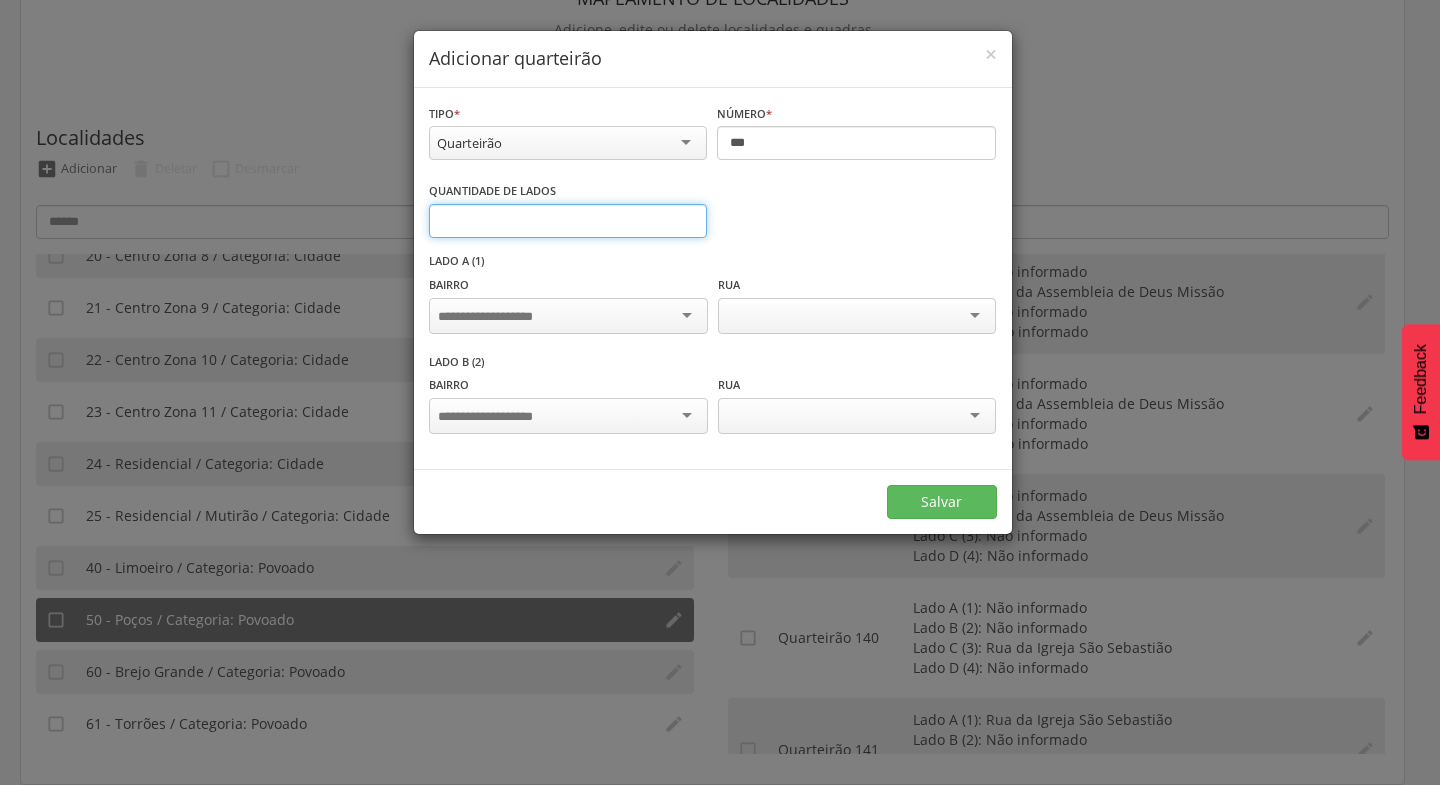 click on "*" at bounding box center (568, 221) 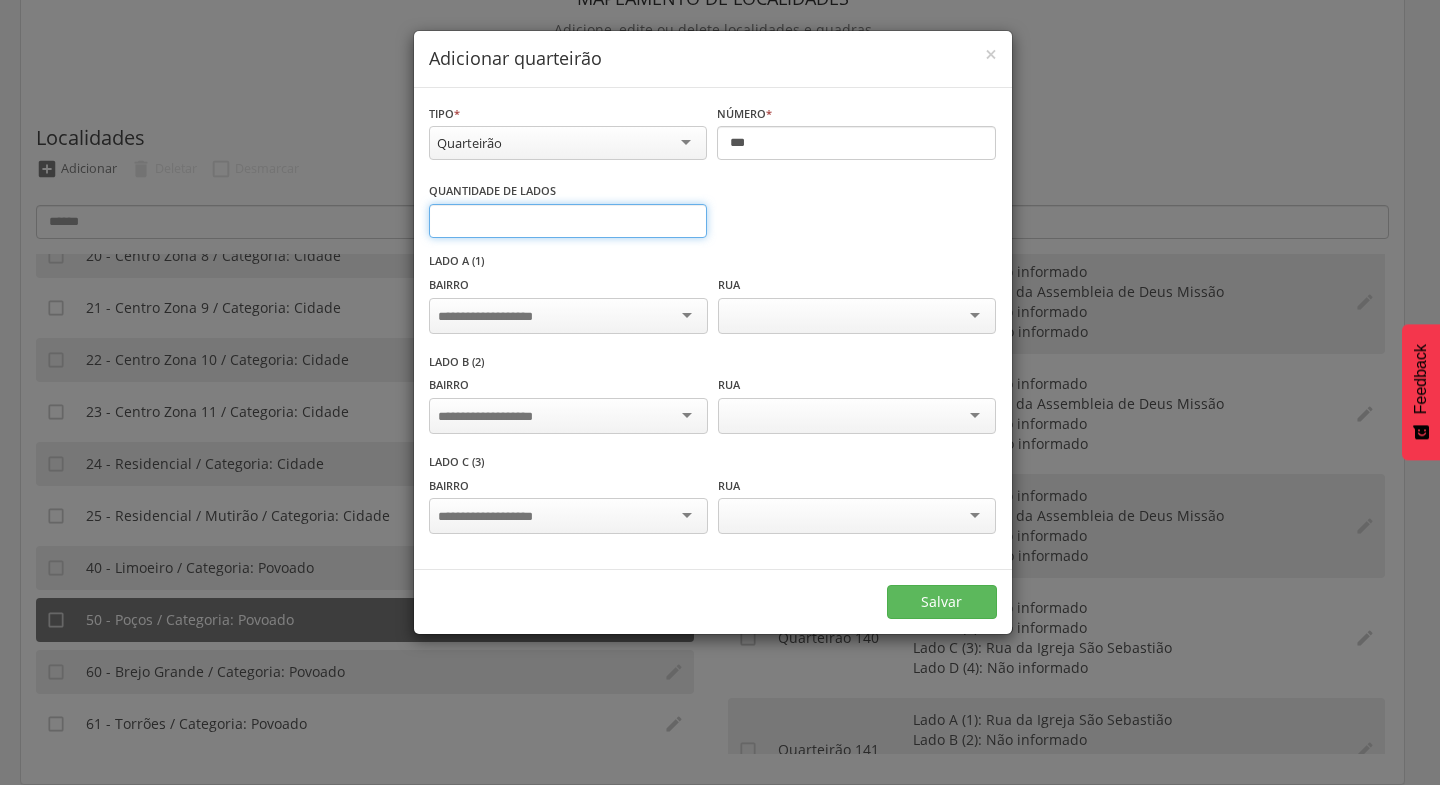 type on "*" 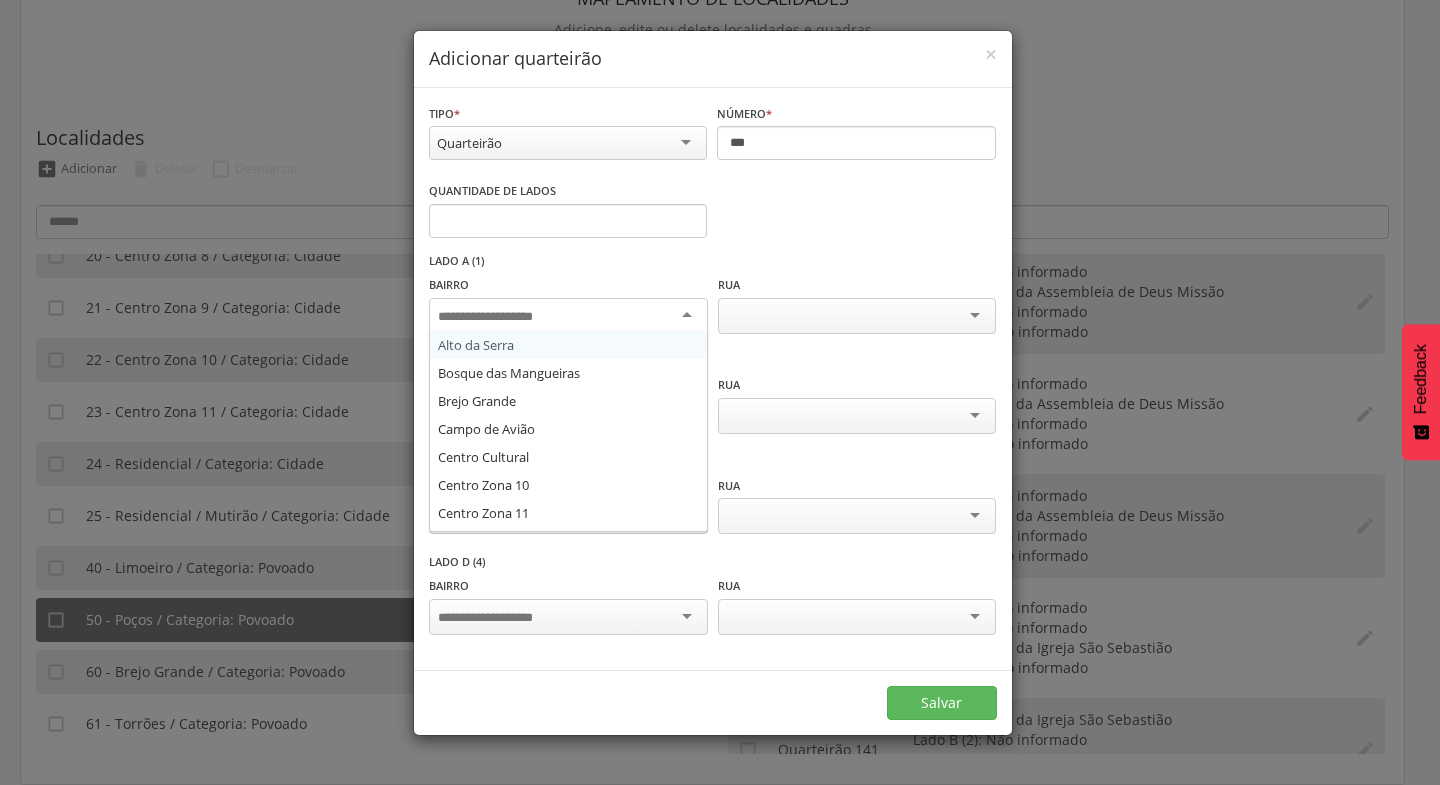 click at bounding box center [568, 316] 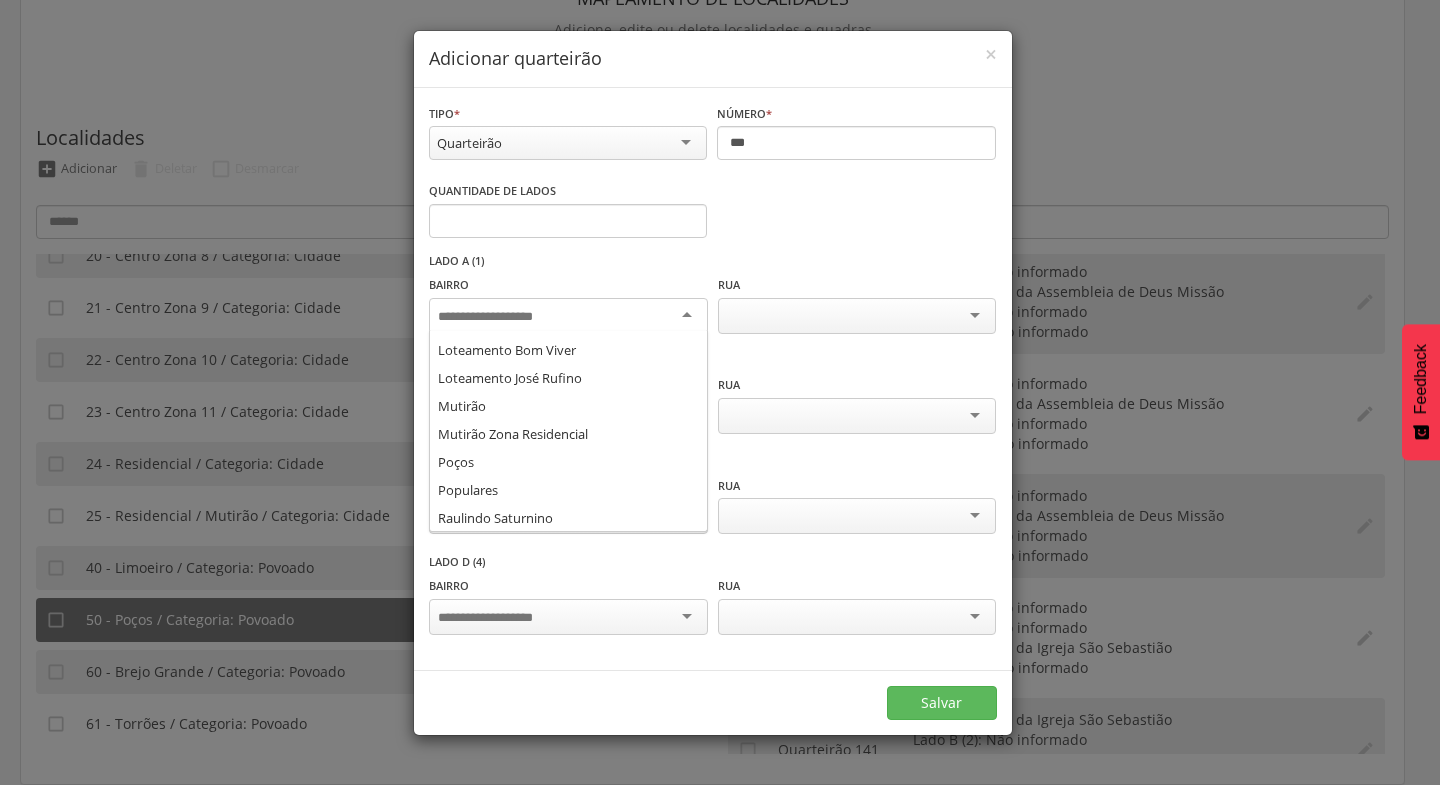 scroll, scrollTop: 378, scrollLeft: 0, axis: vertical 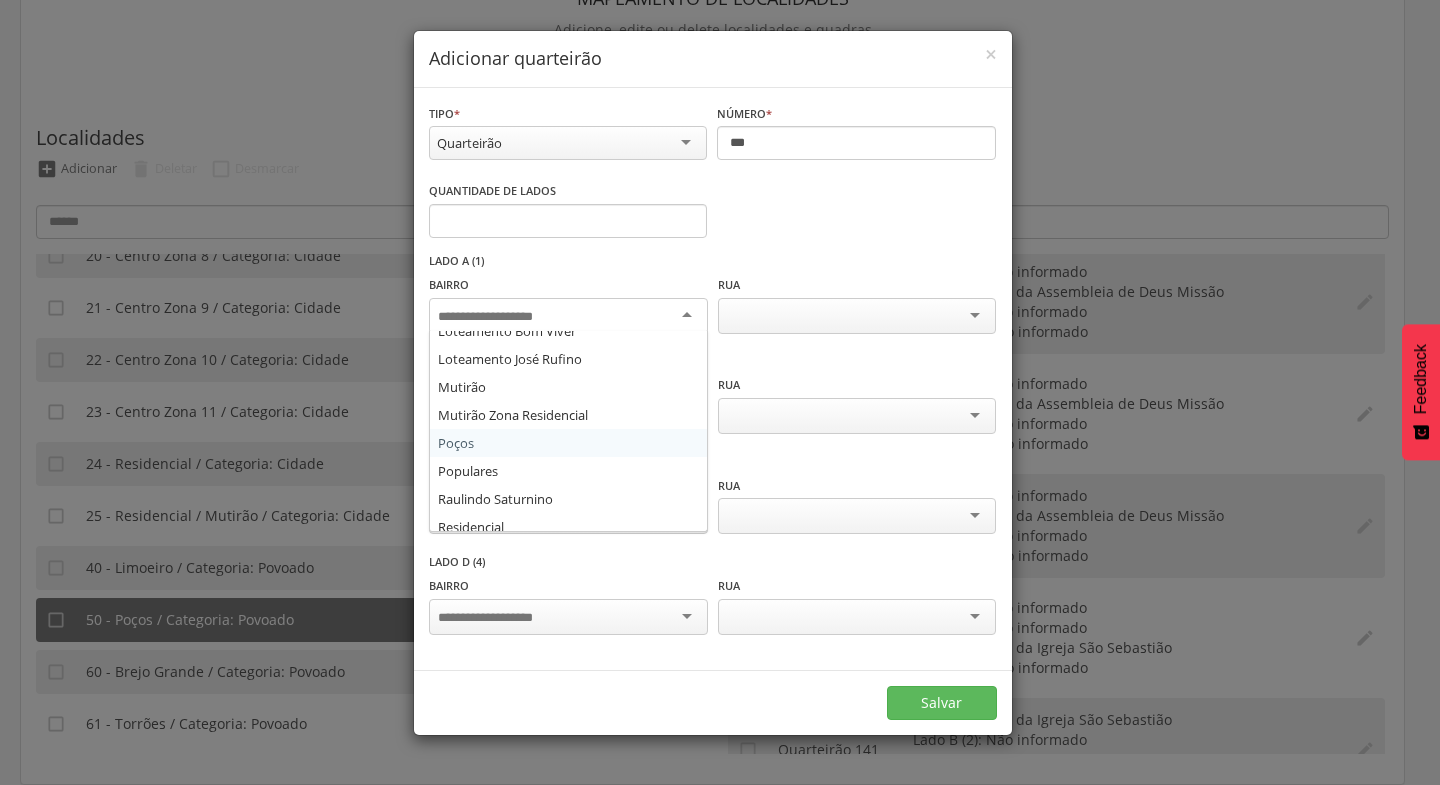 drag, startPoint x: 509, startPoint y: 451, endPoint x: 526, endPoint y: 450, distance: 17.029387 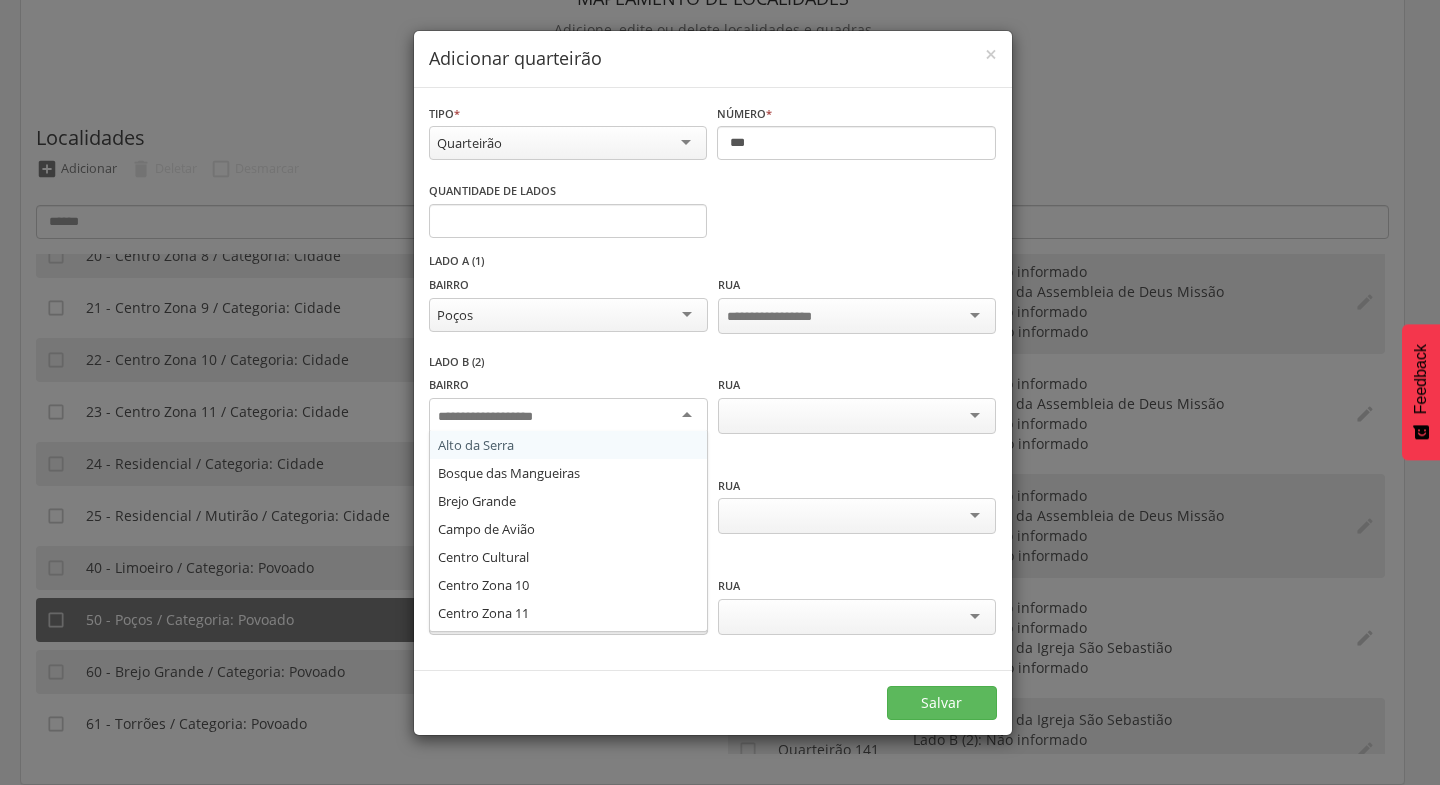 click at bounding box center (568, 416) 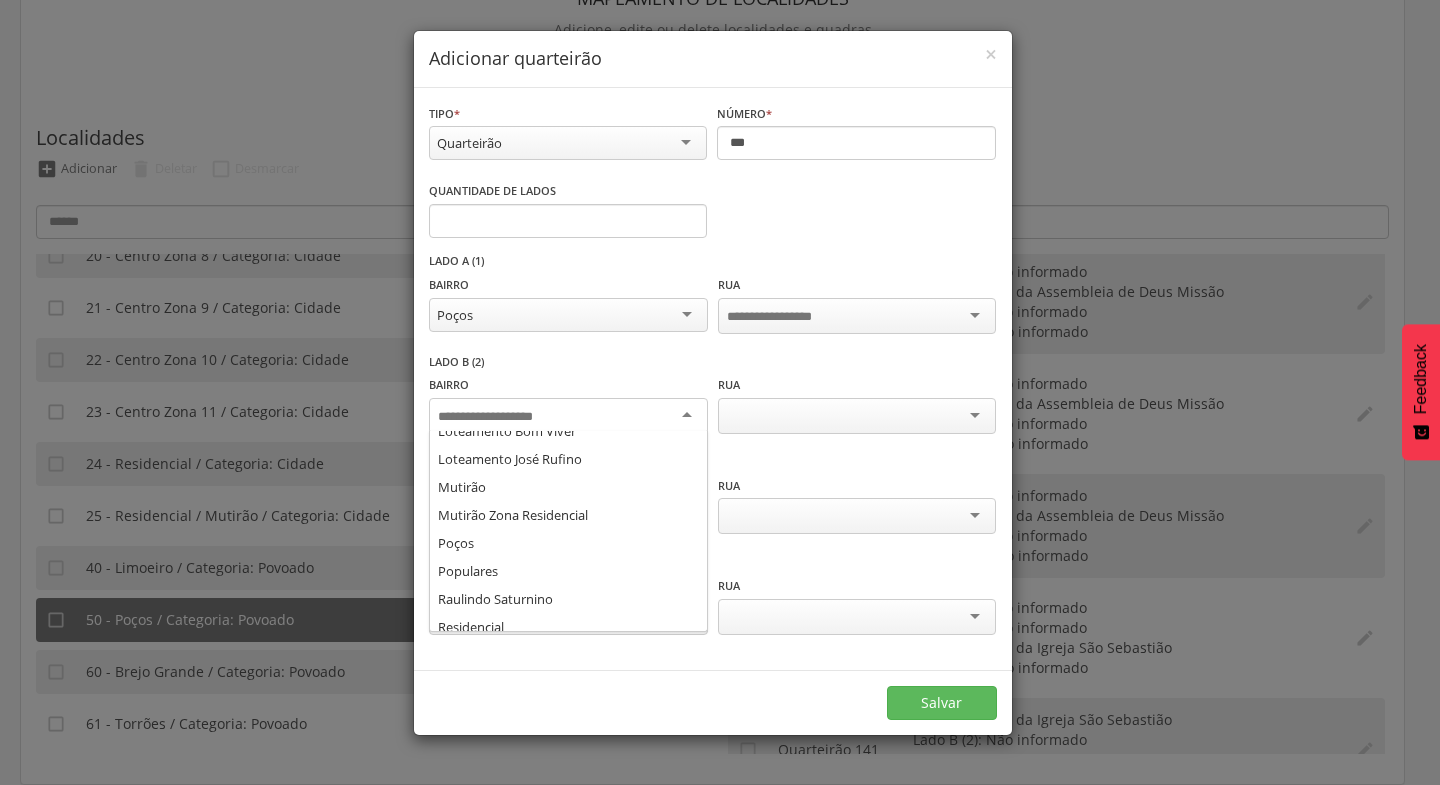 scroll, scrollTop: 460, scrollLeft: 0, axis: vertical 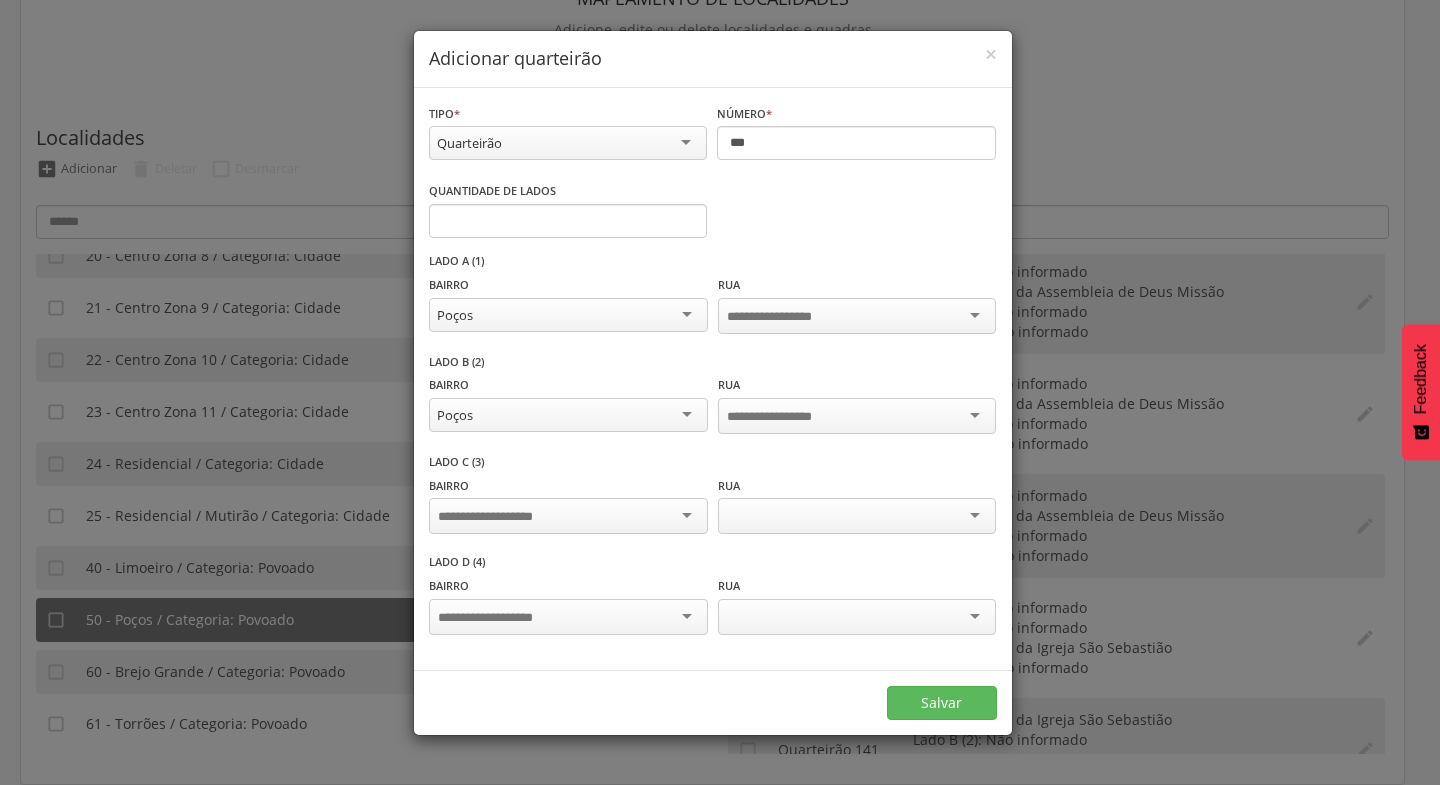 click at bounding box center (568, 516) 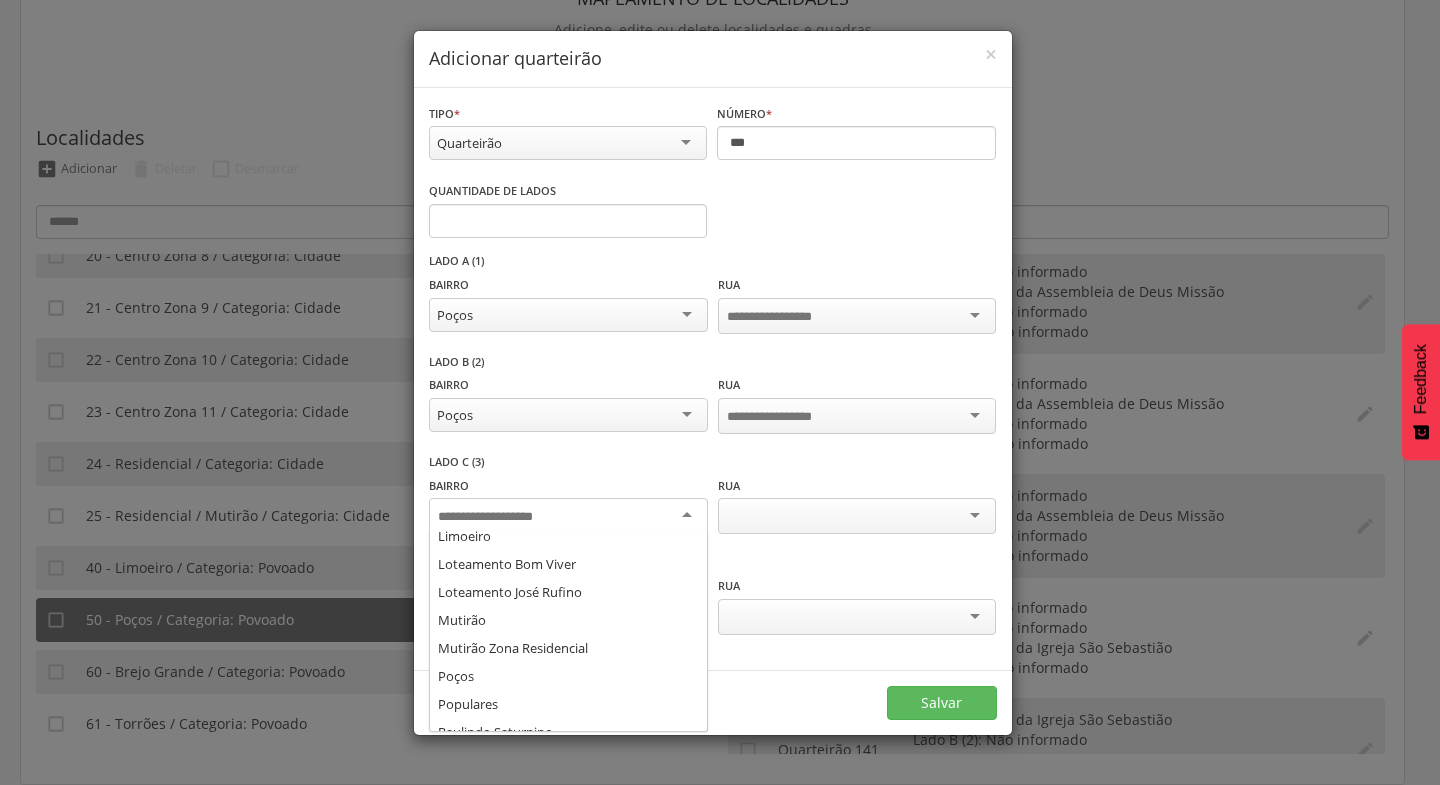 scroll, scrollTop: 349, scrollLeft: 0, axis: vertical 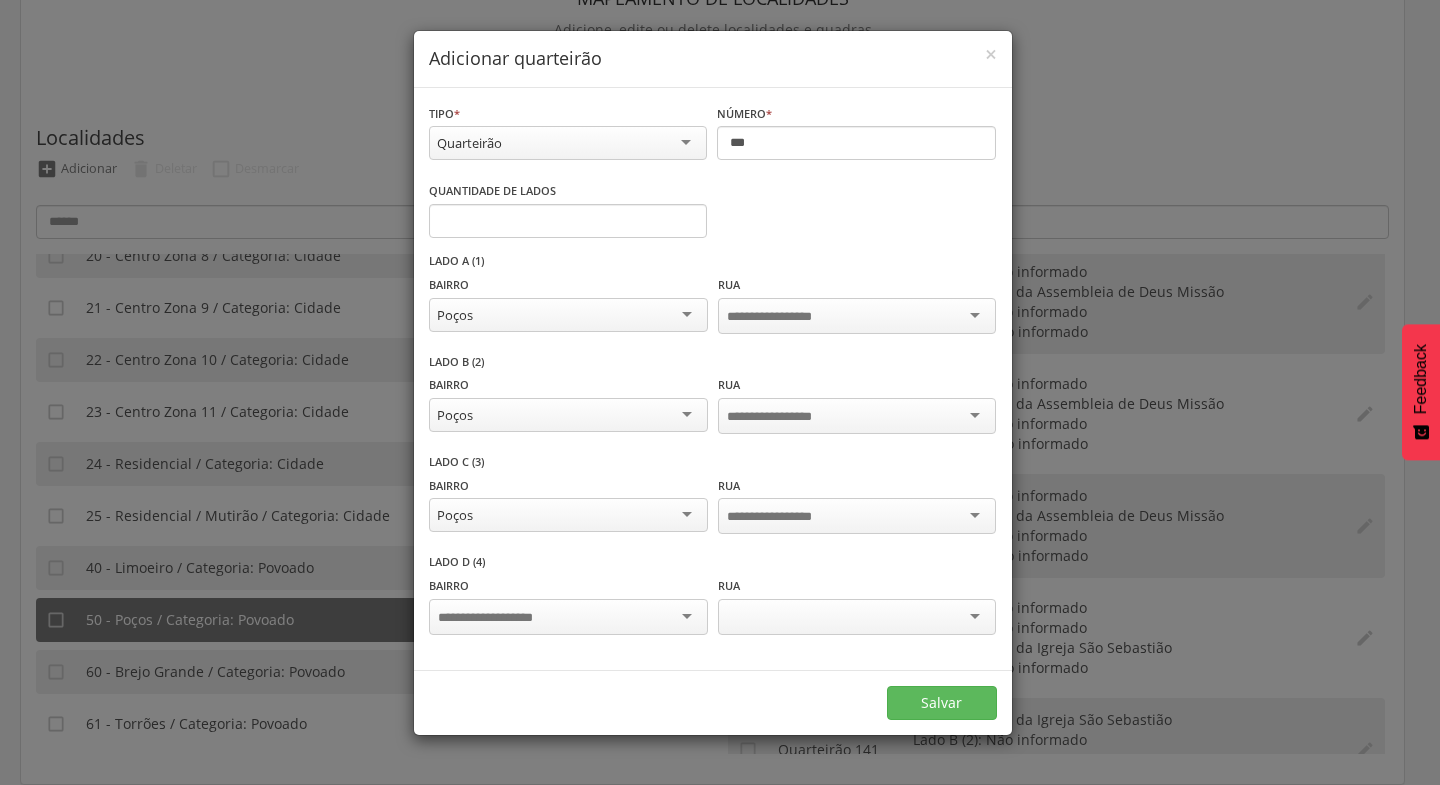 click at bounding box center [568, 617] 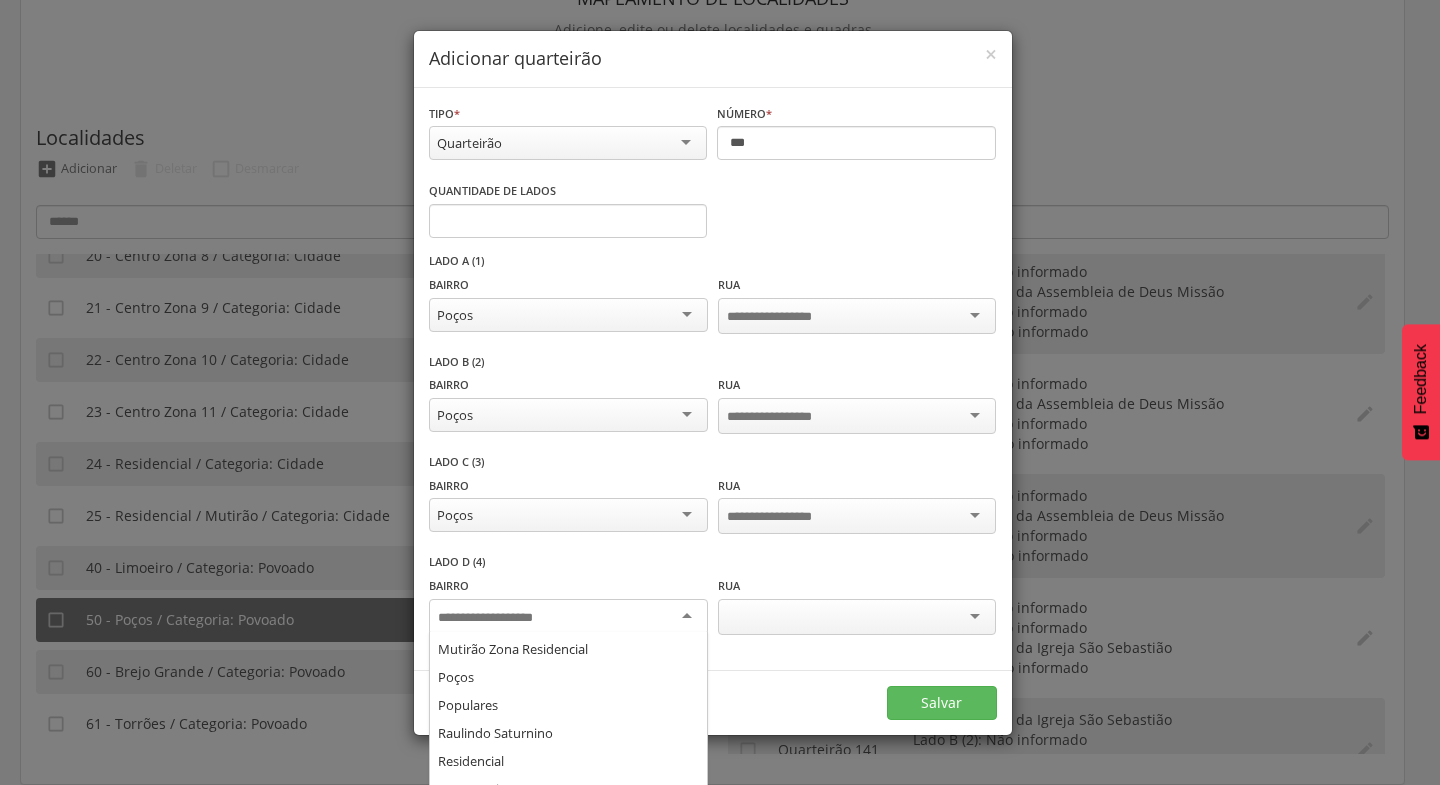 scroll, scrollTop: 440, scrollLeft: 0, axis: vertical 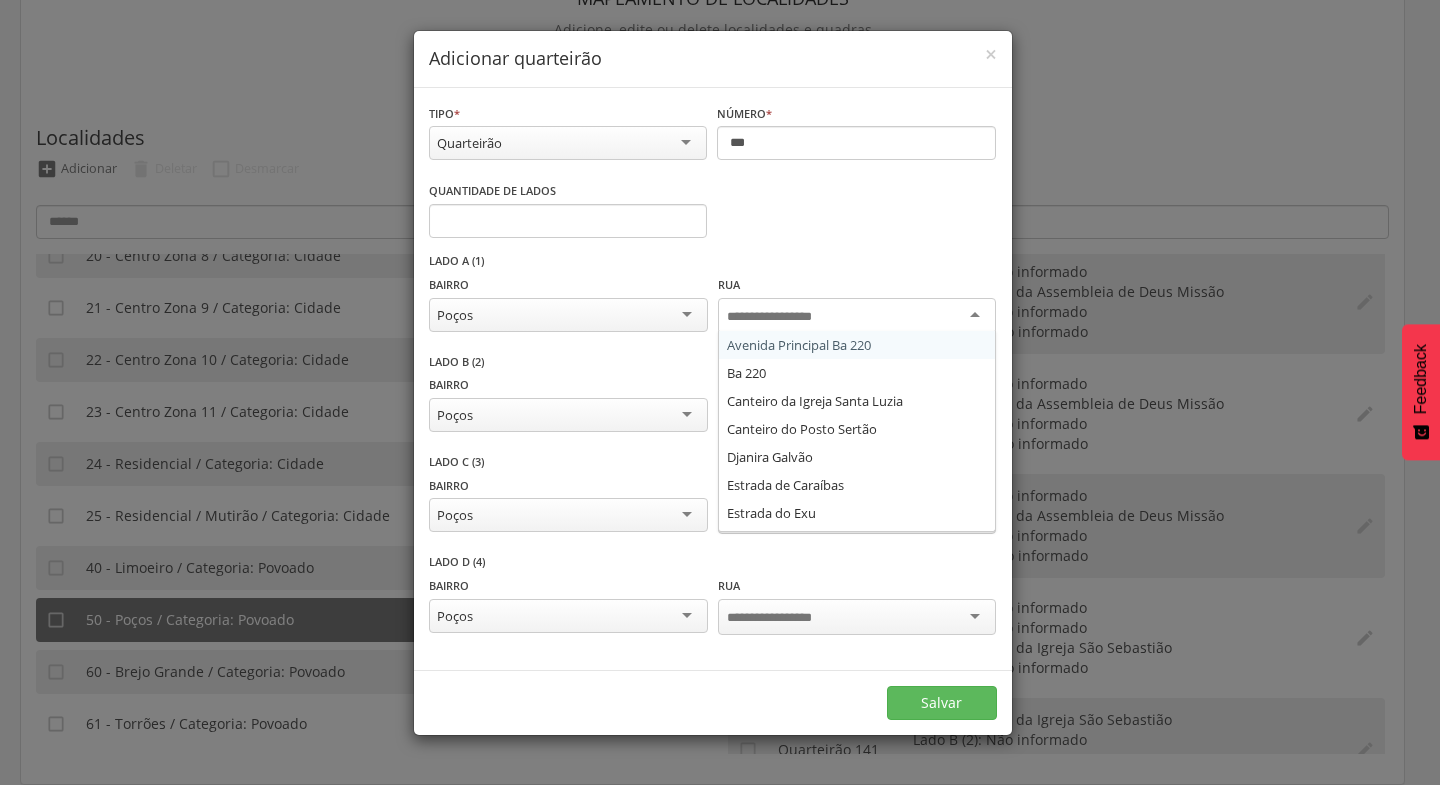 click at bounding box center [857, 316] 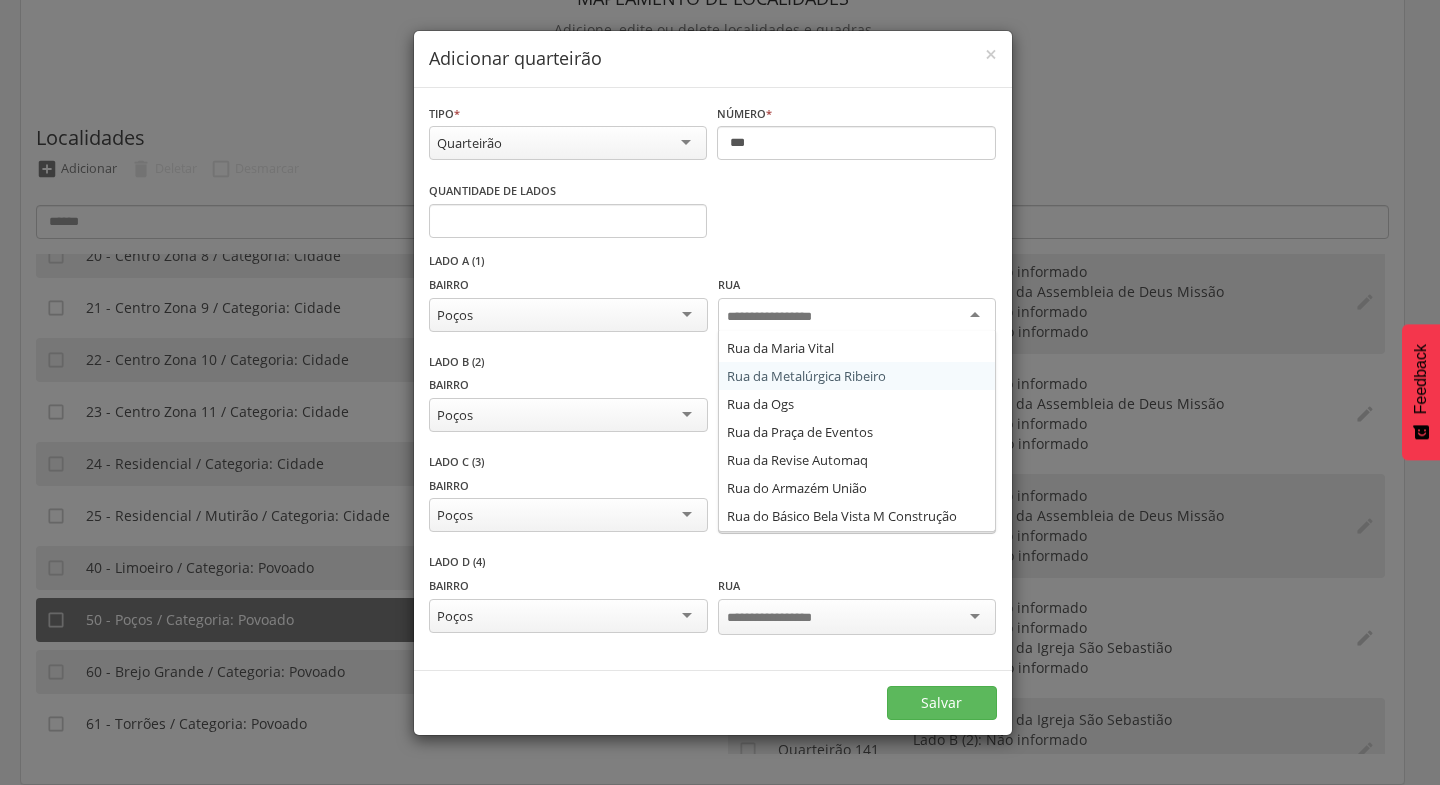 scroll, scrollTop: 1099, scrollLeft: 0, axis: vertical 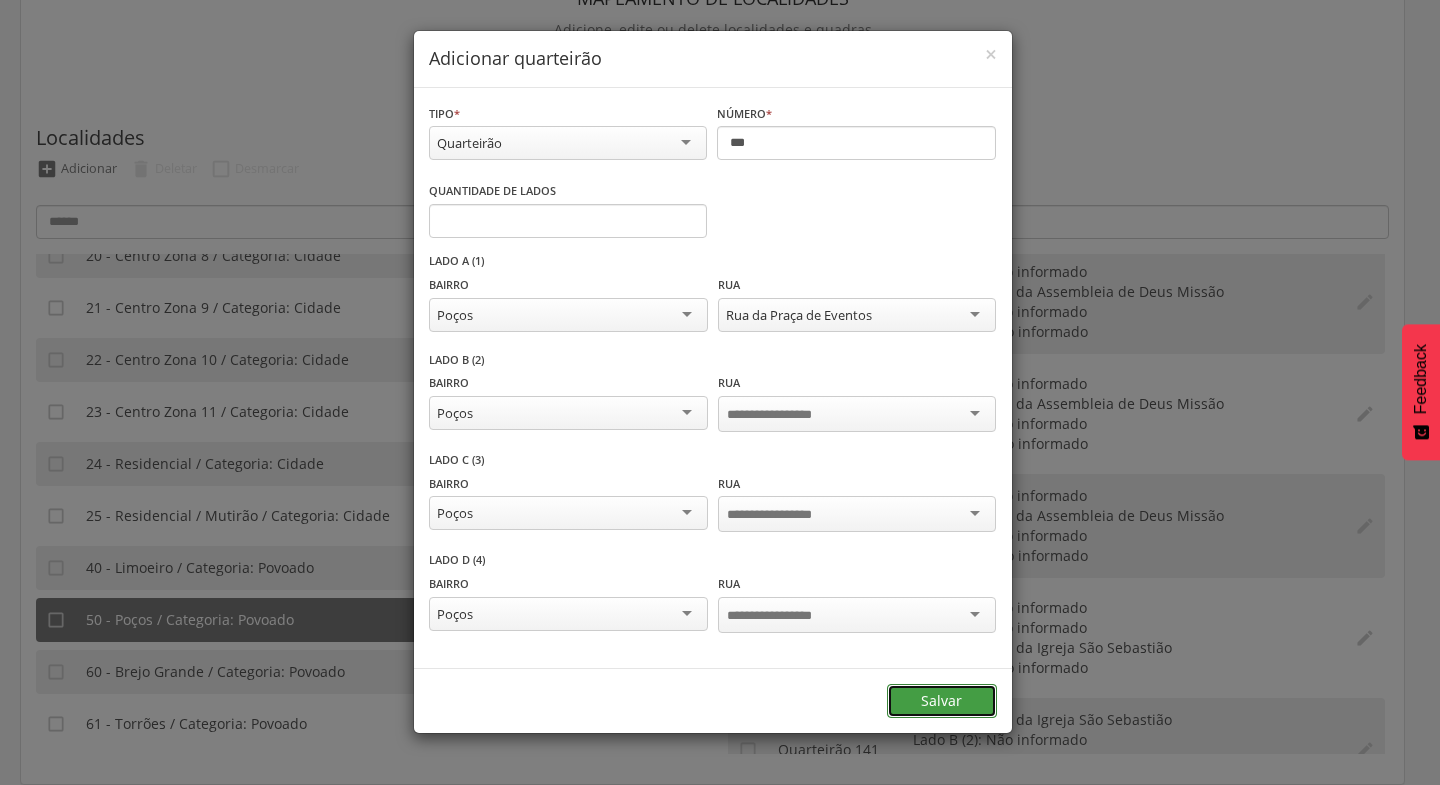 click on "Salvar" at bounding box center [942, 701] 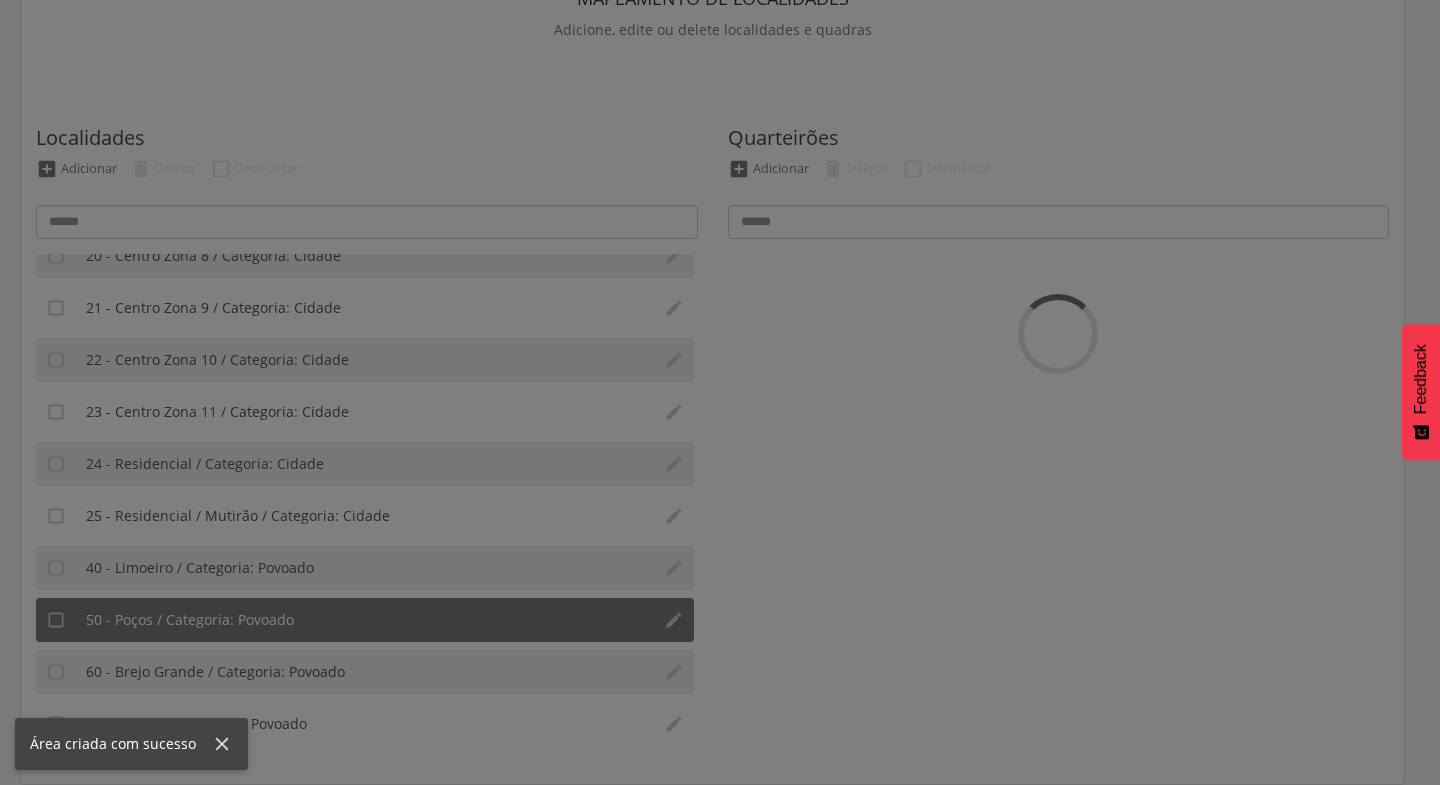 scroll, scrollTop: 0, scrollLeft: 0, axis: both 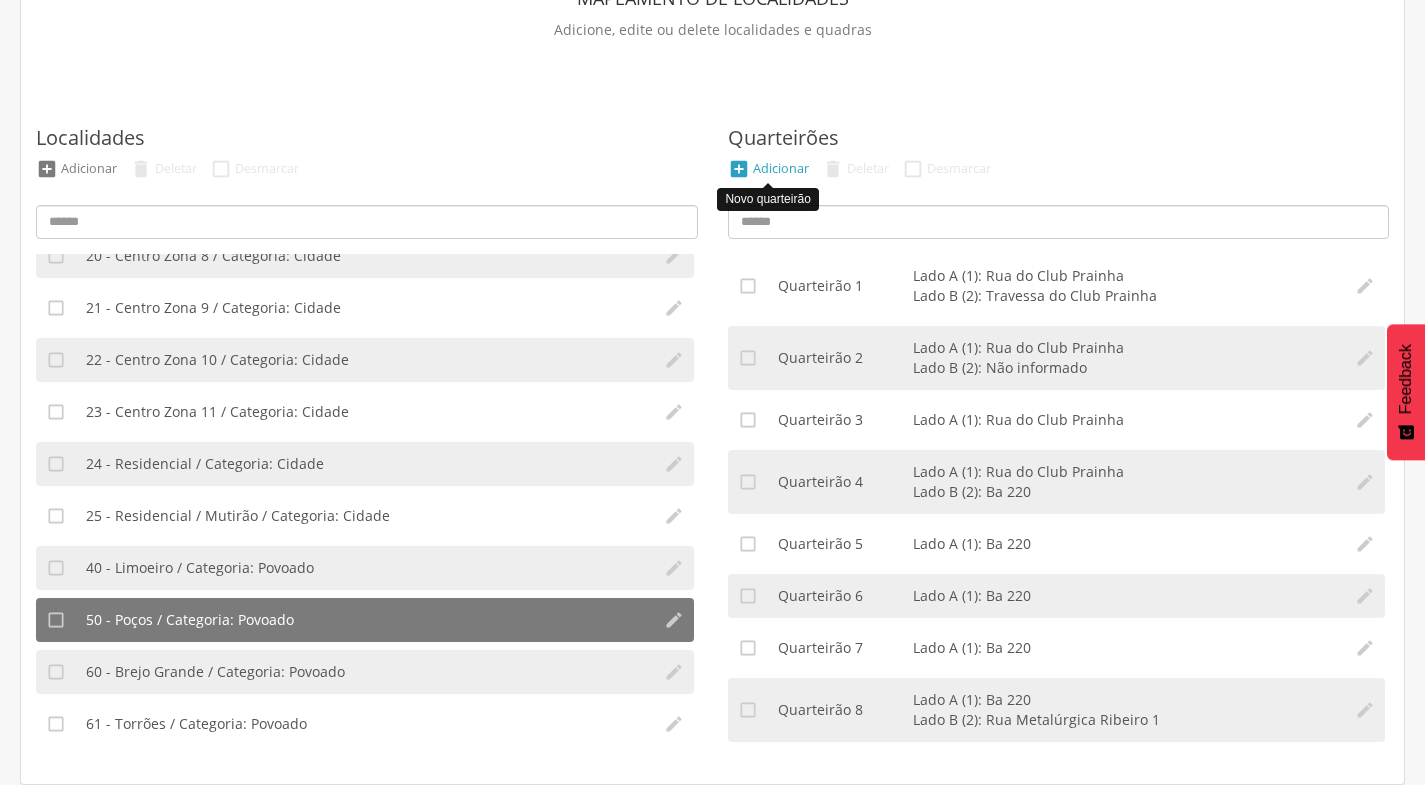 click on "Adicionar" at bounding box center [781, 168] 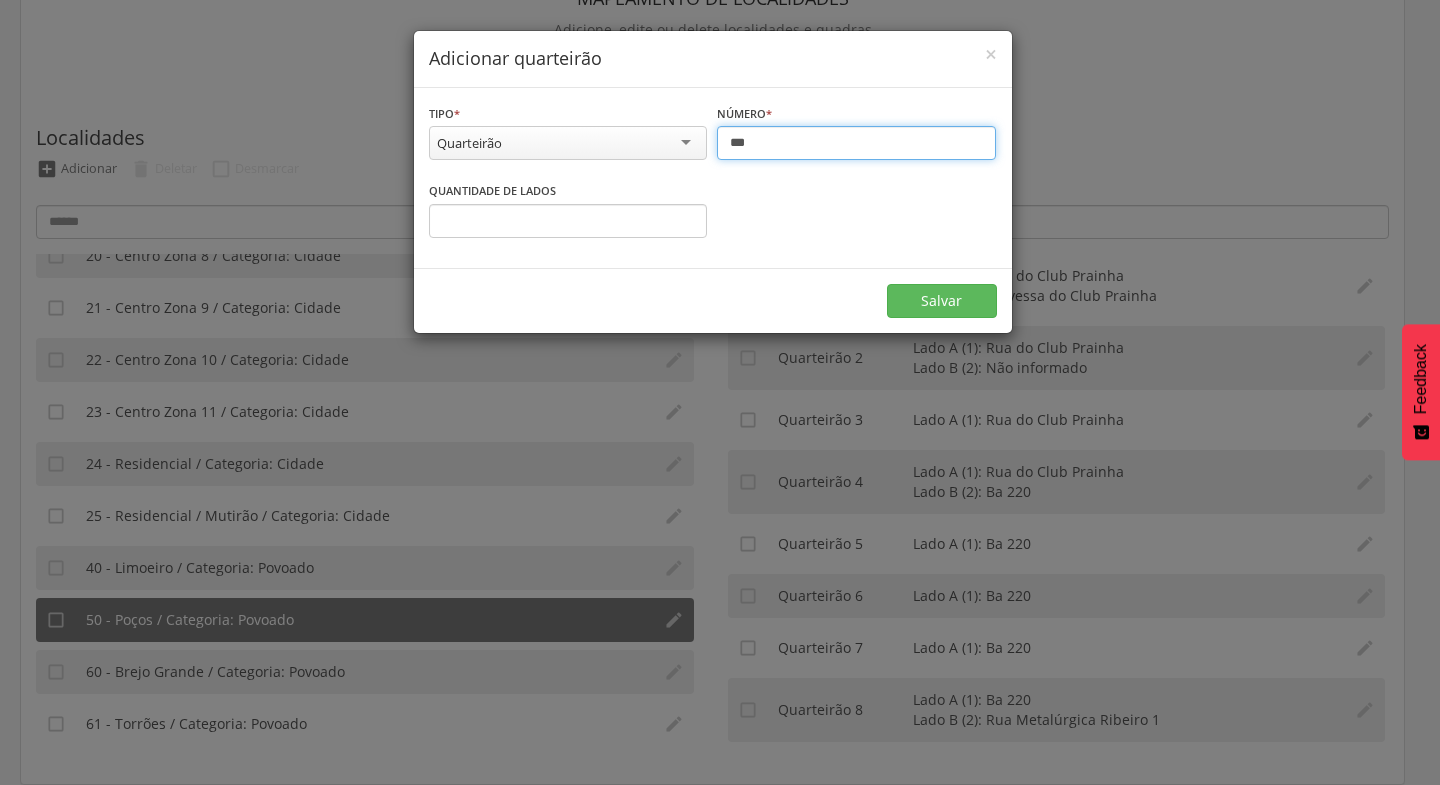 click on "***" at bounding box center [856, 143] 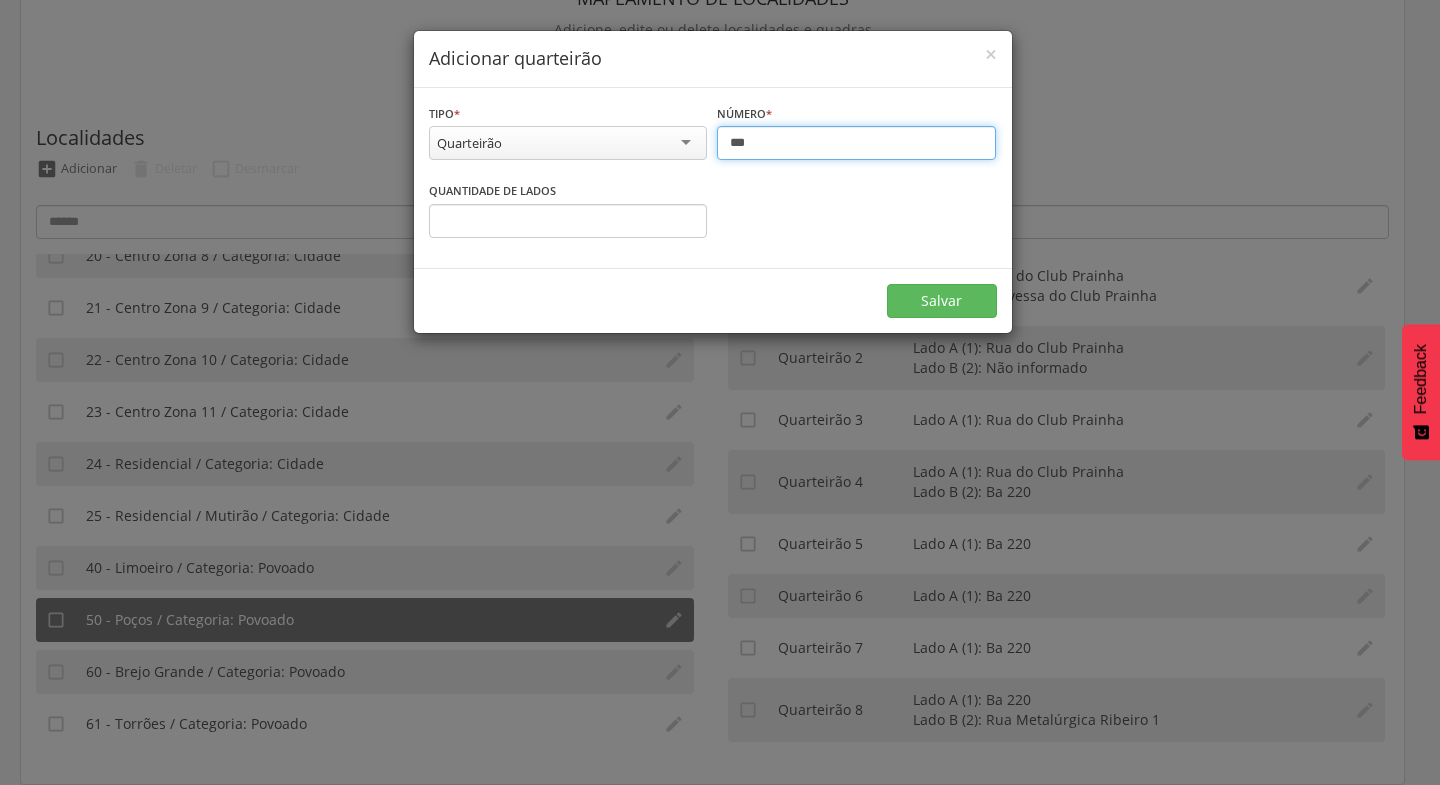type on "***" 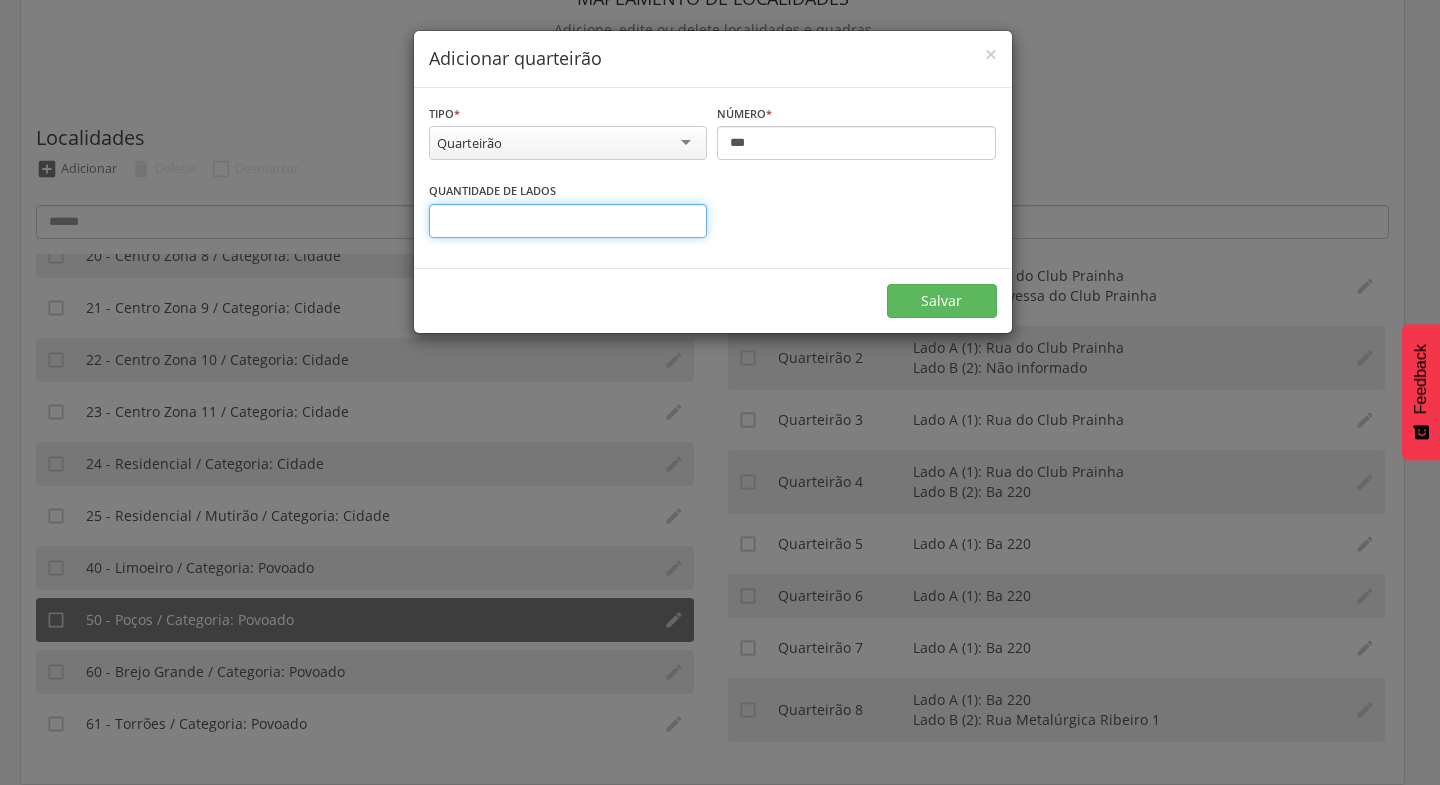 click on "*" at bounding box center (568, 221) 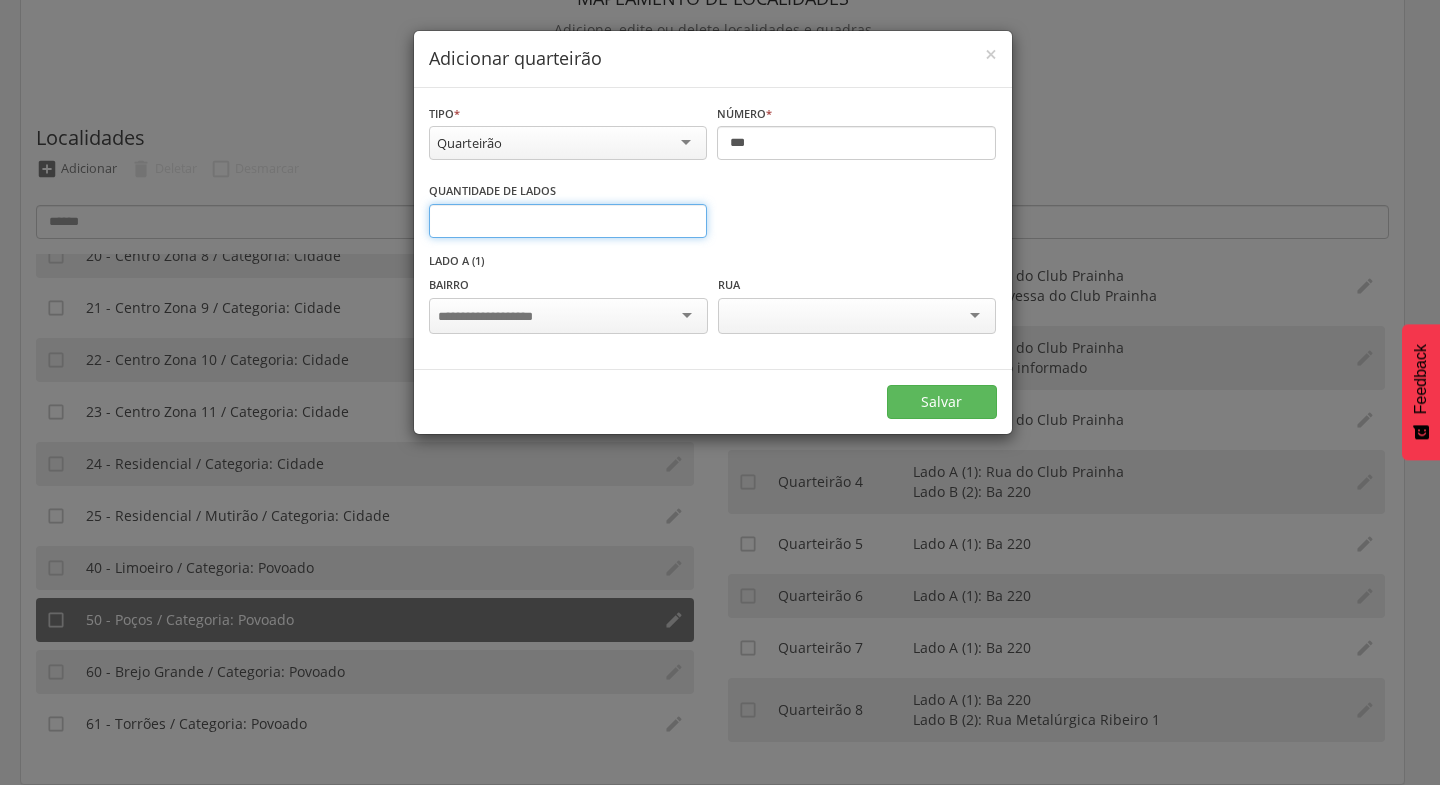 click on "*" at bounding box center (568, 221) 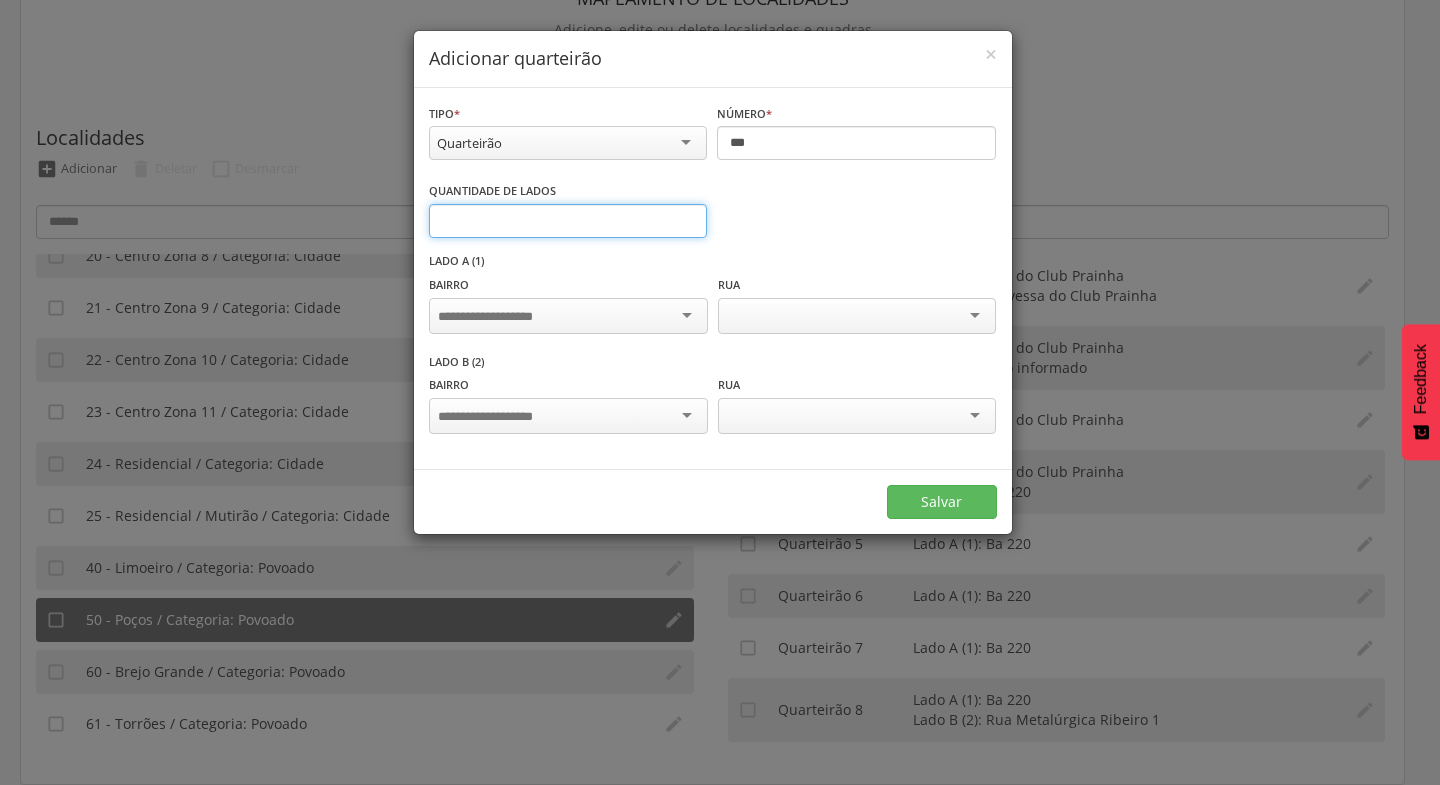 click on "*" at bounding box center [568, 221] 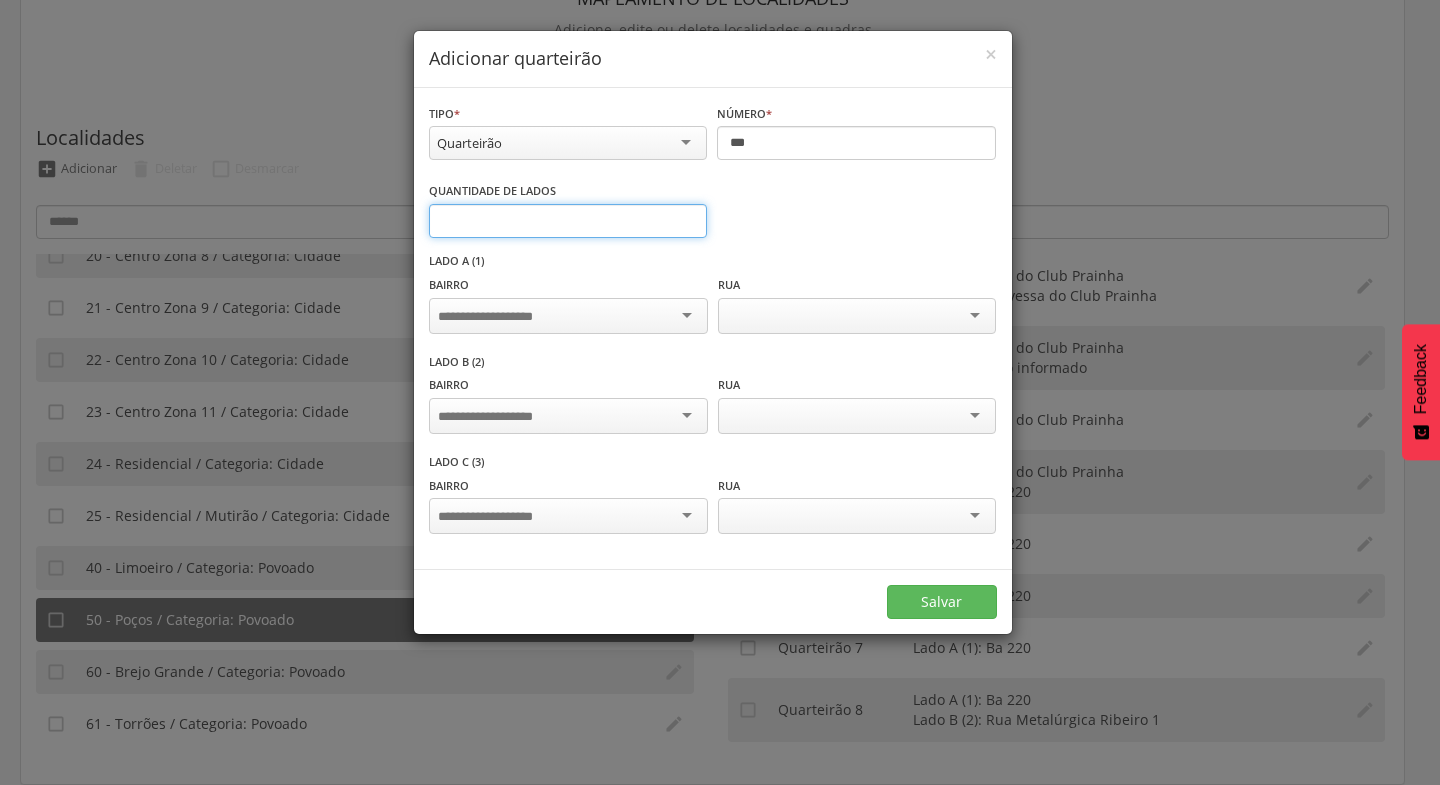 click on "*" at bounding box center [568, 221] 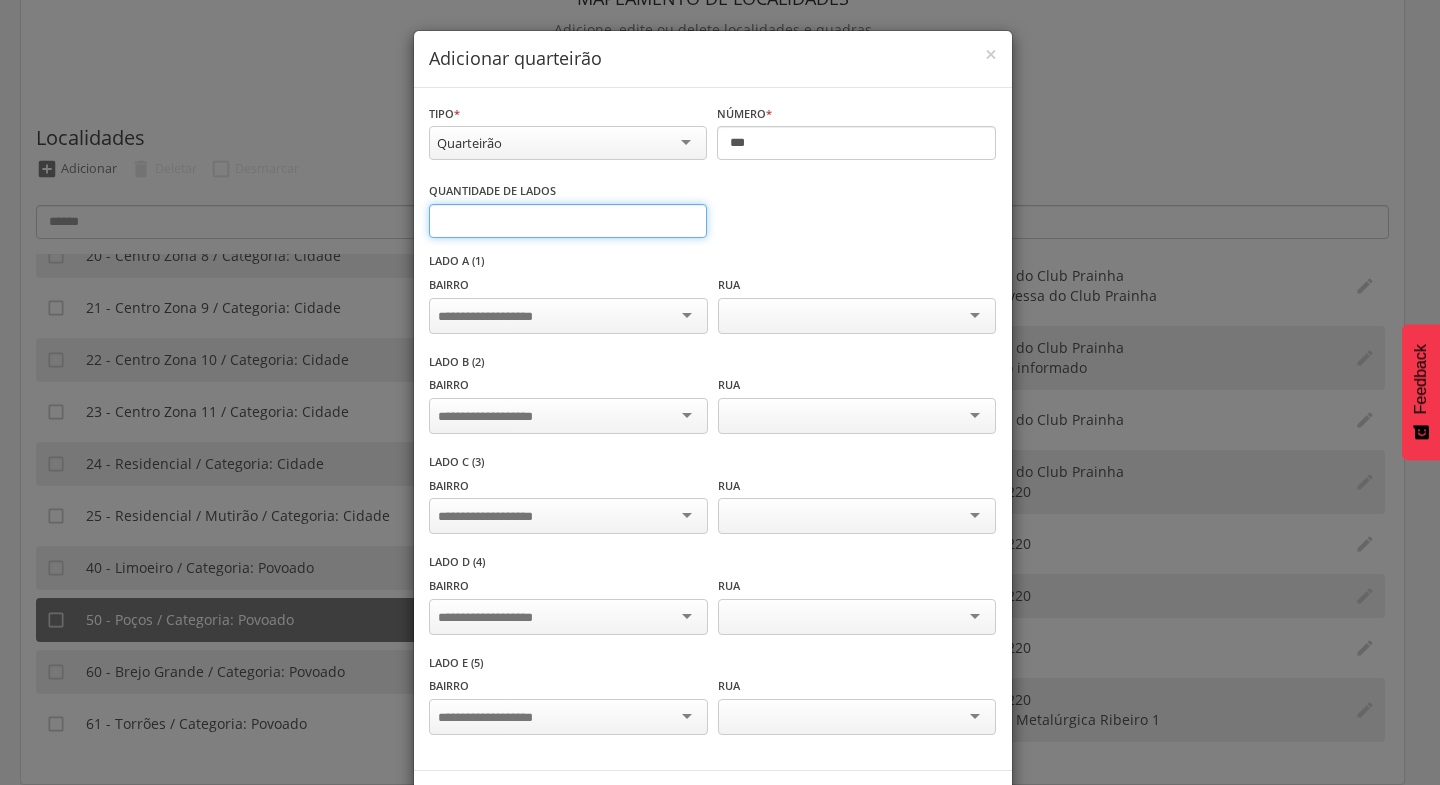 type on "*" 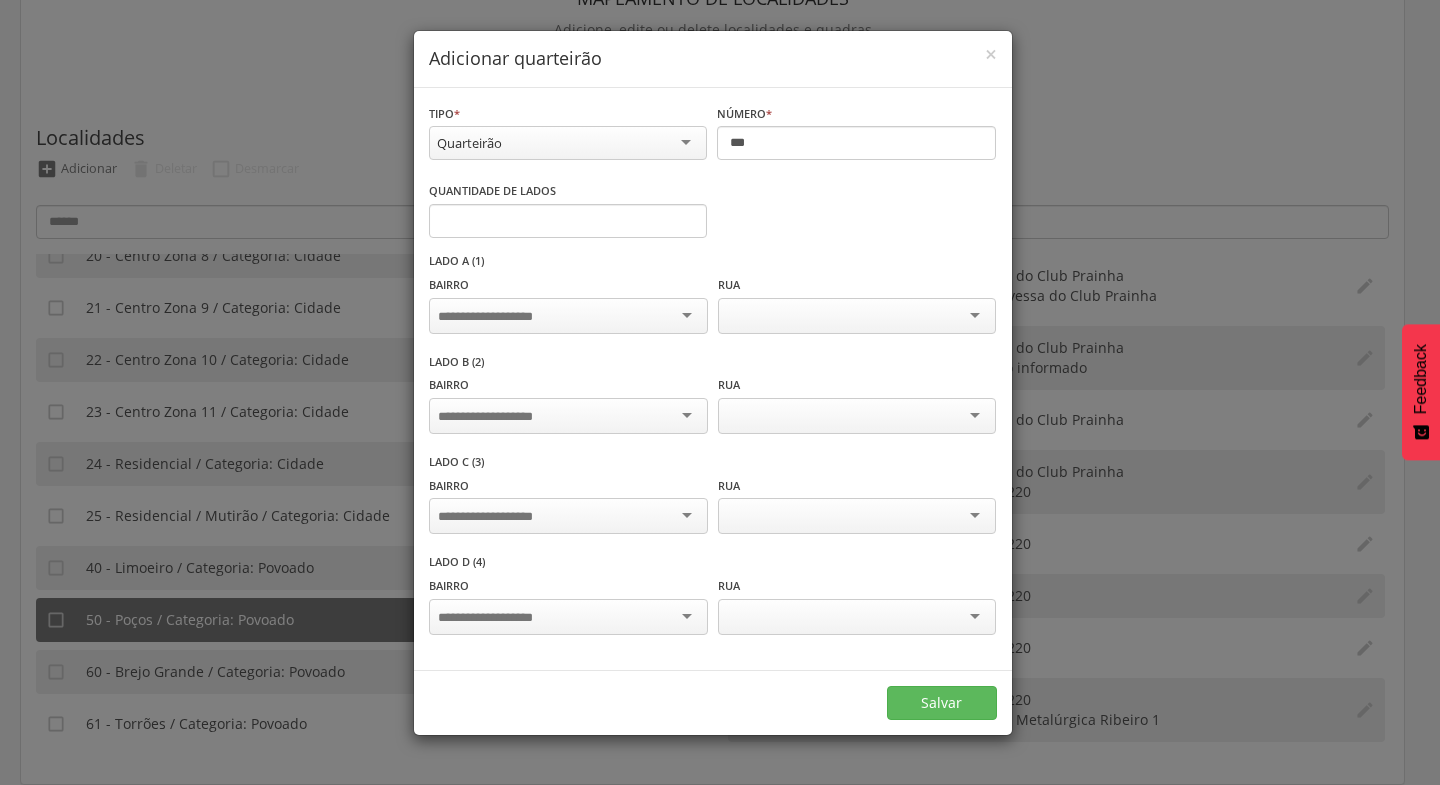 click at bounding box center (568, 316) 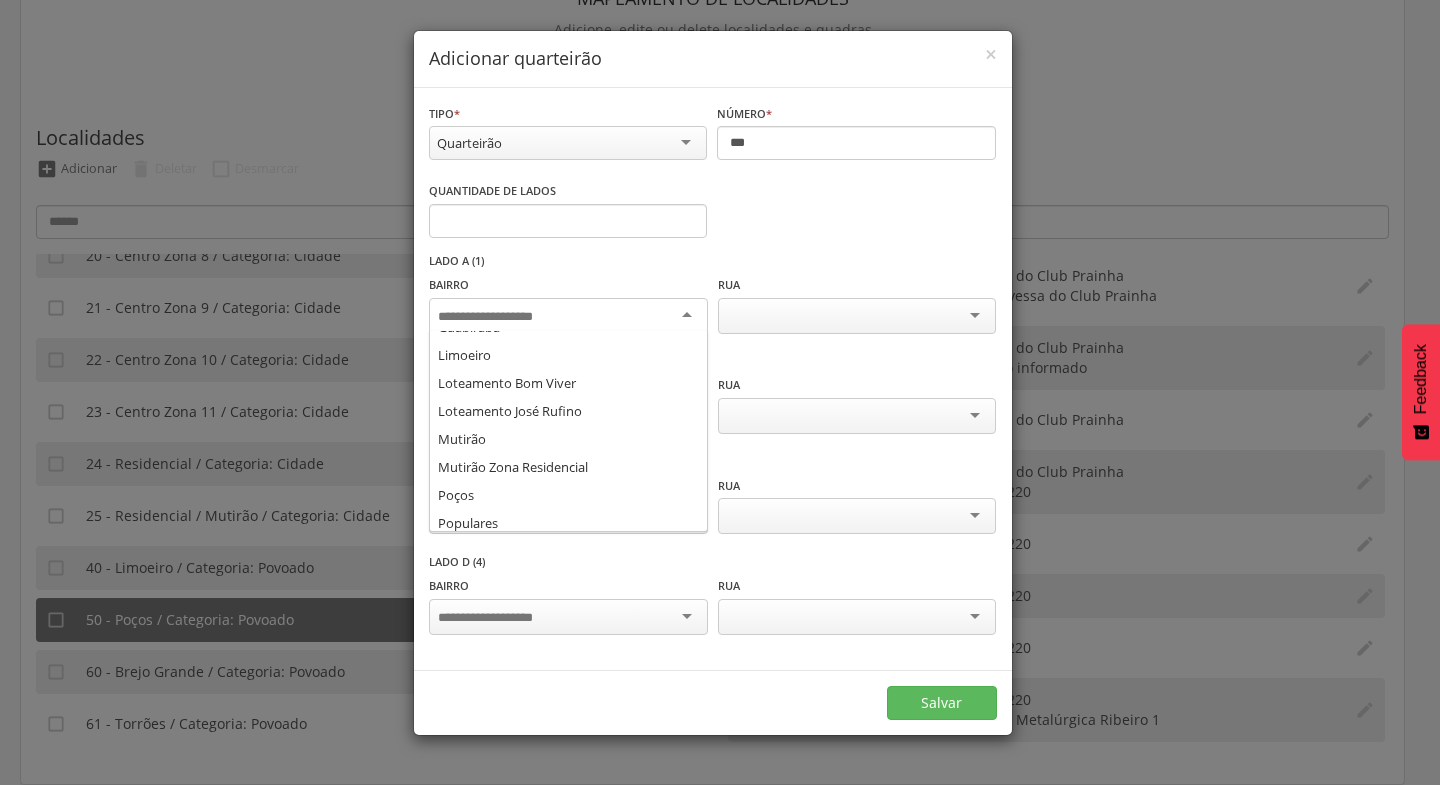 scroll, scrollTop: 344, scrollLeft: 0, axis: vertical 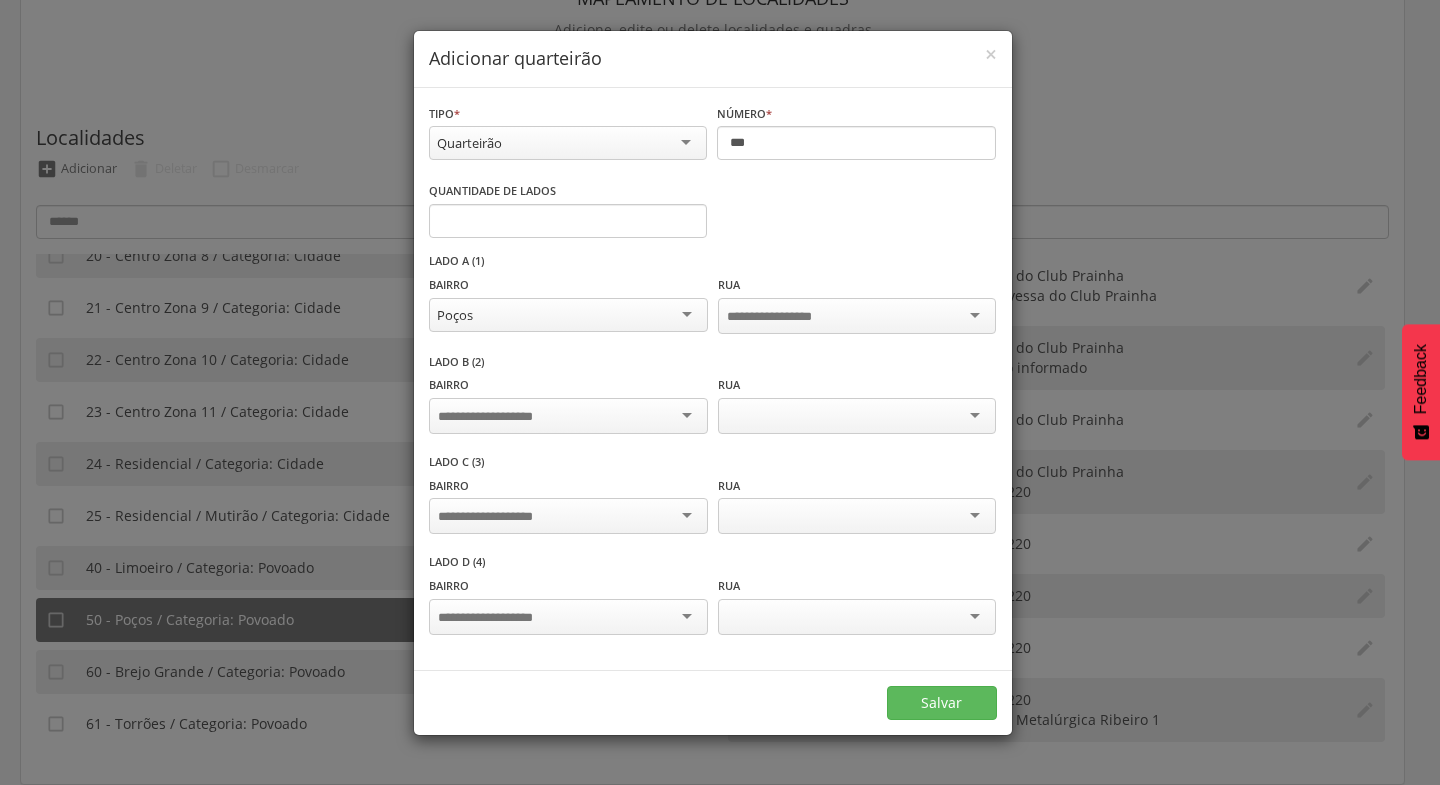 click at bounding box center (857, 316) 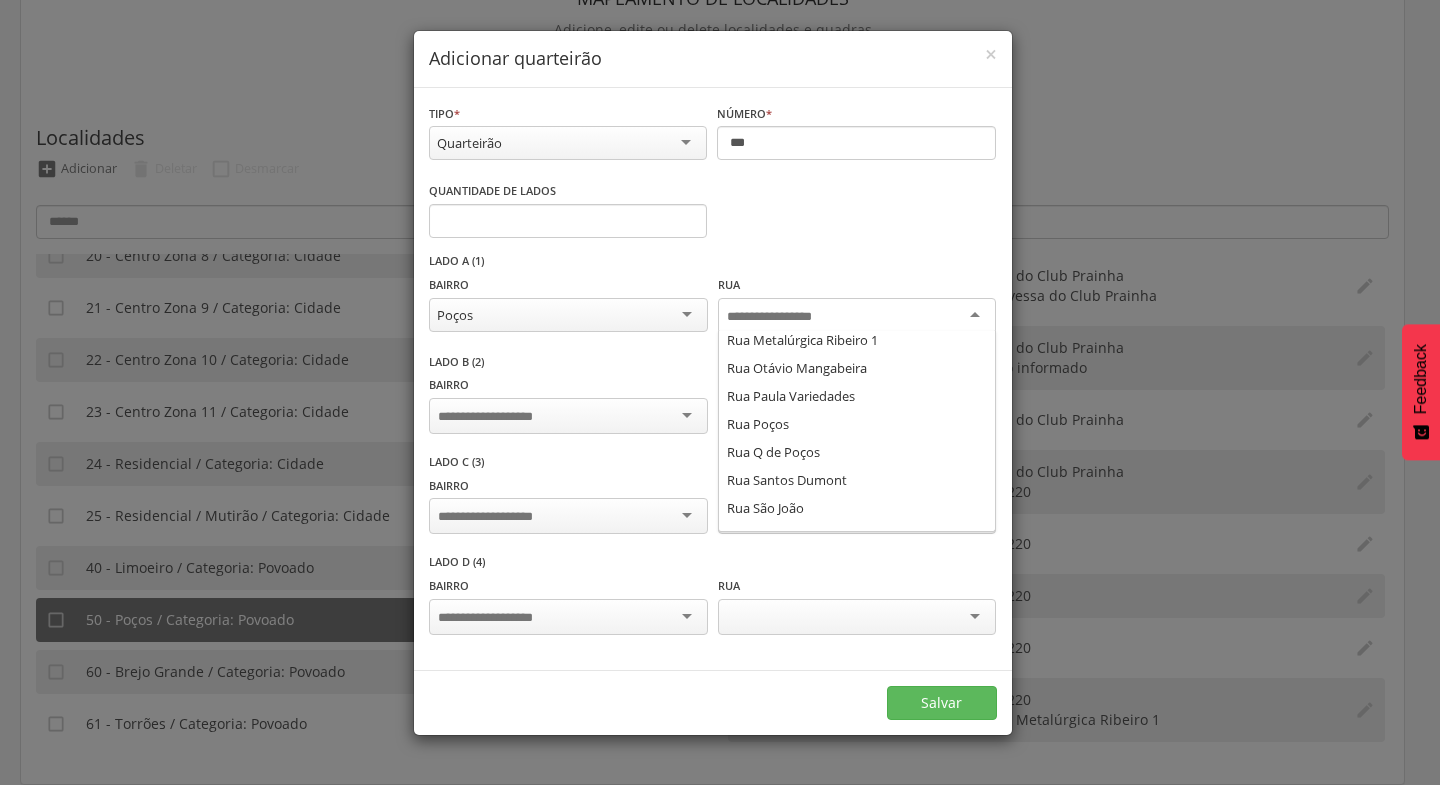scroll, scrollTop: 574, scrollLeft: 0, axis: vertical 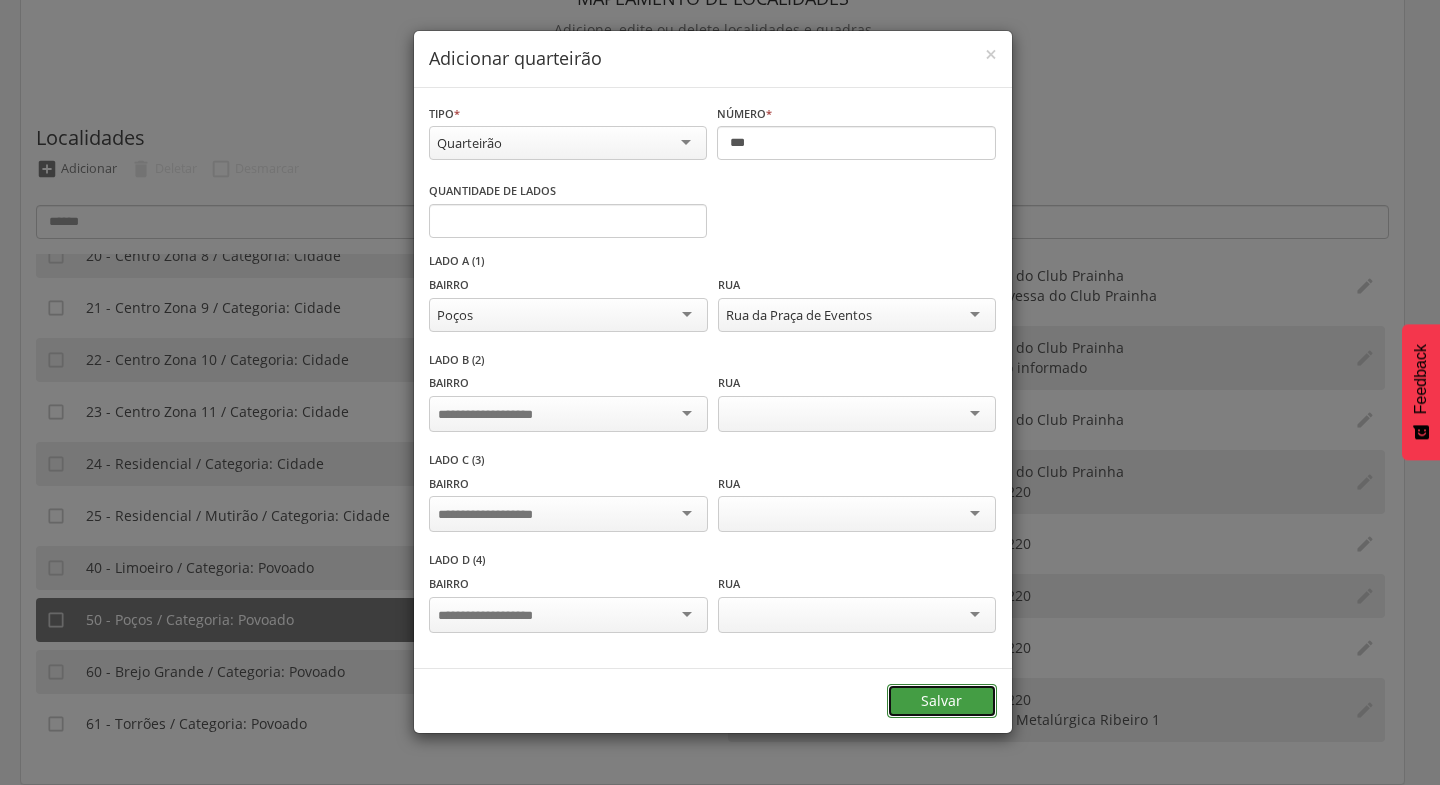 click on "Salvar" at bounding box center (942, 701) 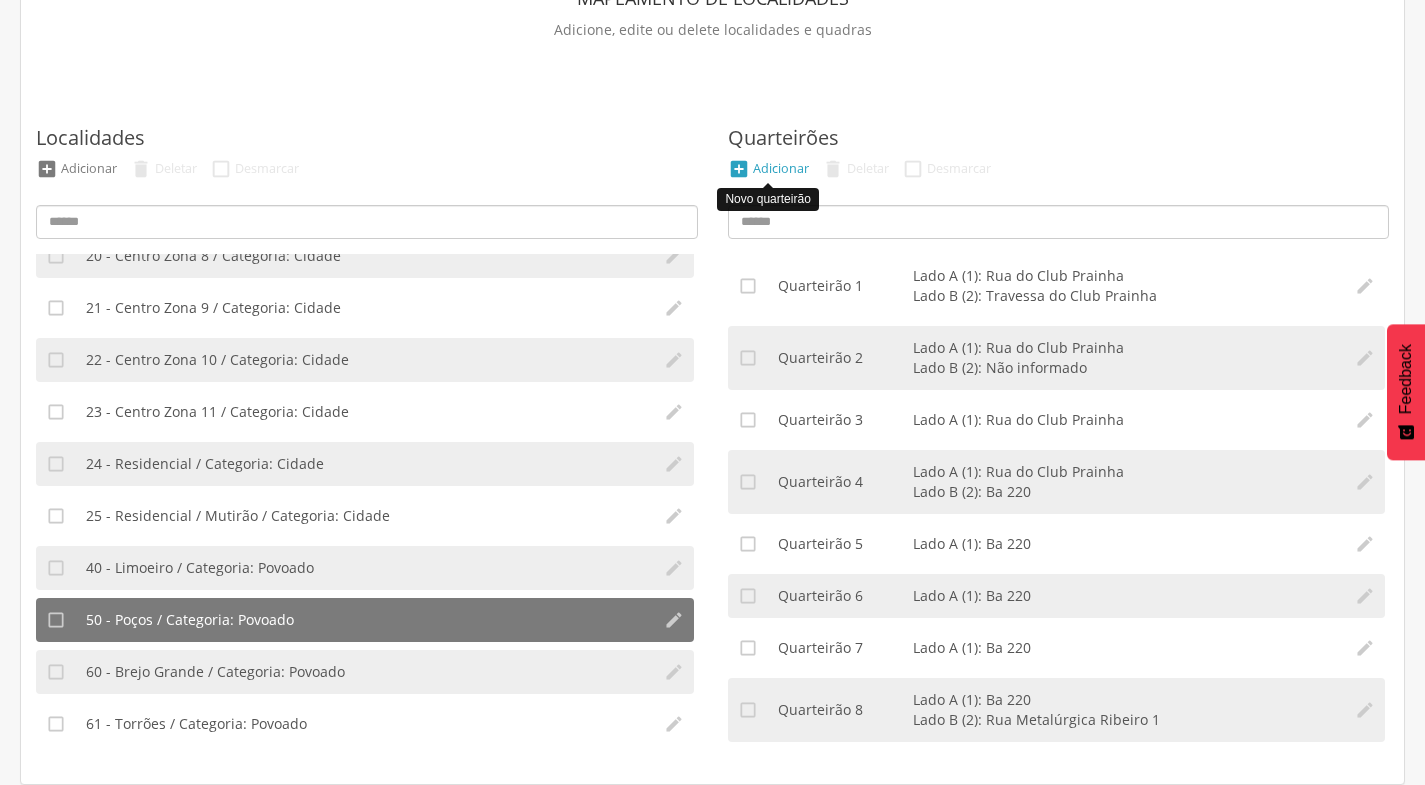 click on "Adicionar" at bounding box center [781, 168] 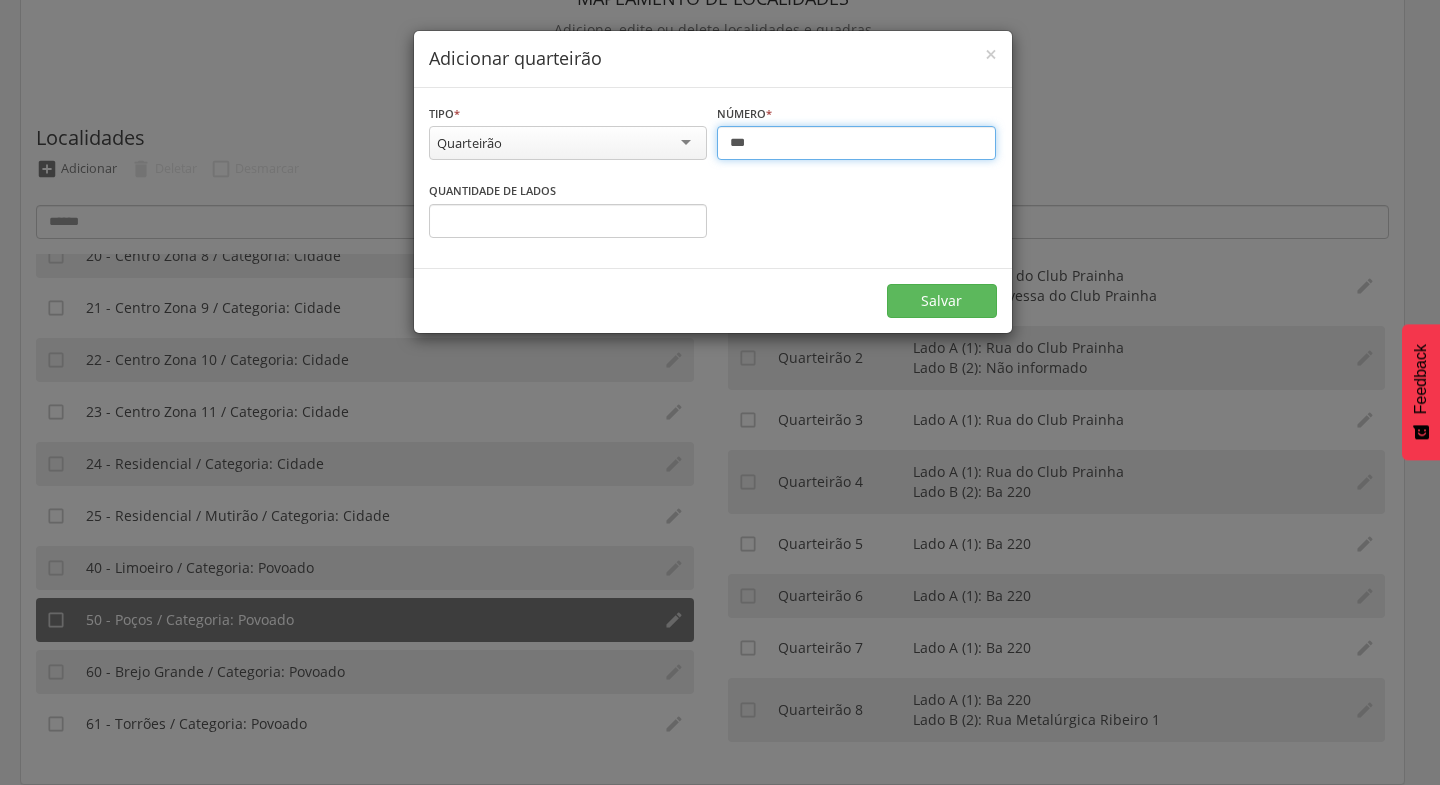 click on "***" at bounding box center (856, 143) 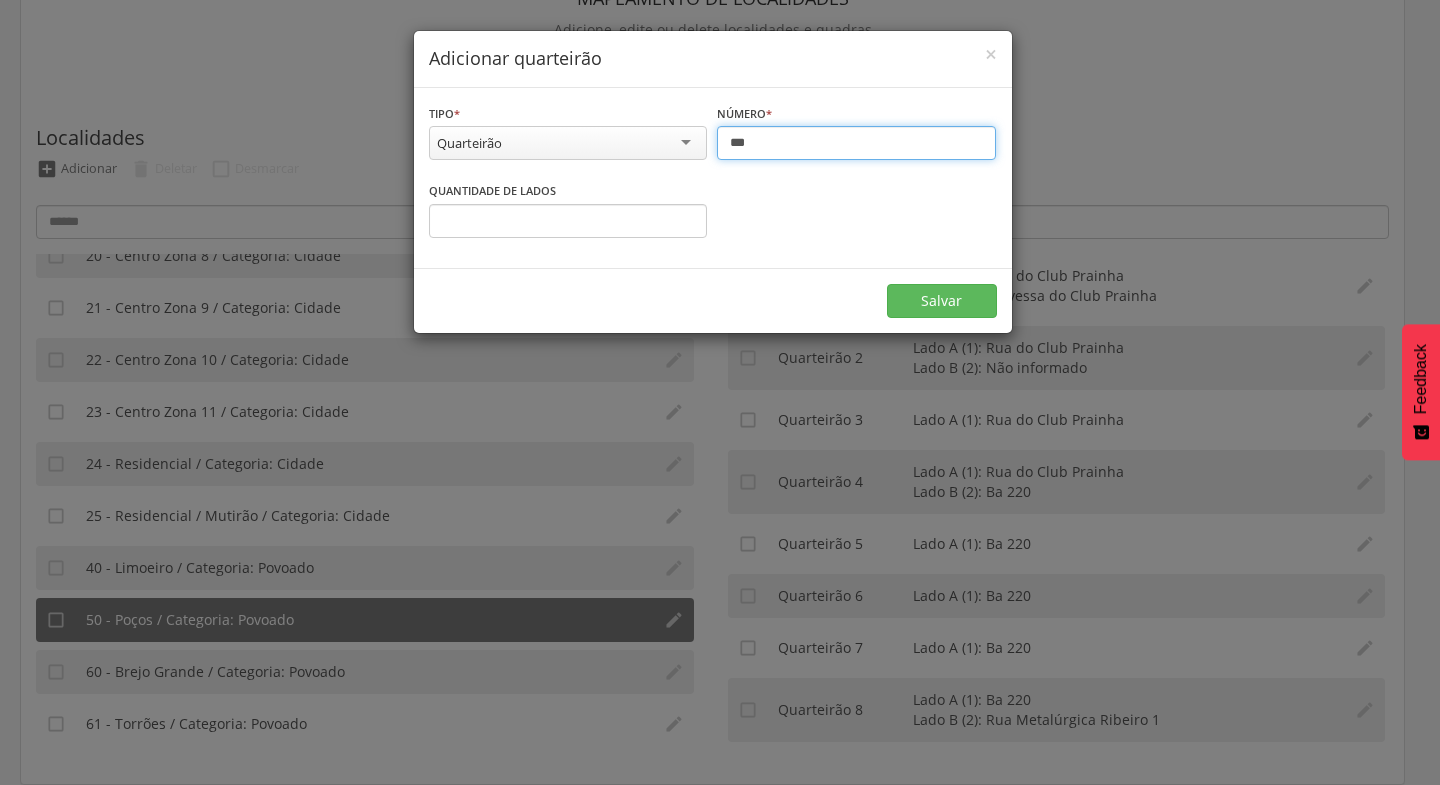 type on "***" 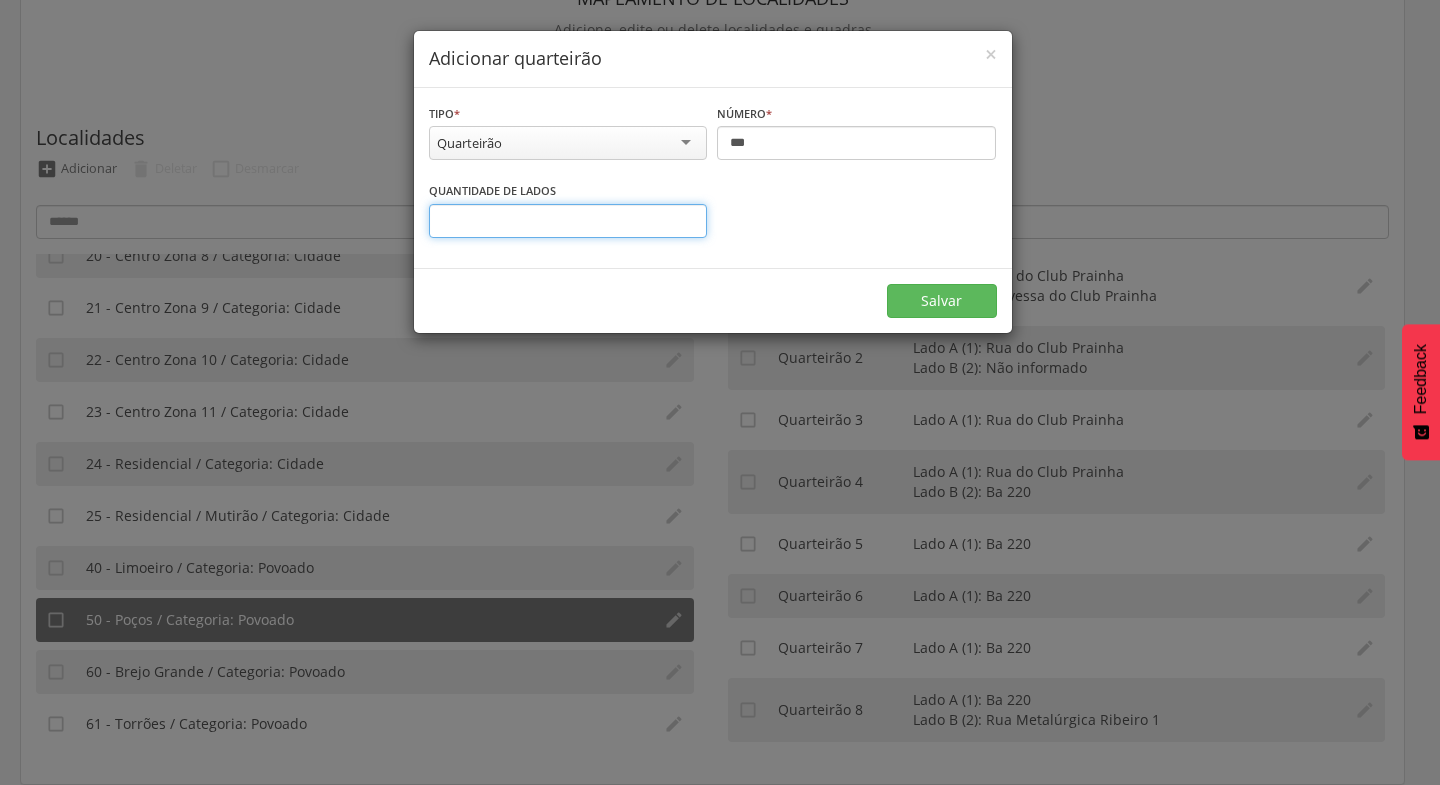 click on "*" at bounding box center [568, 221] 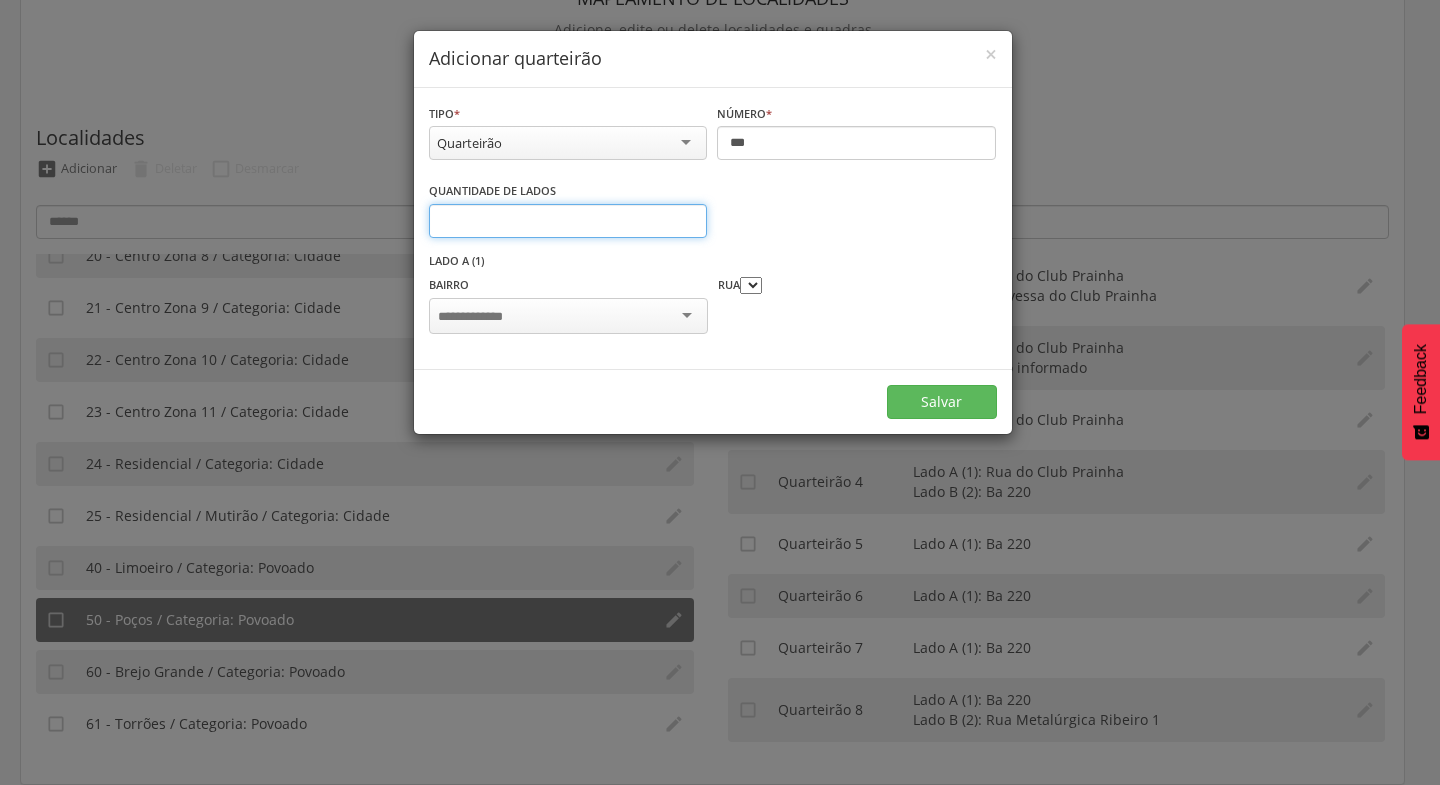 click on "*" at bounding box center (568, 221) 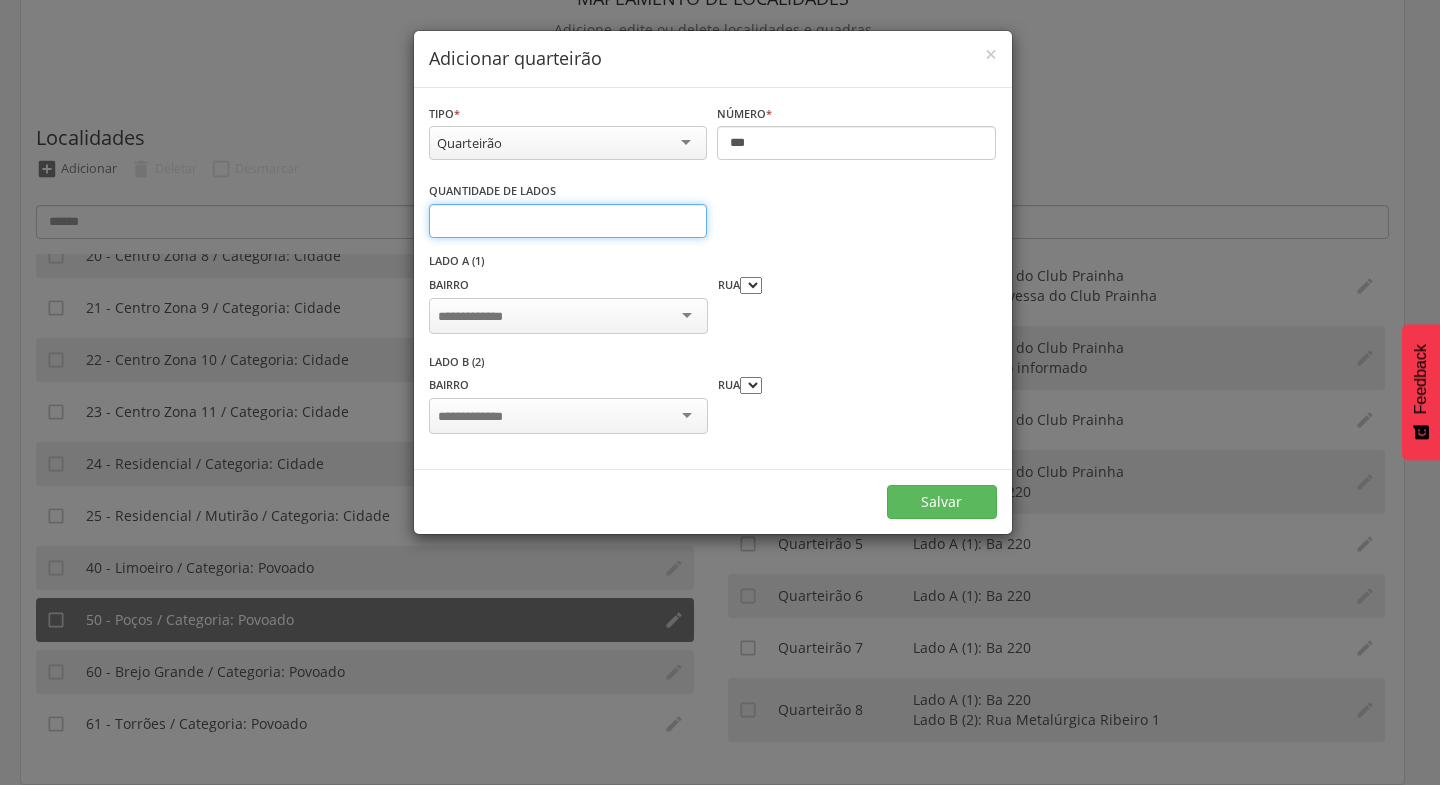 click on "*" at bounding box center [568, 221] 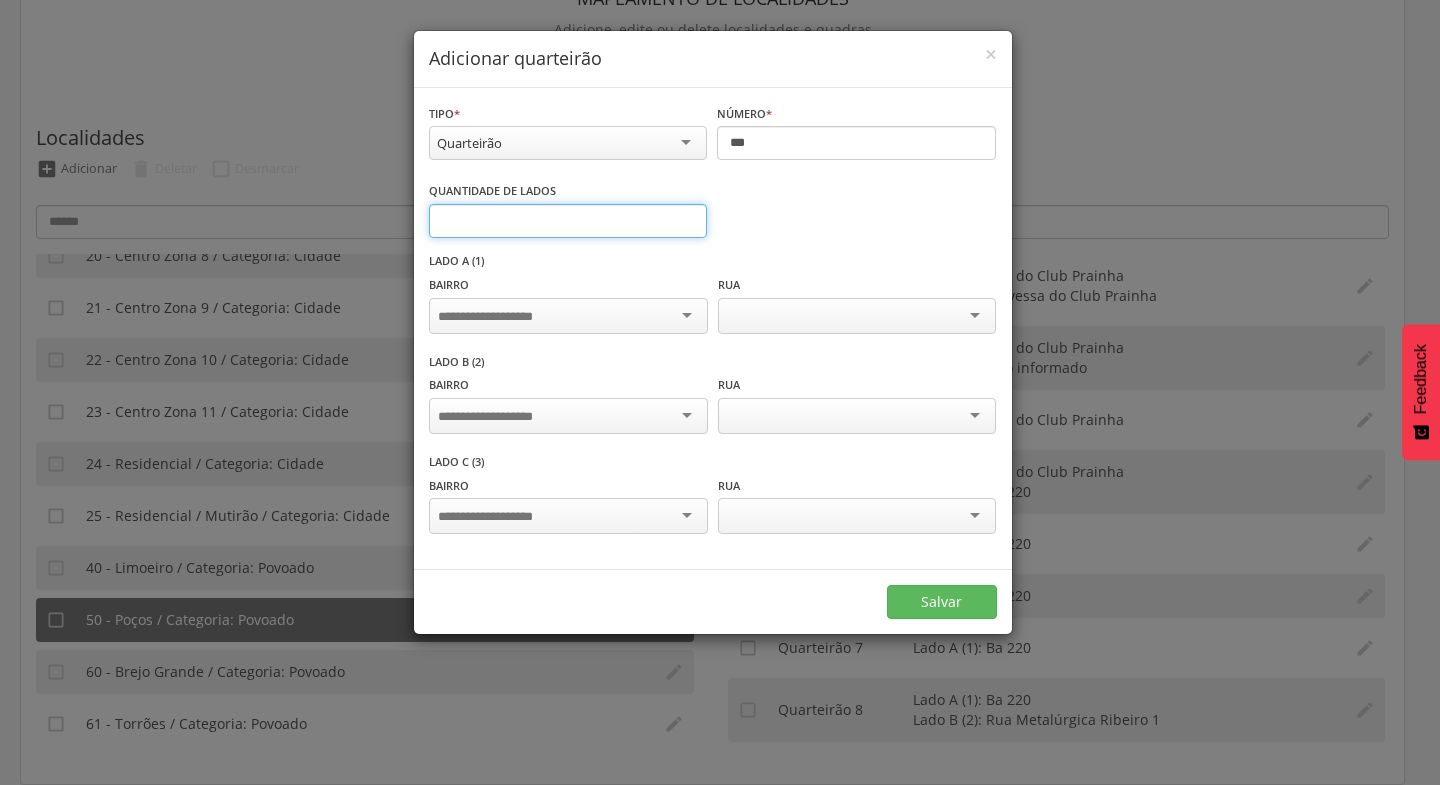 type on "*" 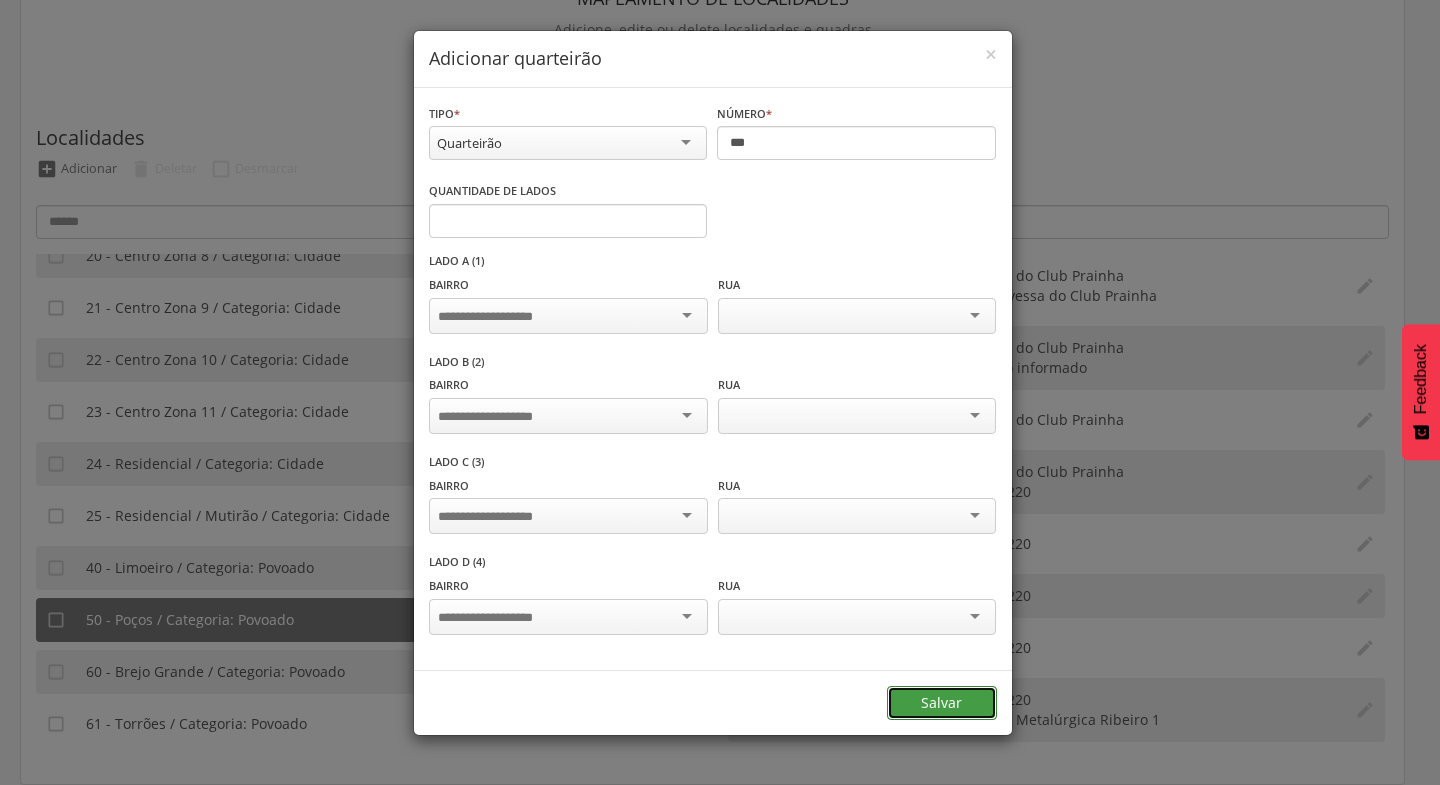 click on "Salvar" at bounding box center (942, 703) 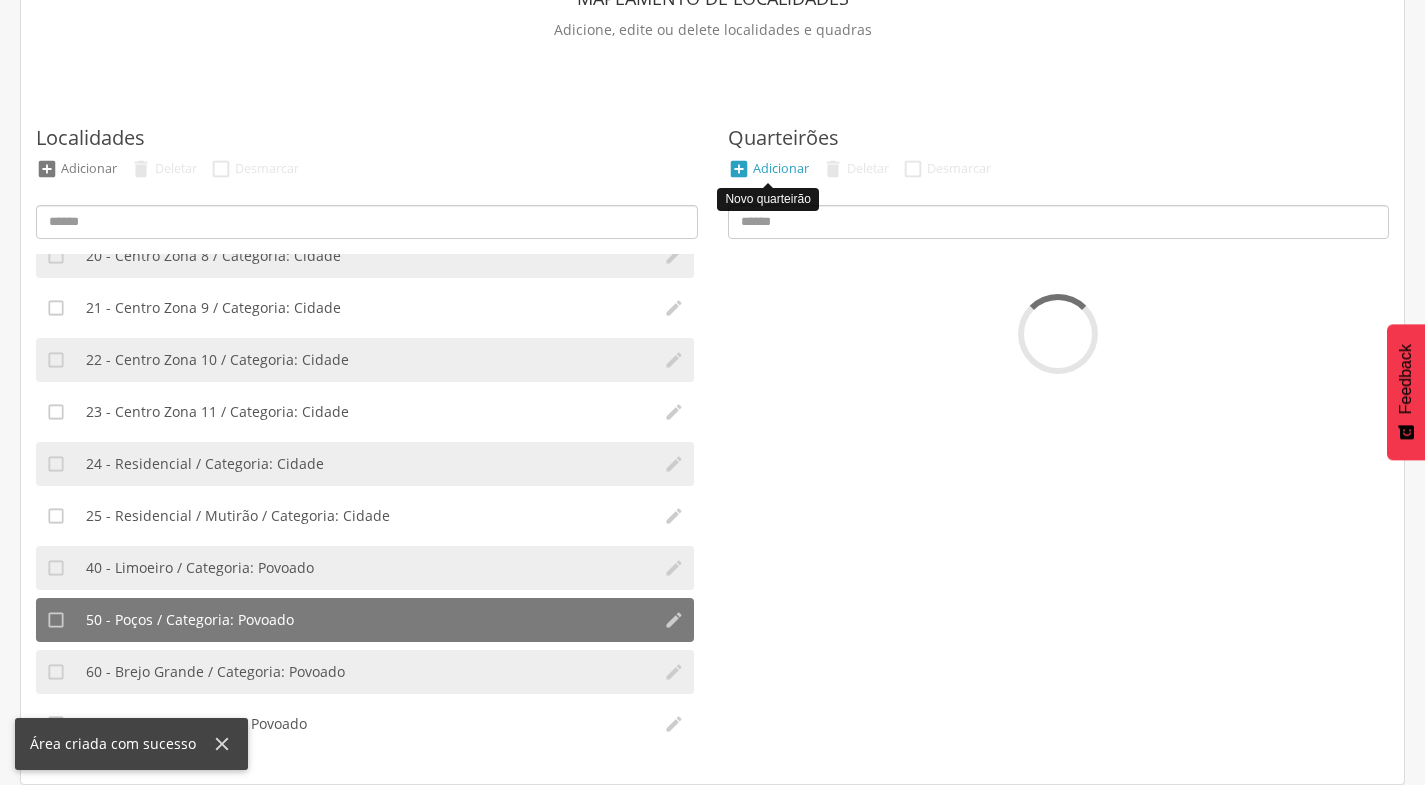 click on "Adicionar" at bounding box center (781, 168) 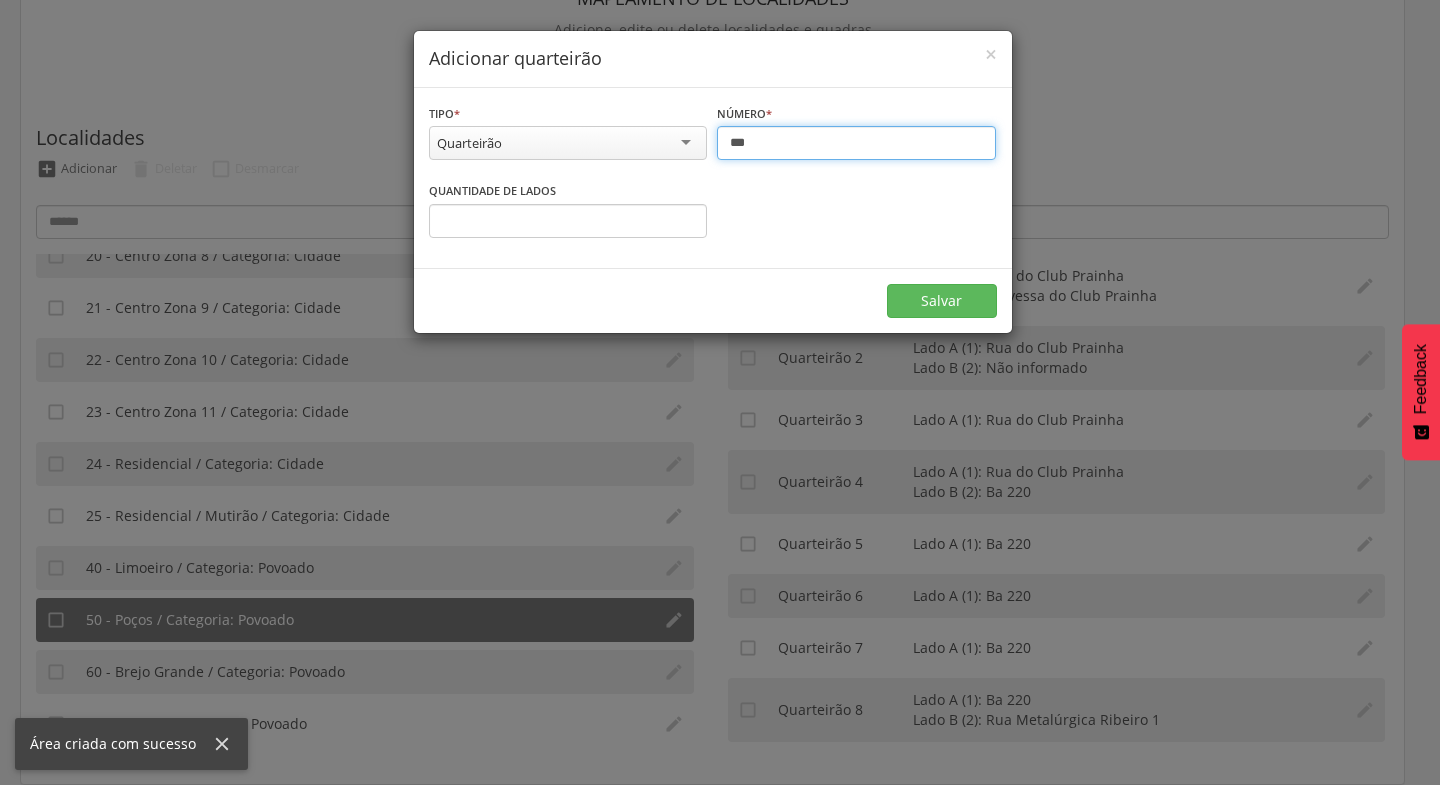 click on "***" at bounding box center (856, 143) 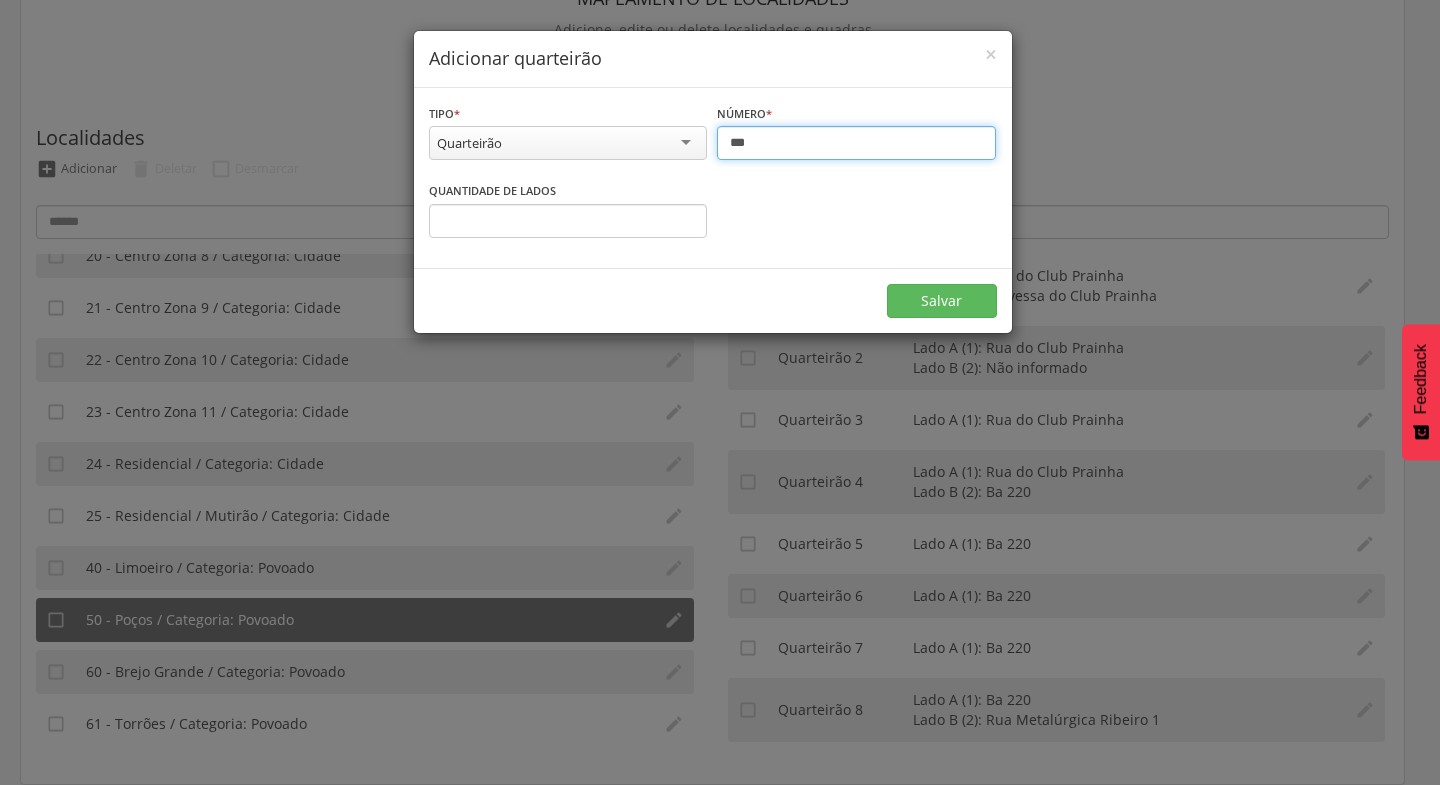 type on "***" 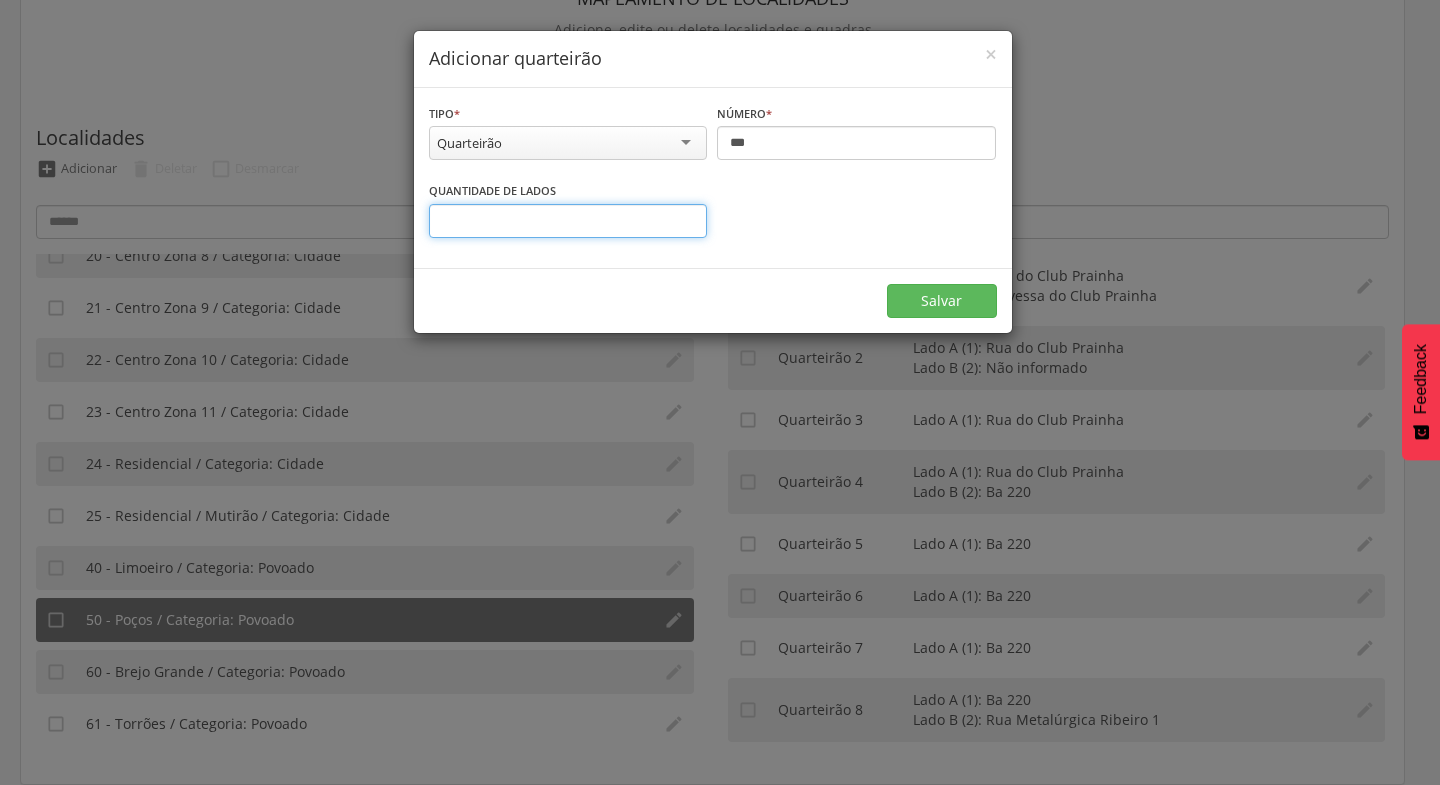 click on "*" at bounding box center [568, 221] 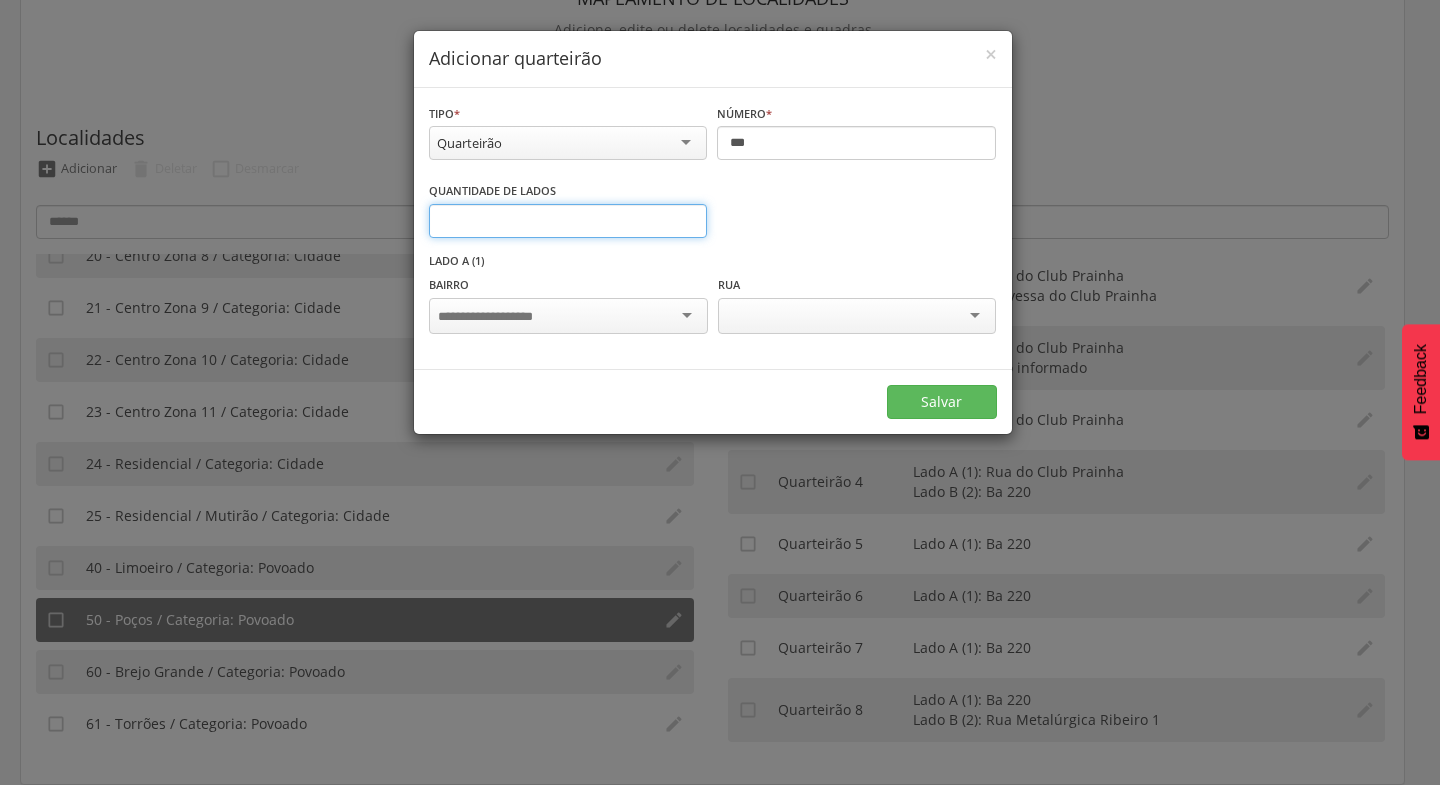 click on "*" at bounding box center (568, 221) 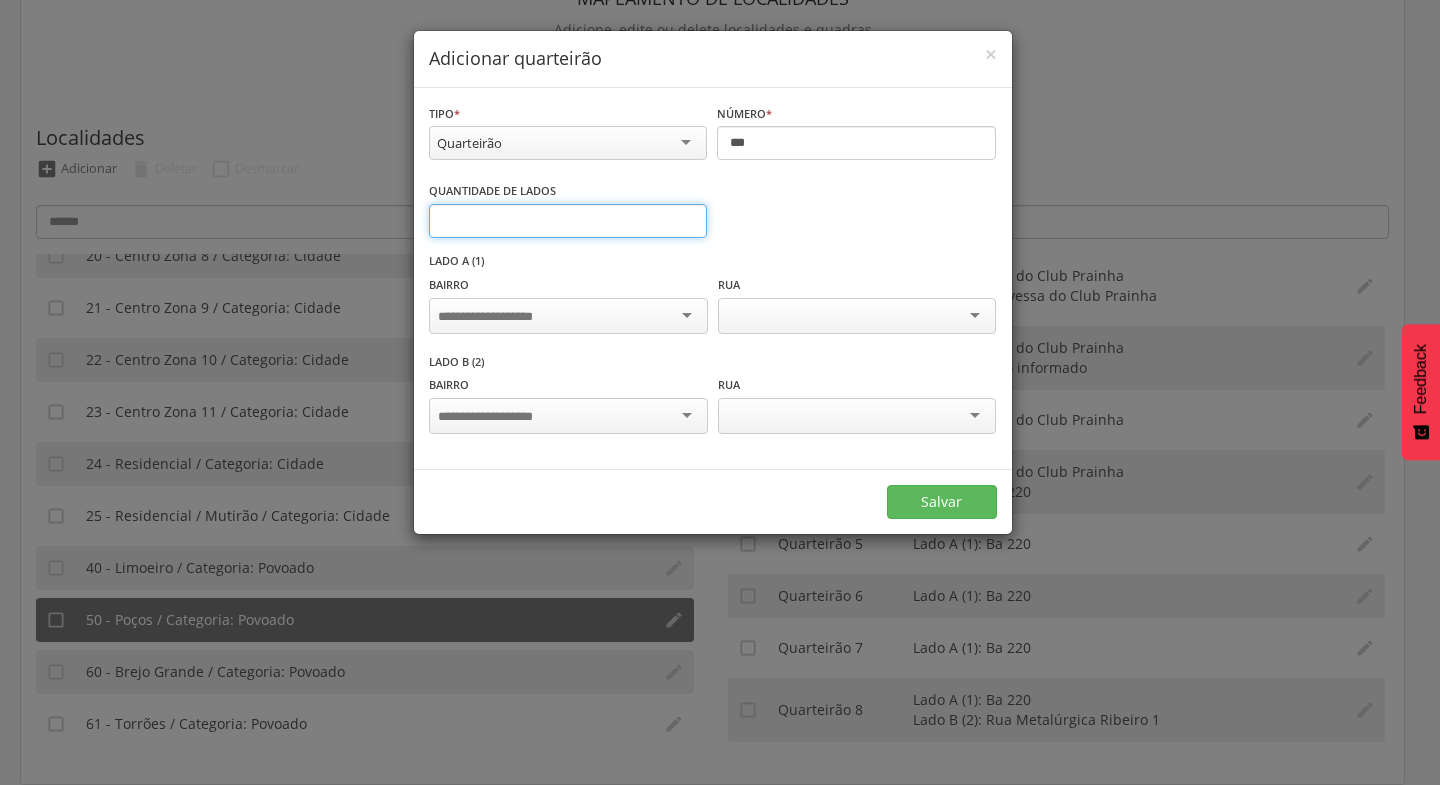 click on "*" at bounding box center [568, 221] 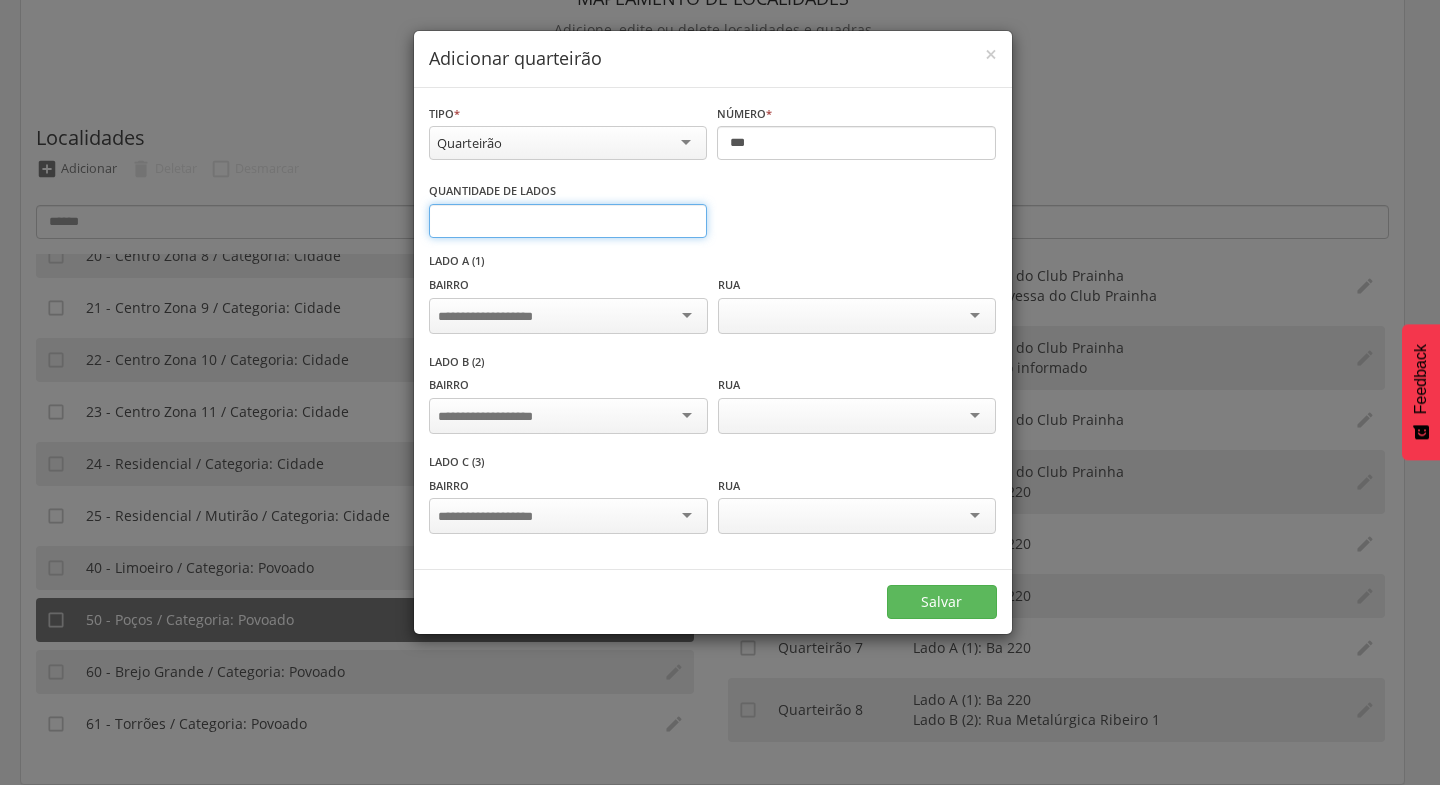 type on "*" 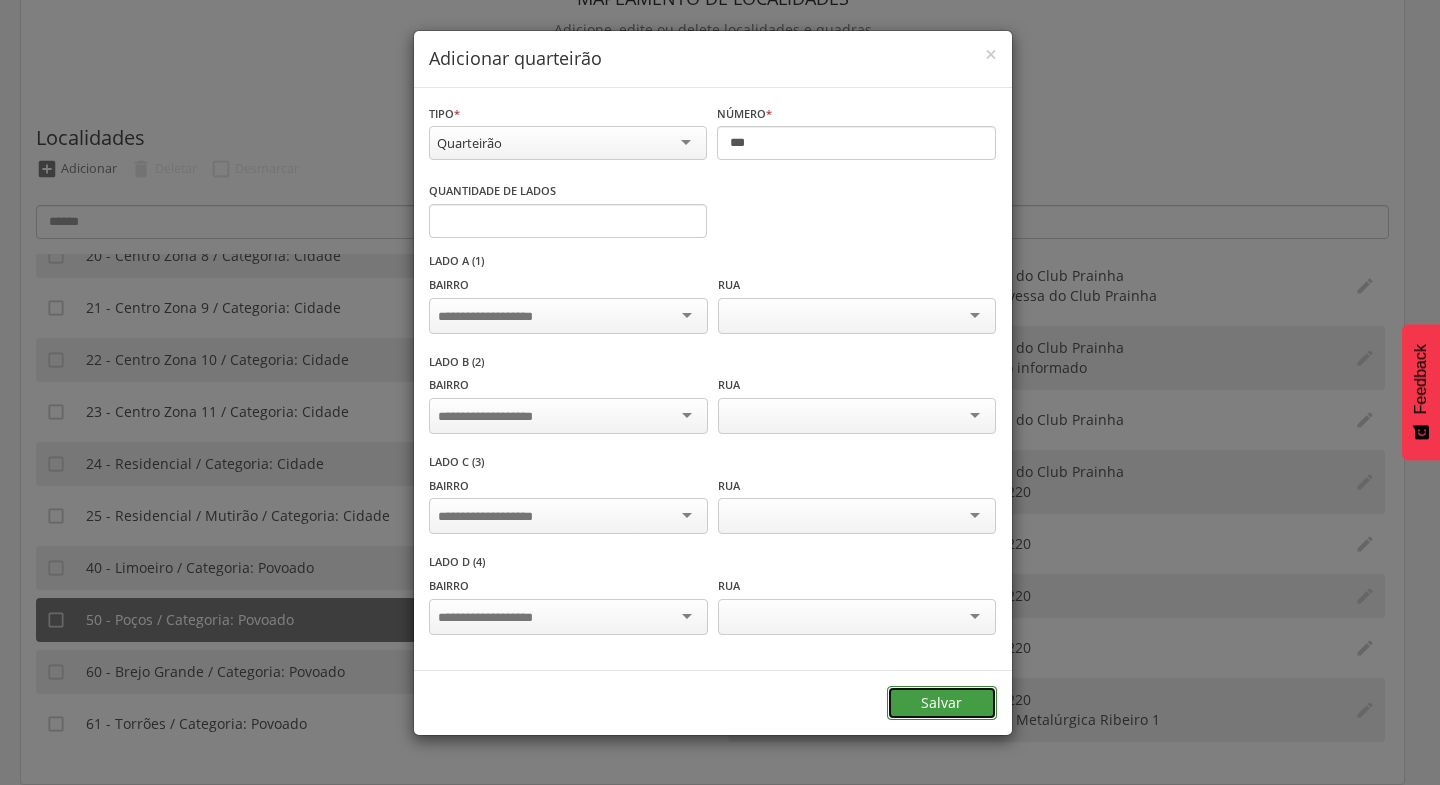 click on "Salvar" at bounding box center (942, 703) 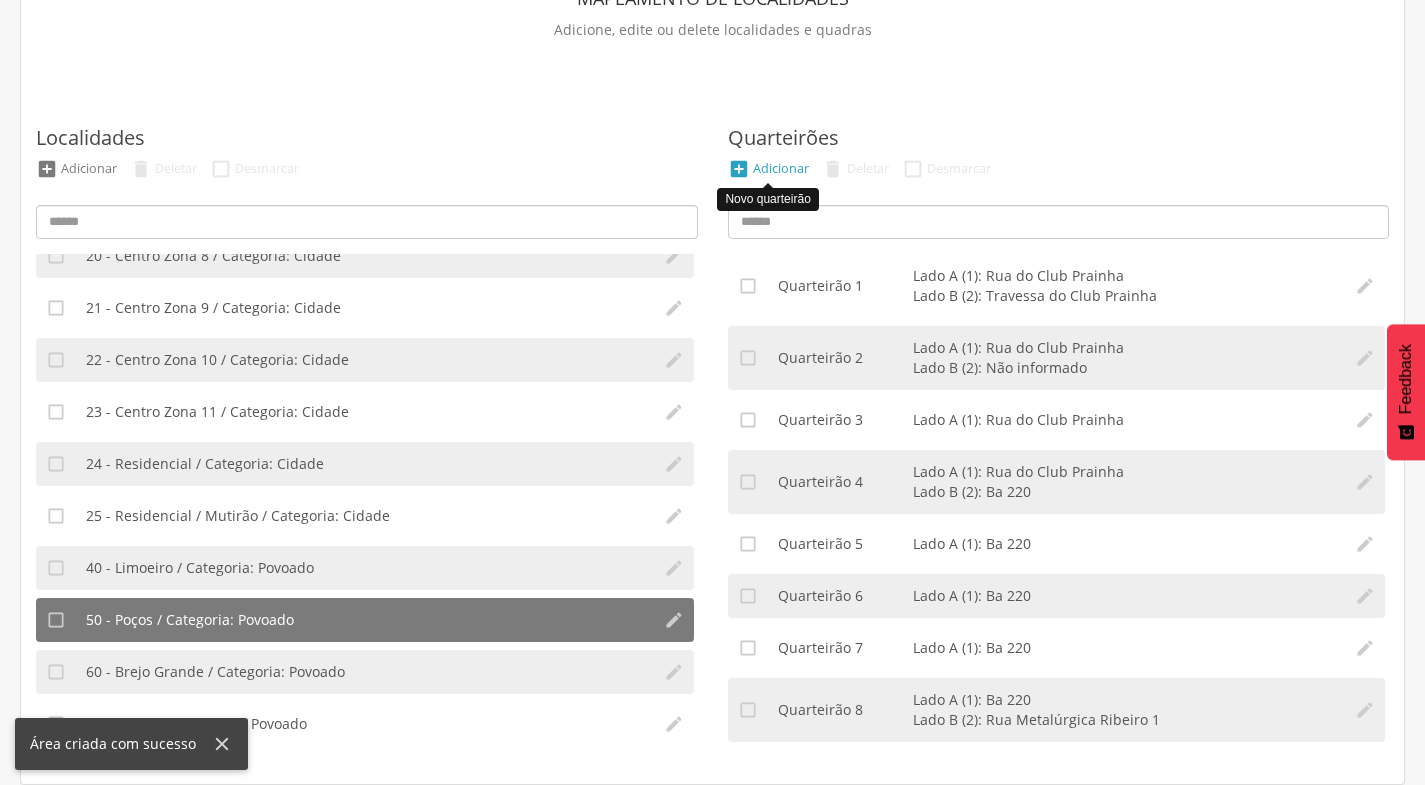 click on "Adicionar" at bounding box center [781, 168] 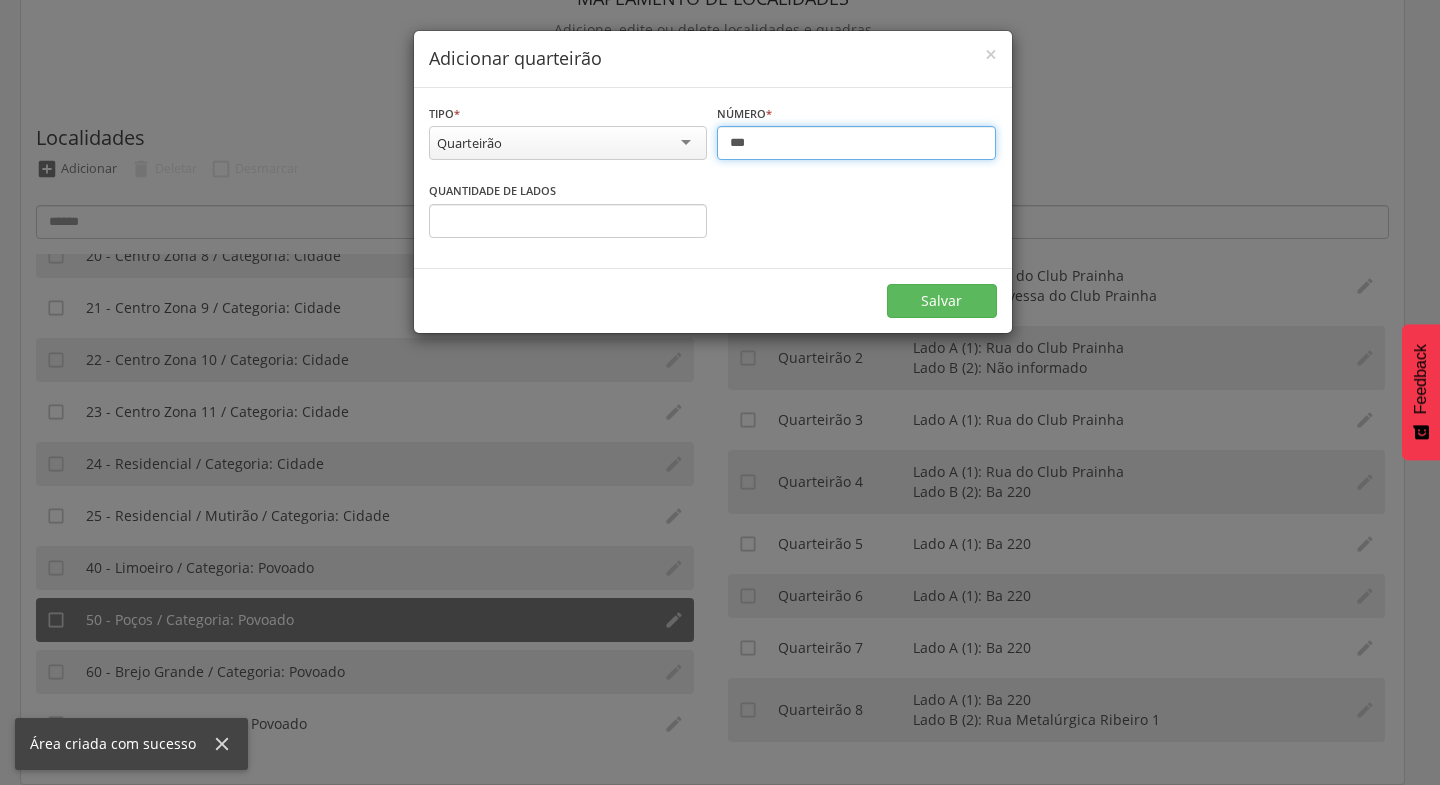 click on "***" at bounding box center [856, 143] 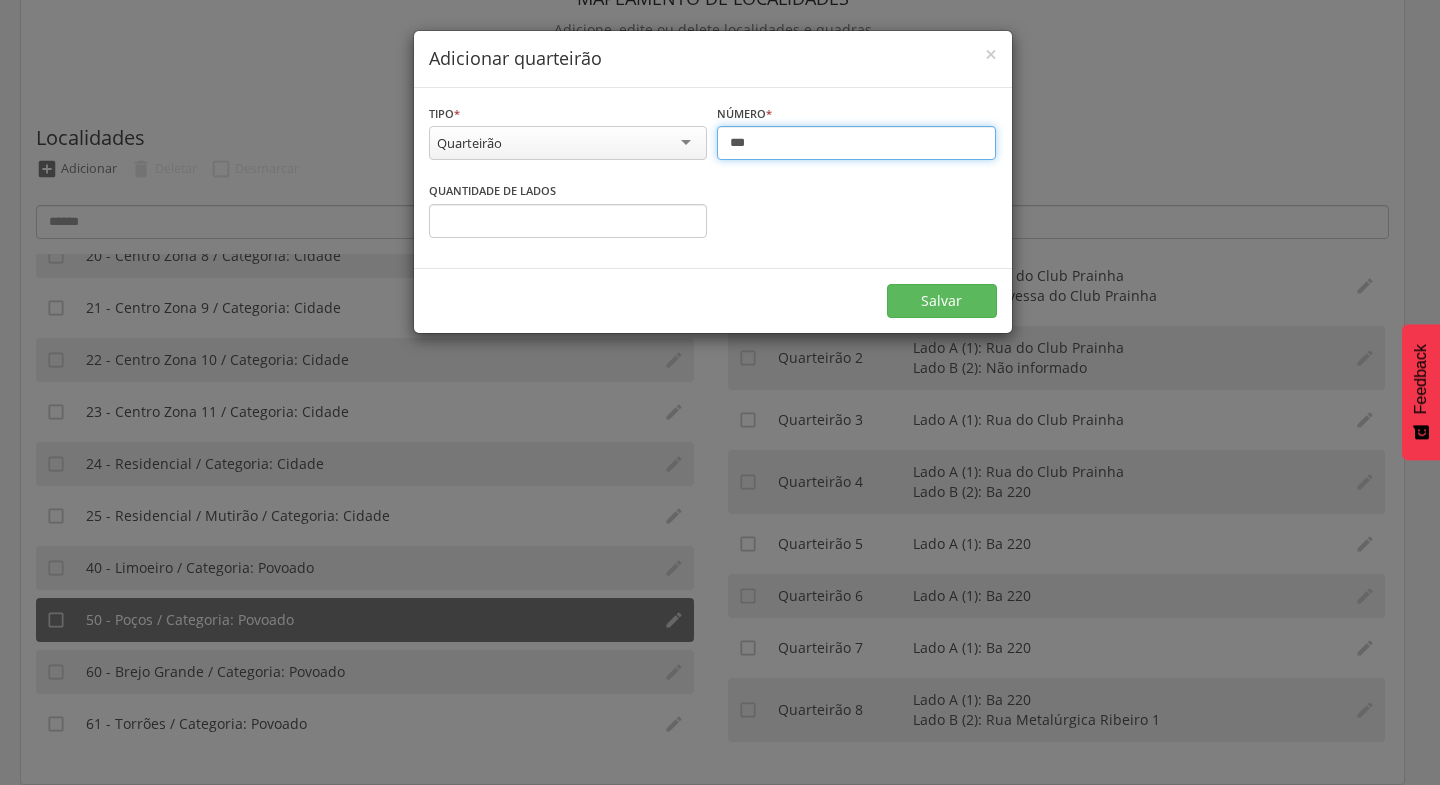 type on "***" 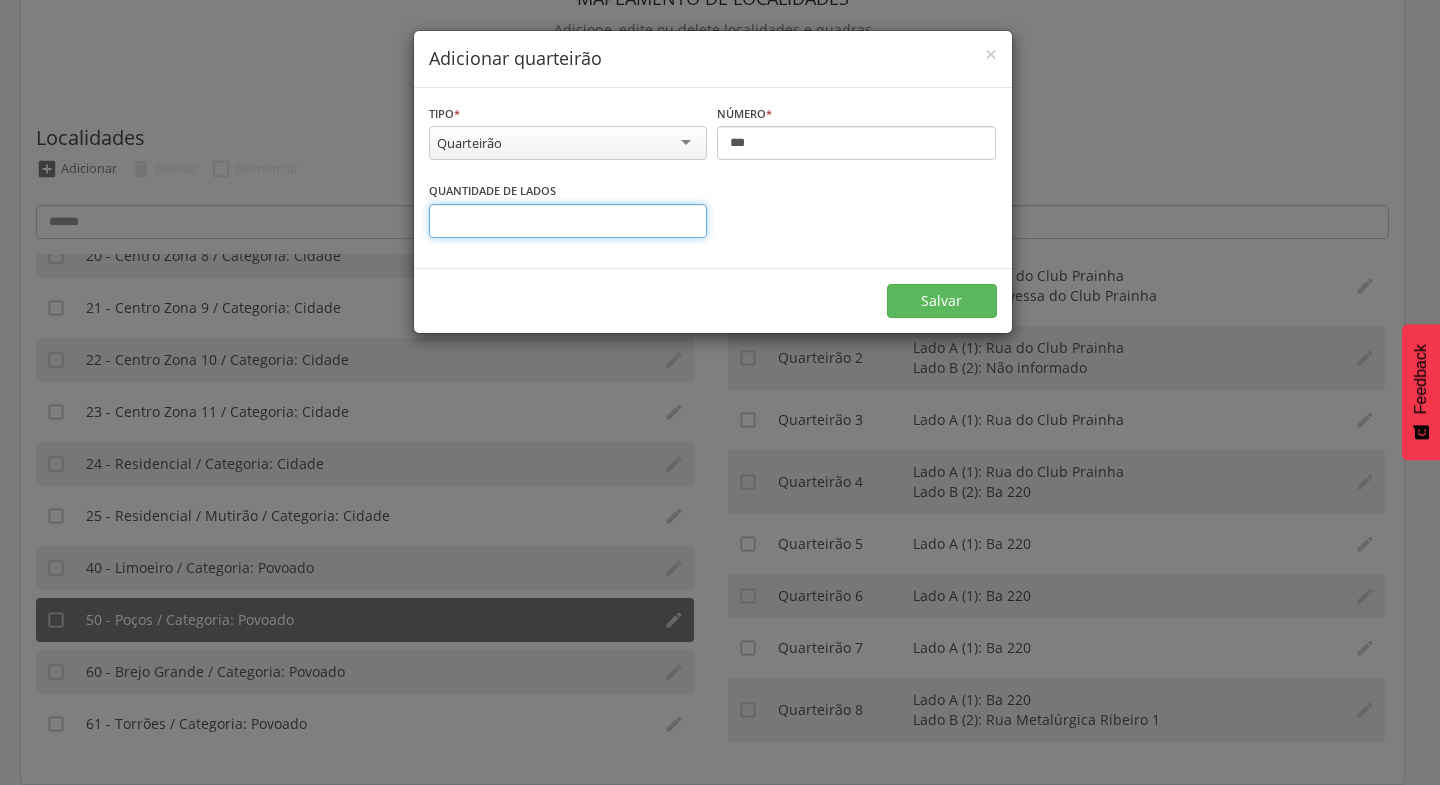 click on "*" at bounding box center (568, 221) 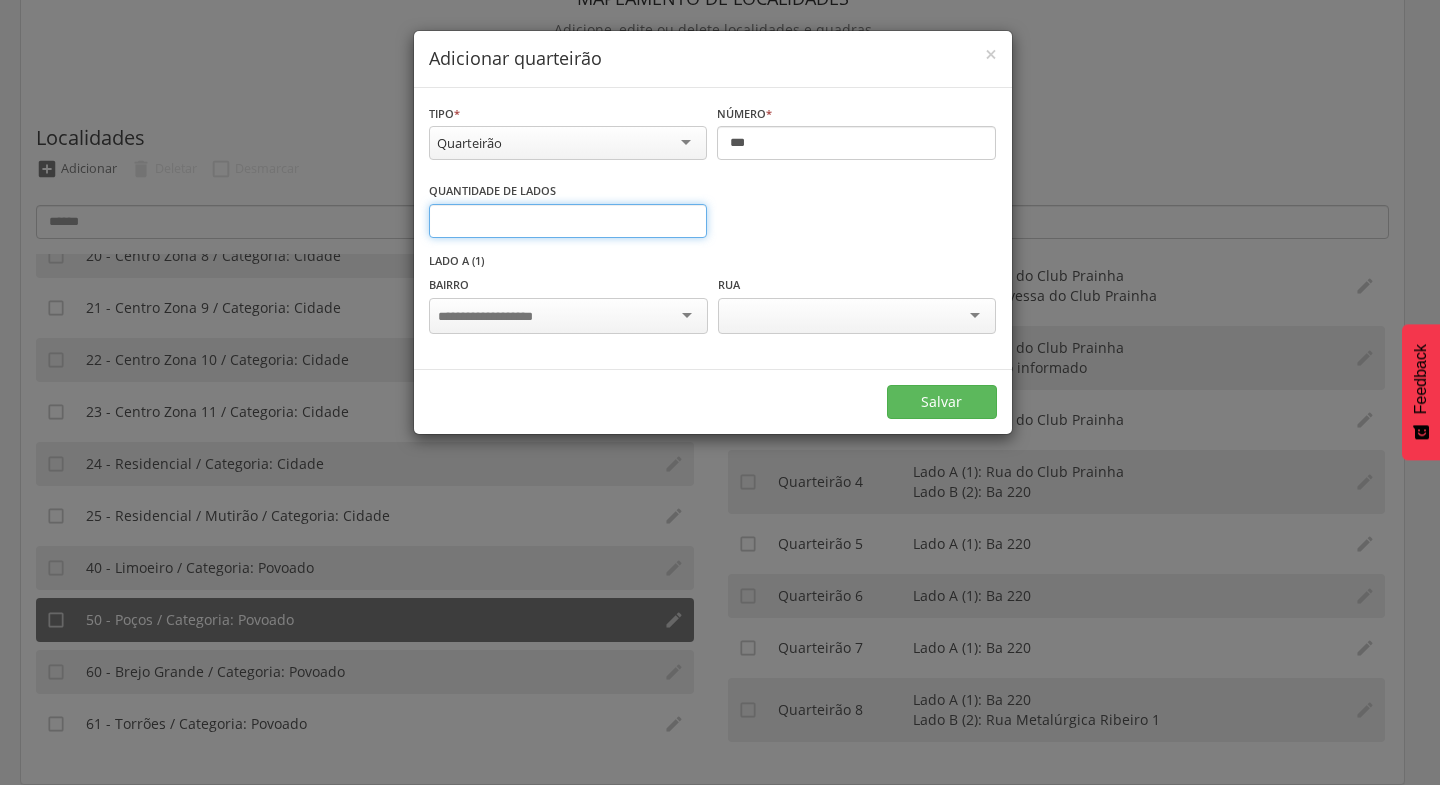 click on "*" at bounding box center (568, 221) 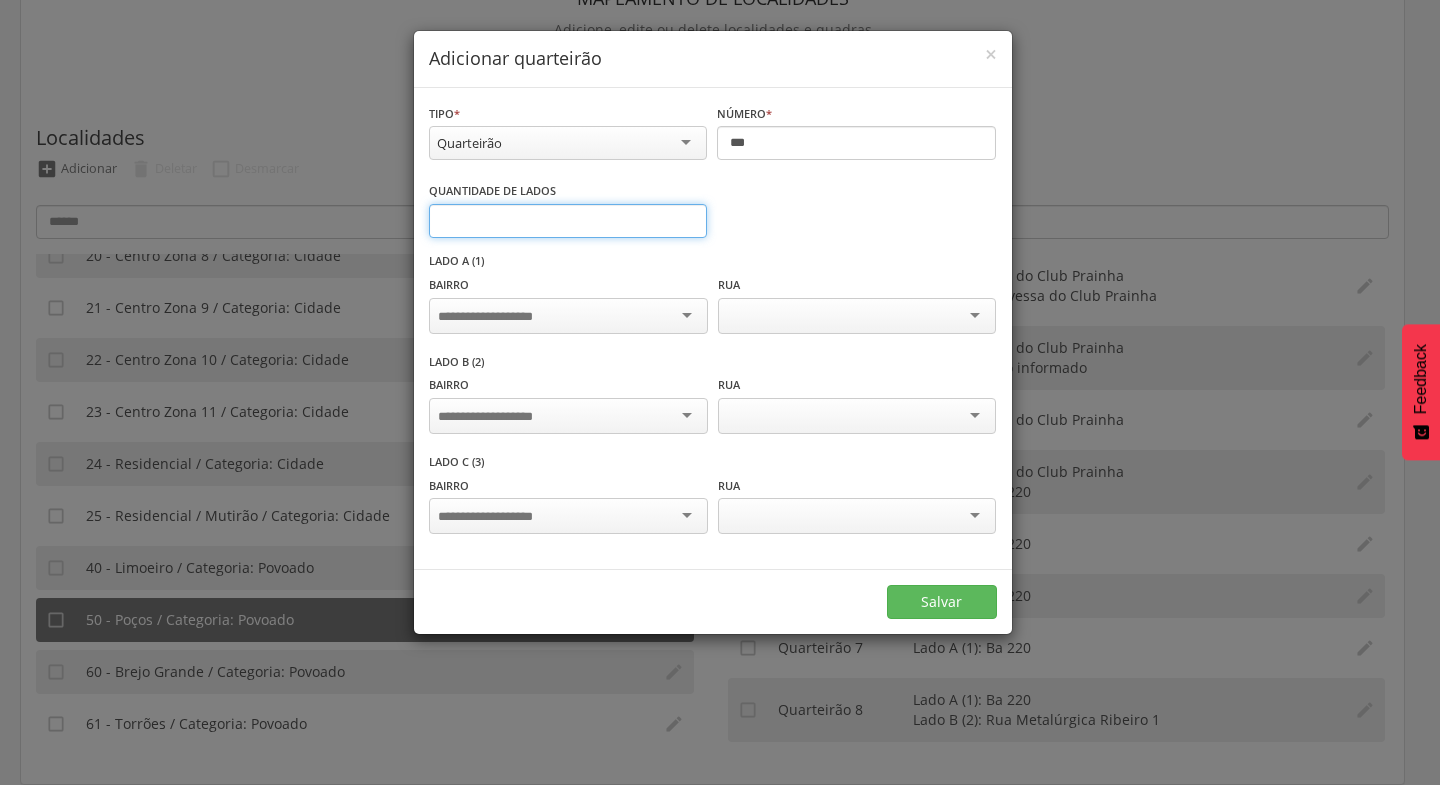 type on "*" 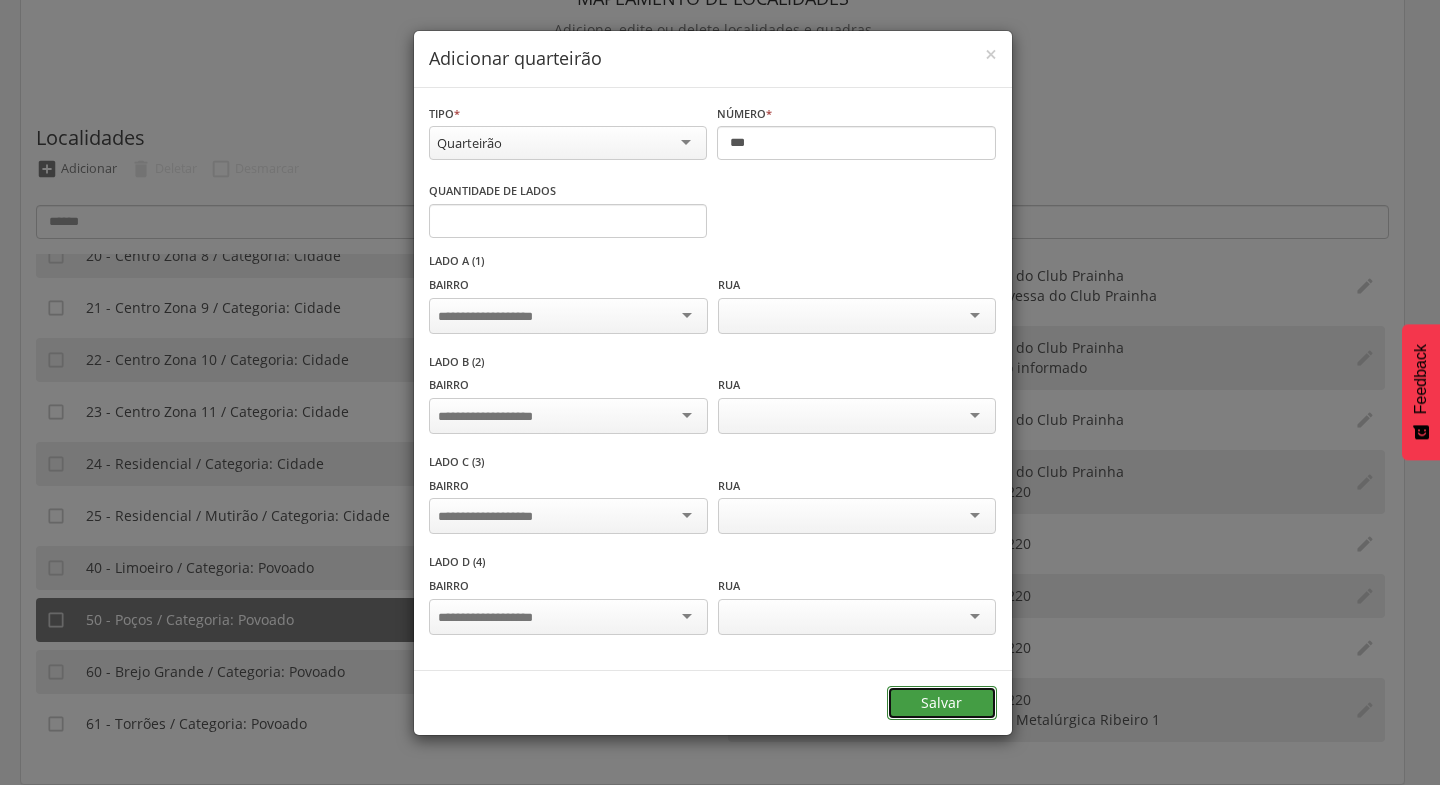 click on "Salvar" at bounding box center (942, 703) 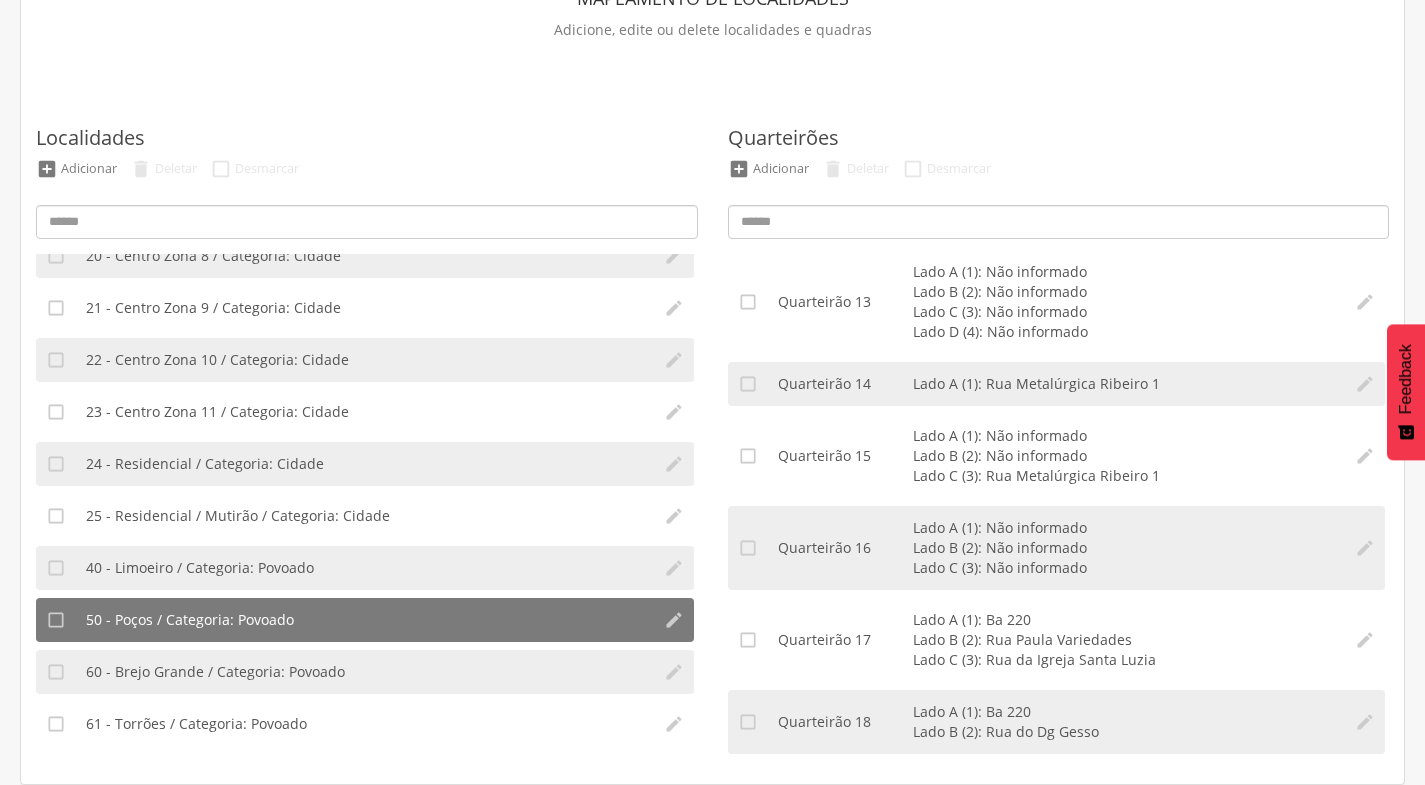 scroll, scrollTop: 800, scrollLeft: 0, axis: vertical 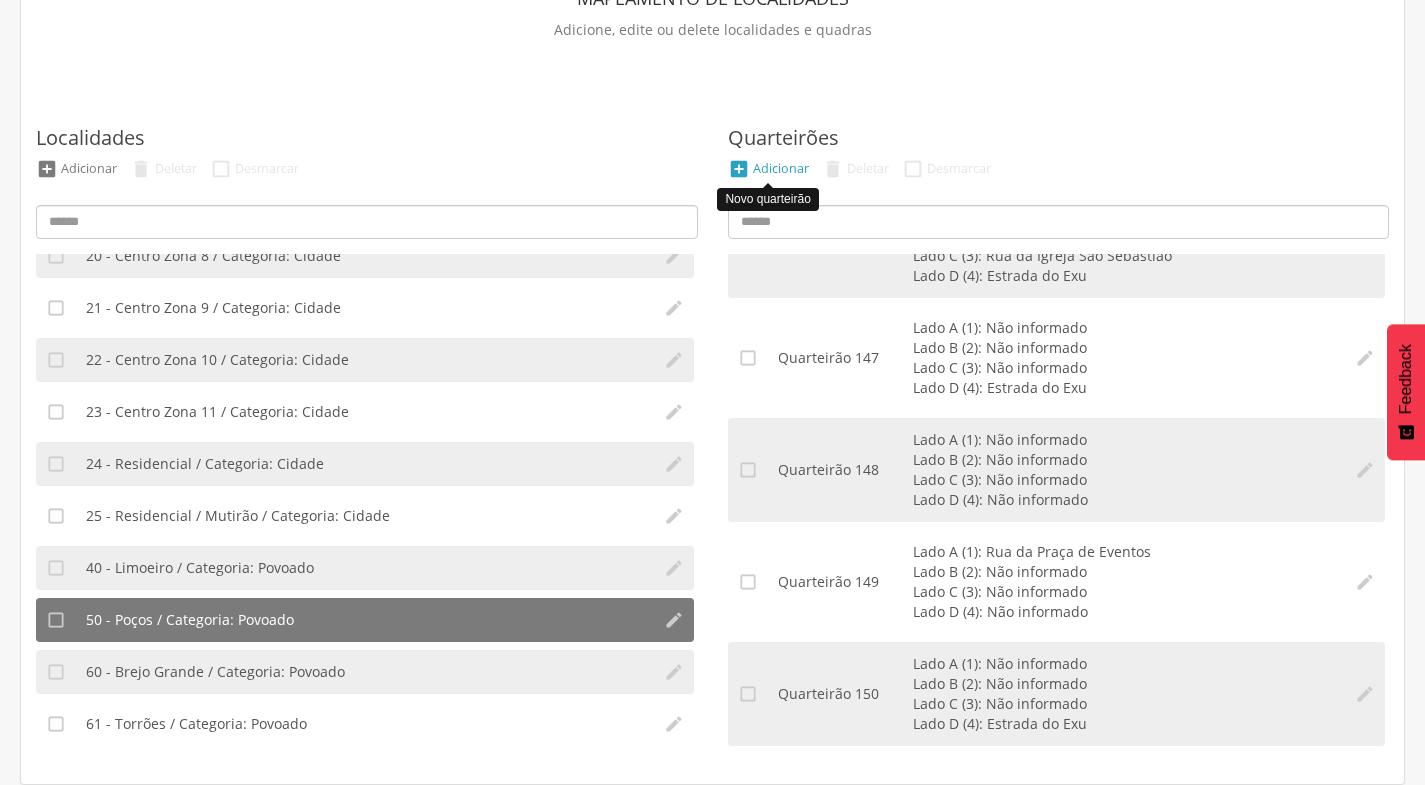 click on "Adicionar" at bounding box center [781, 168] 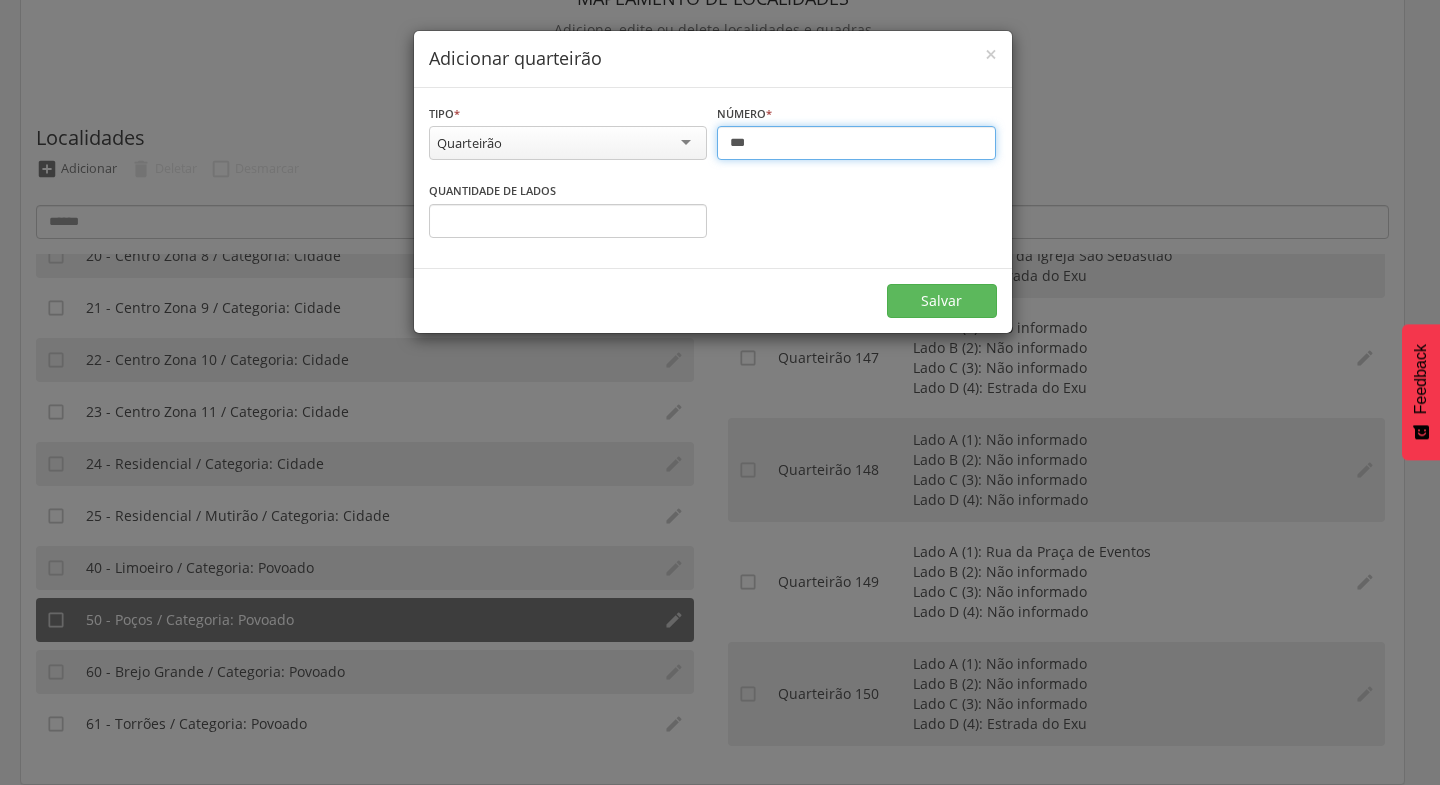 click on "***" at bounding box center [856, 143] 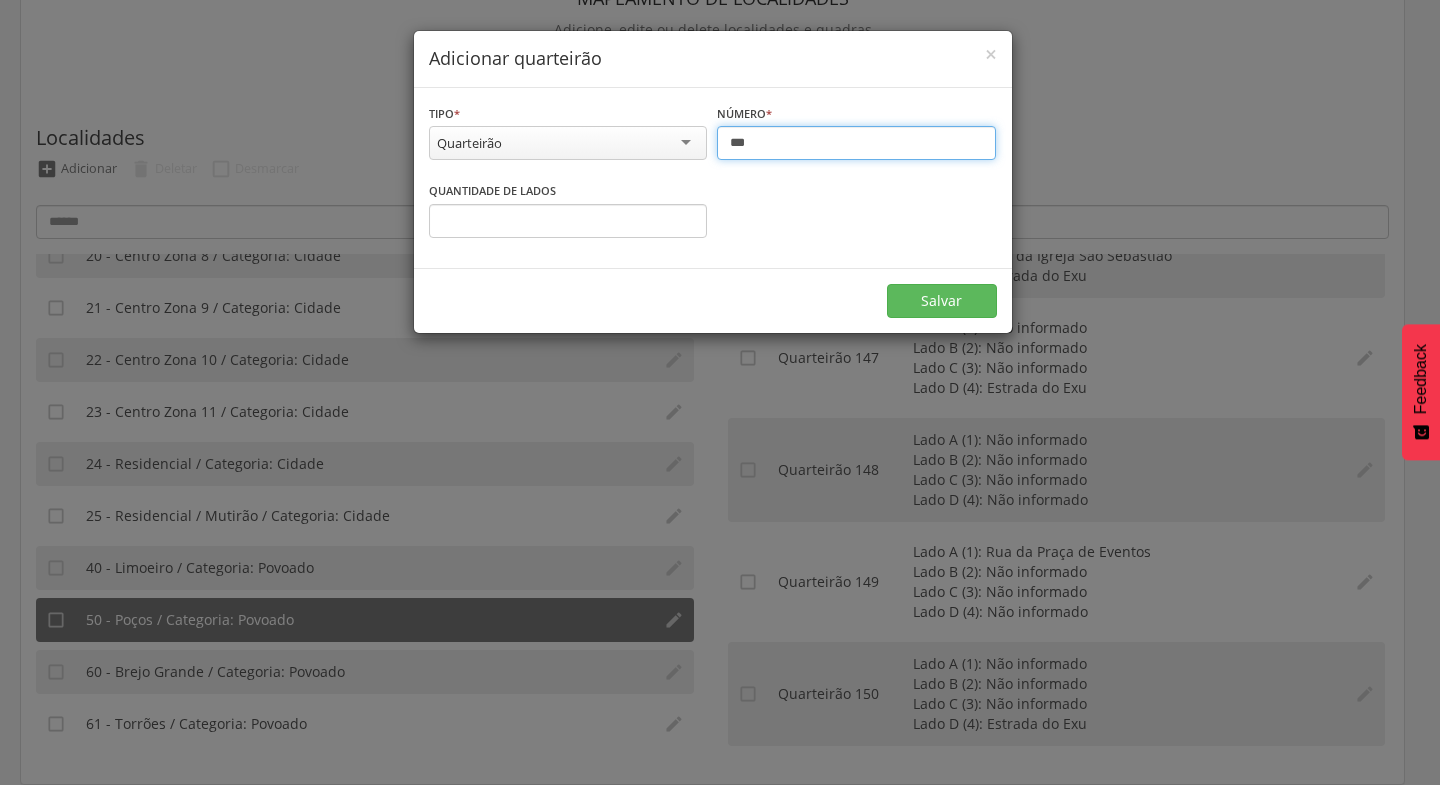 type on "***" 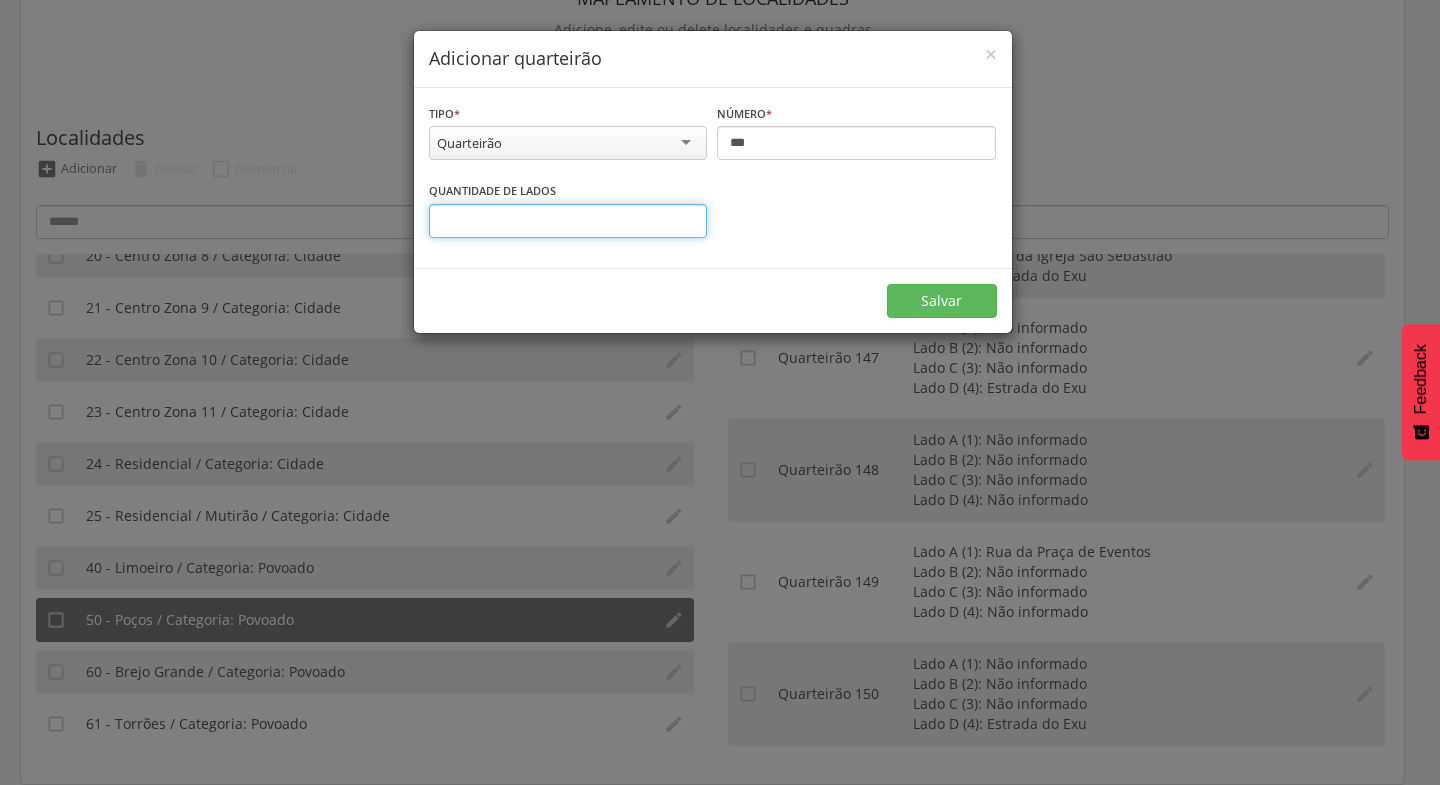 click on "*" at bounding box center [568, 221] 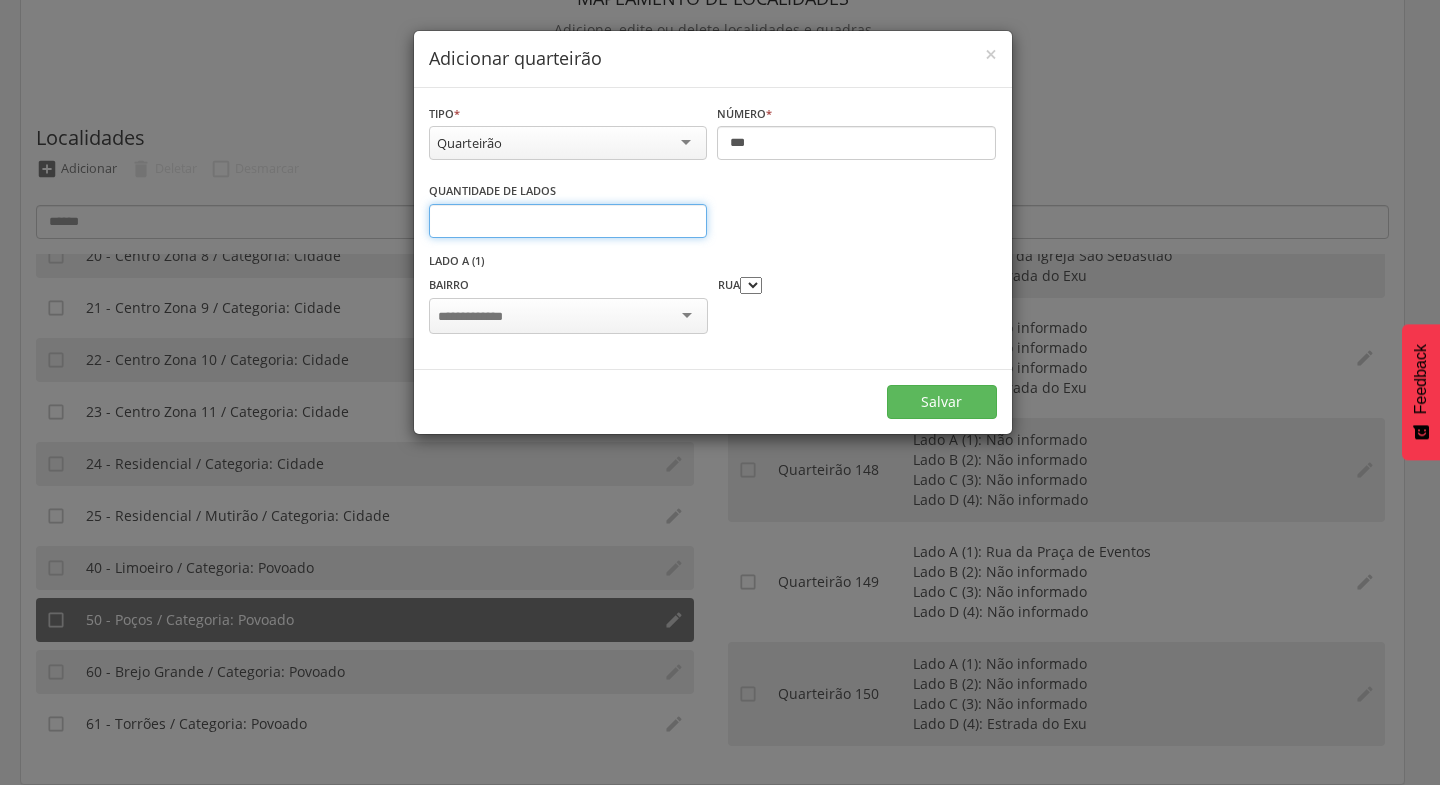 click on "*" at bounding box center (568, 221) 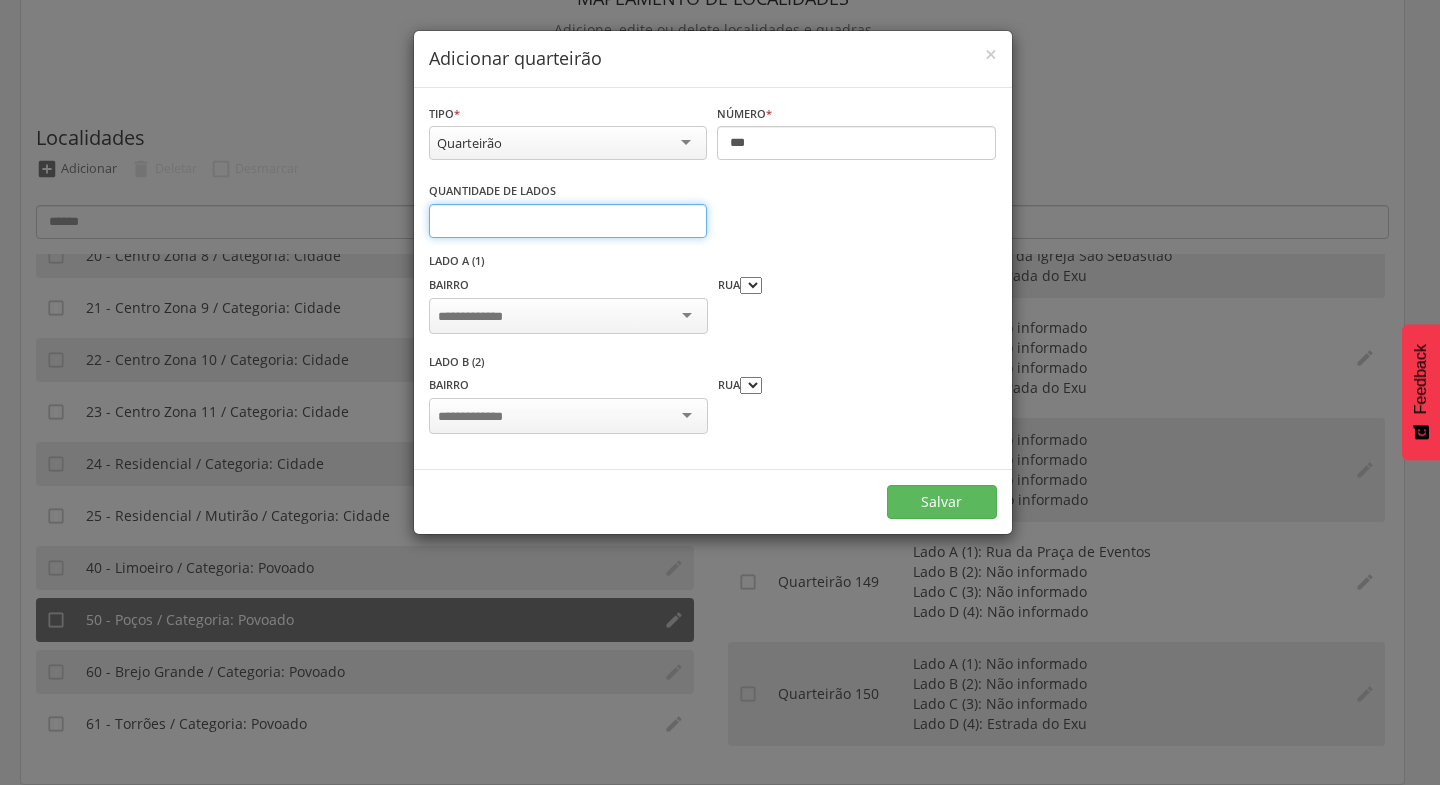 click on "*" at bounding box center [568, 221] 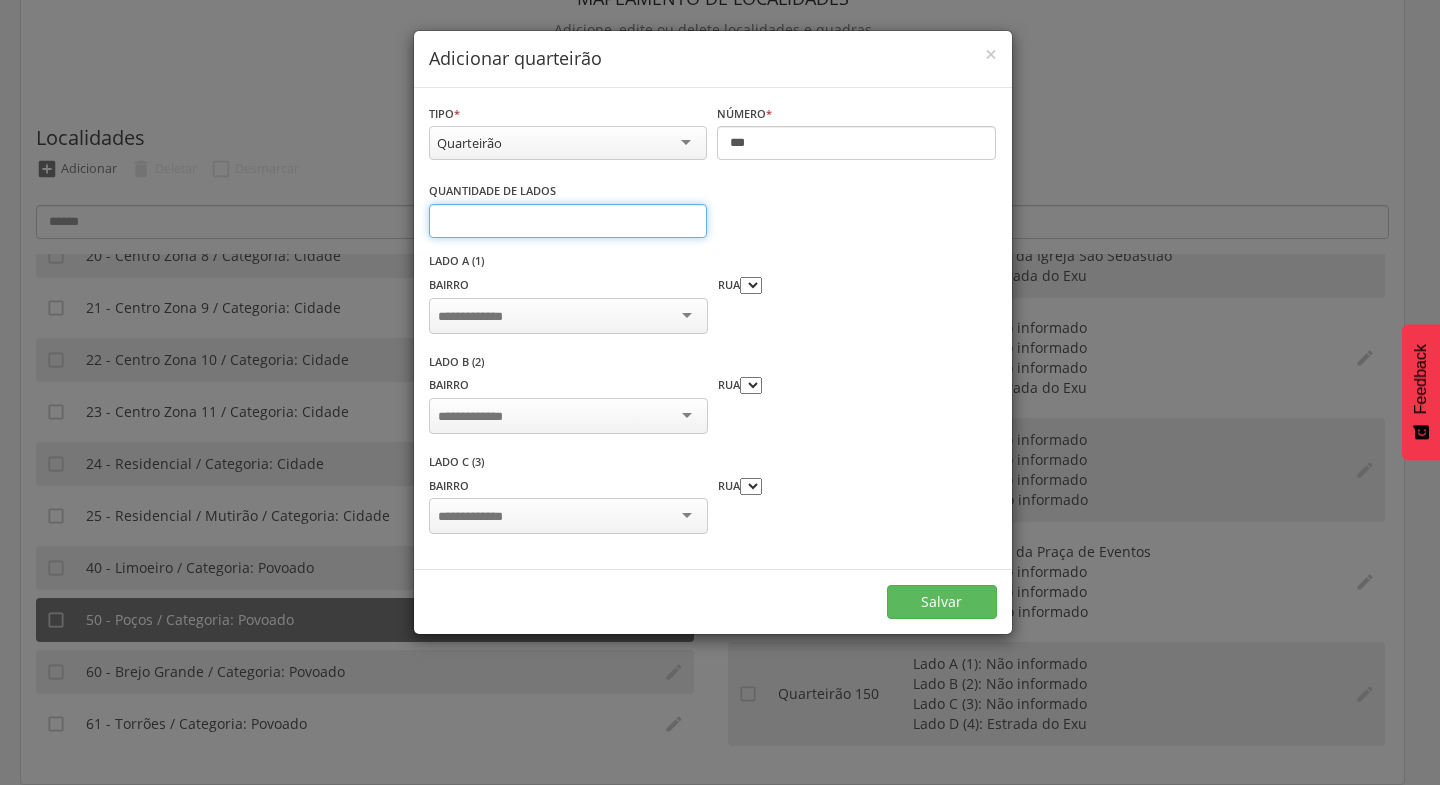 type on "*" 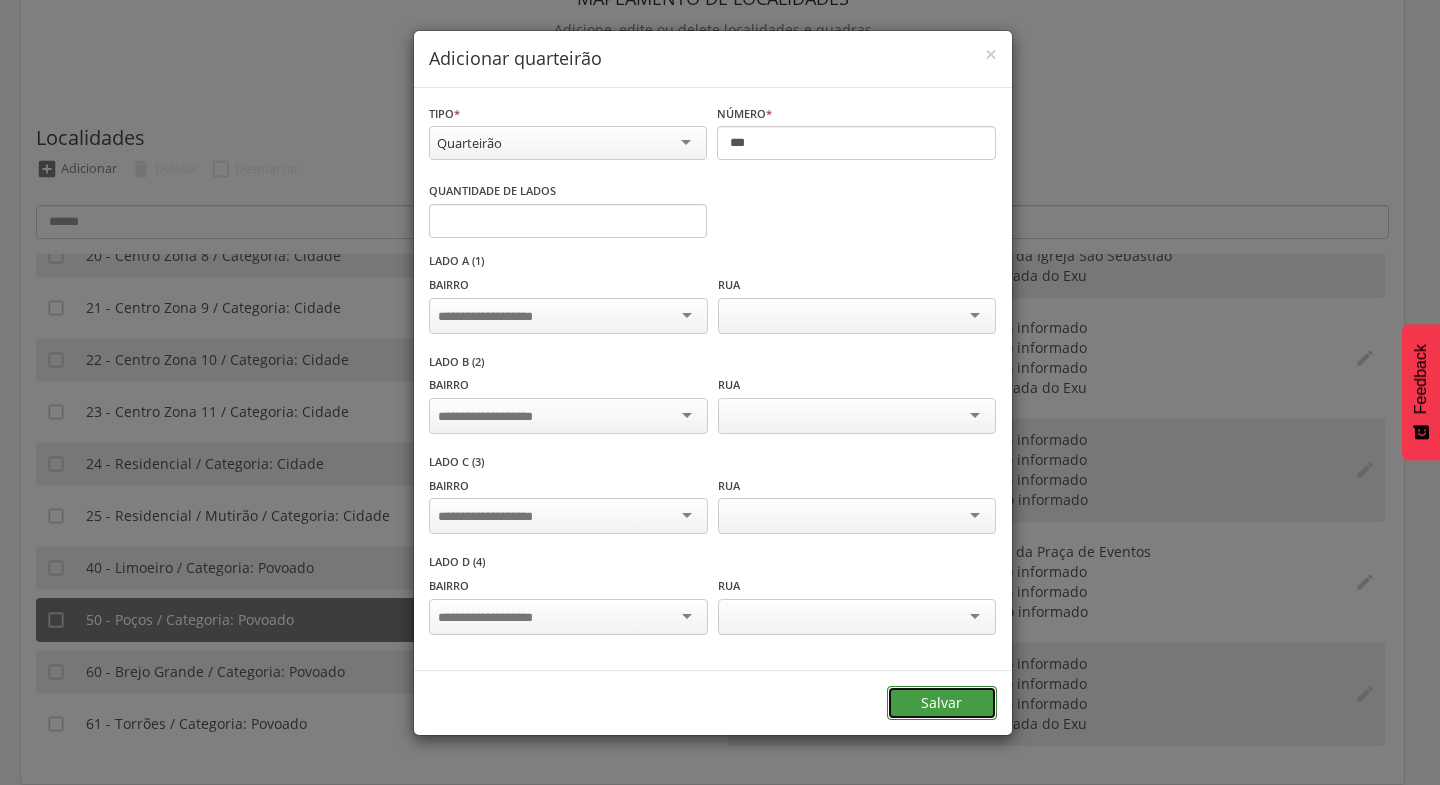 click on "Salvar" at bounding box center [942, 703] 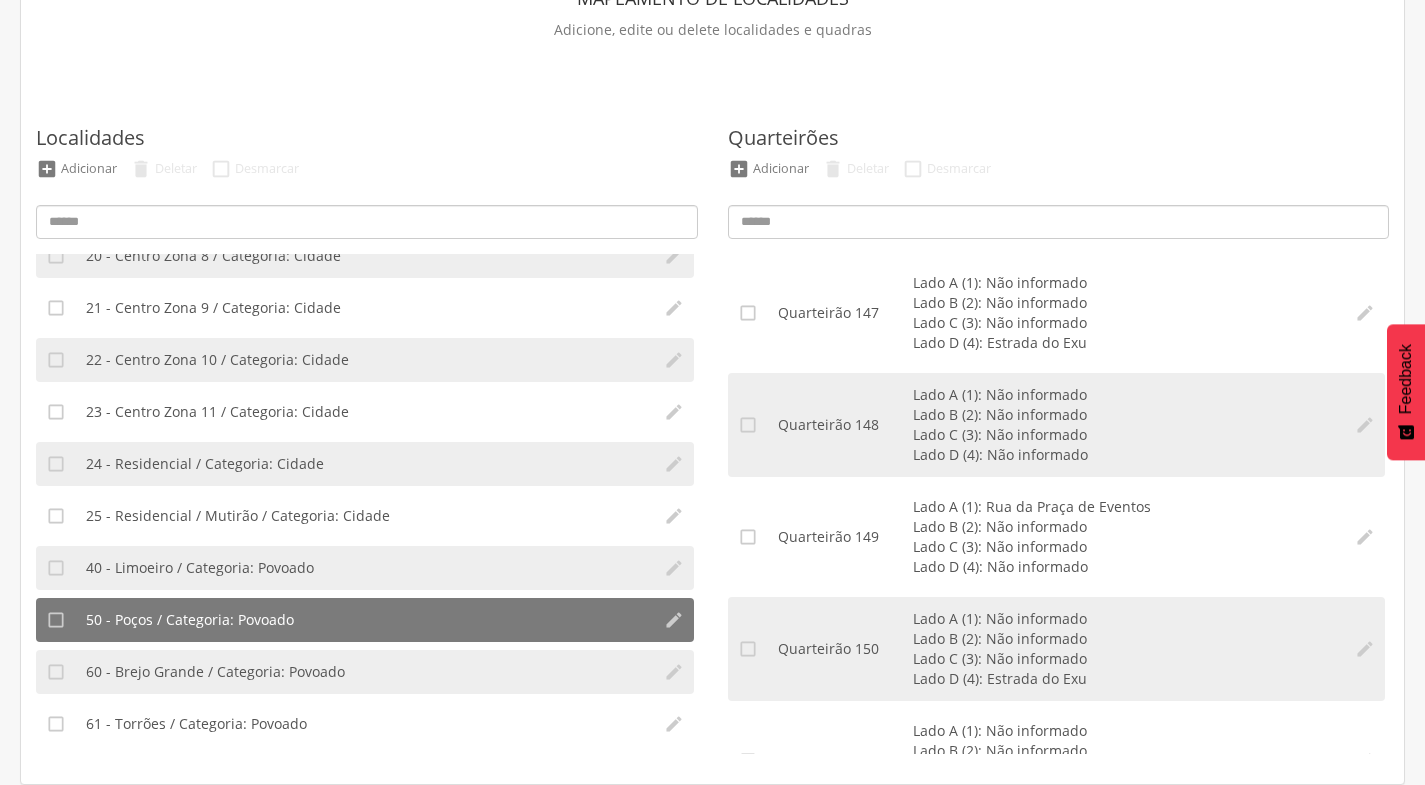 scroll, scrollTop: 14958, scrollLeft: 0, axis: vertical 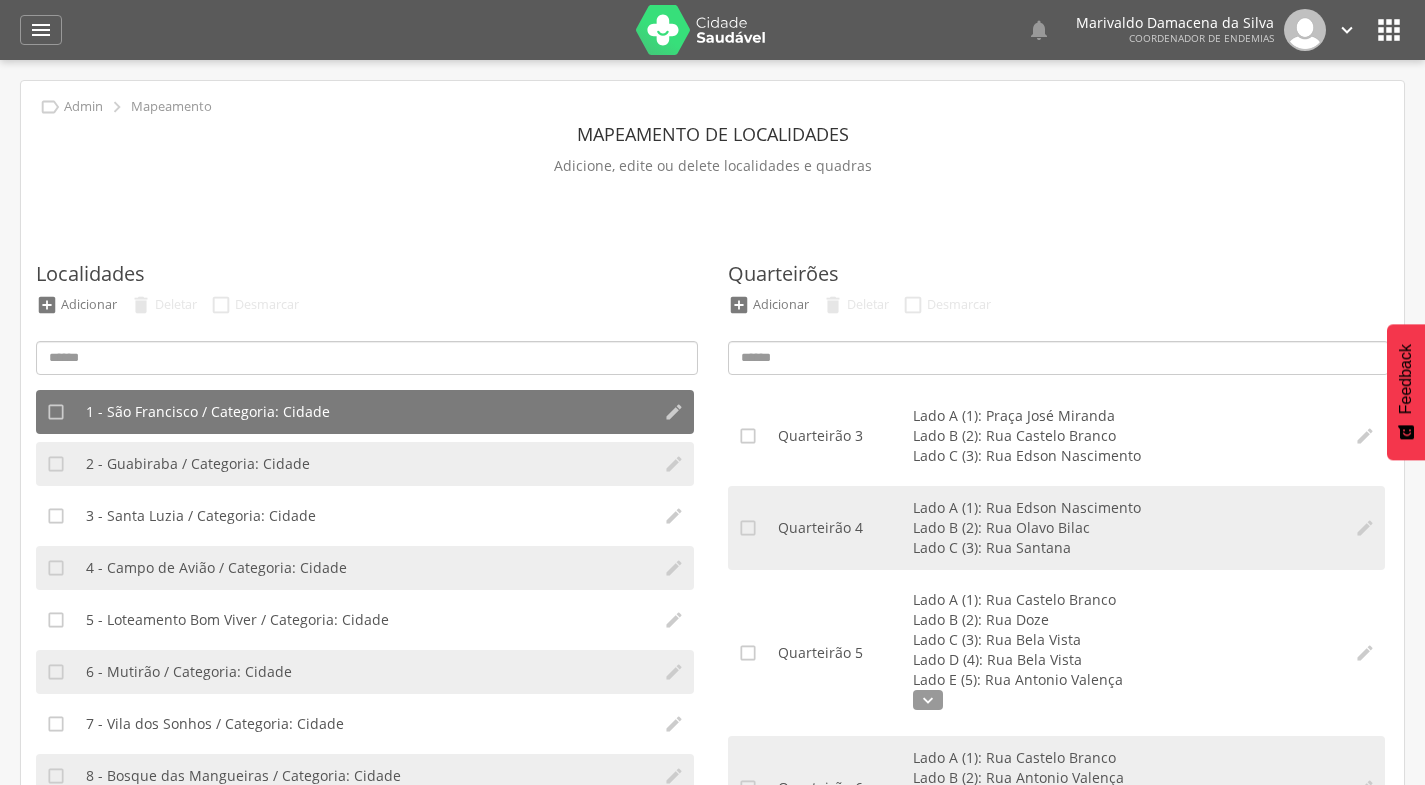 click on "" at bounding box center [1389, 30] 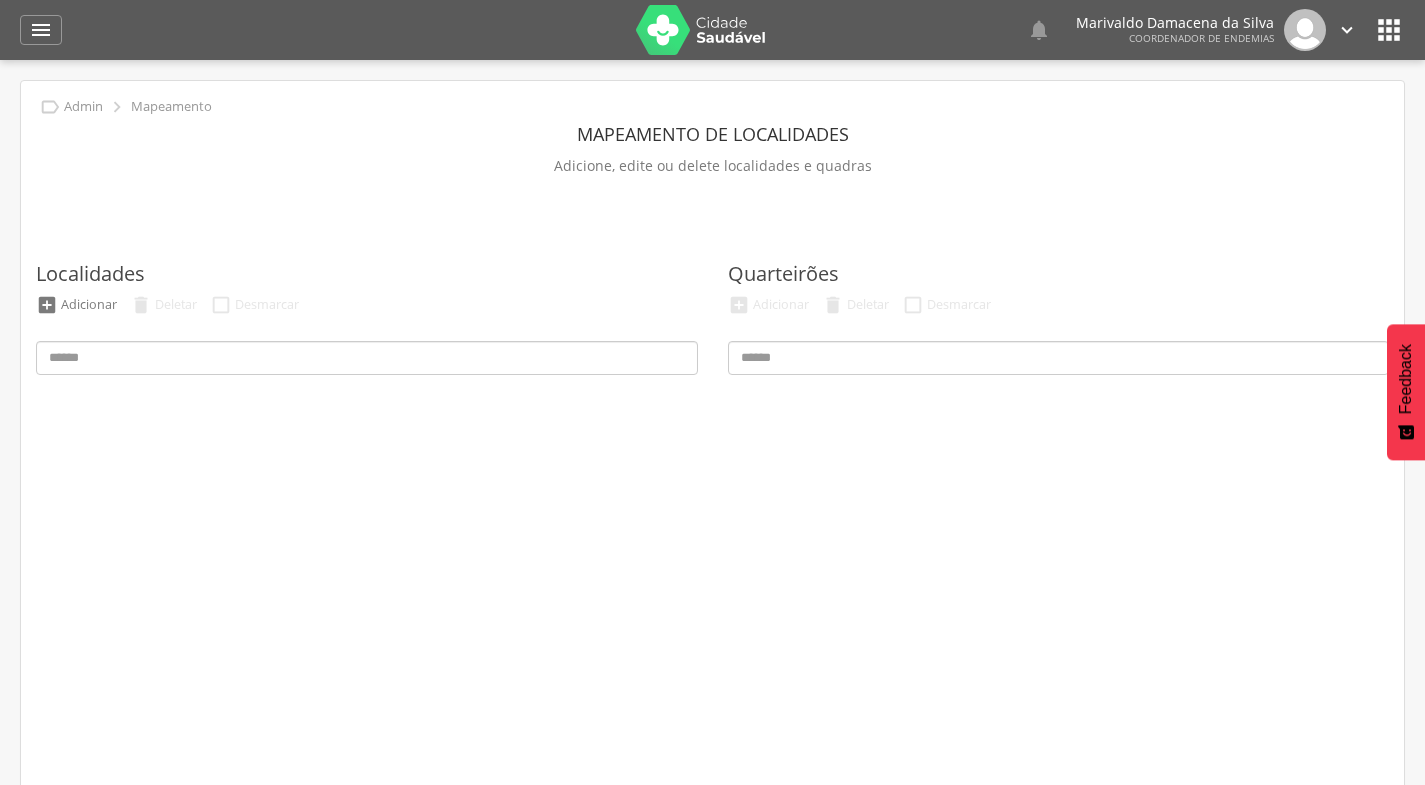 scroll, scrollTop: 0, scrollLeft: 0, axis: both 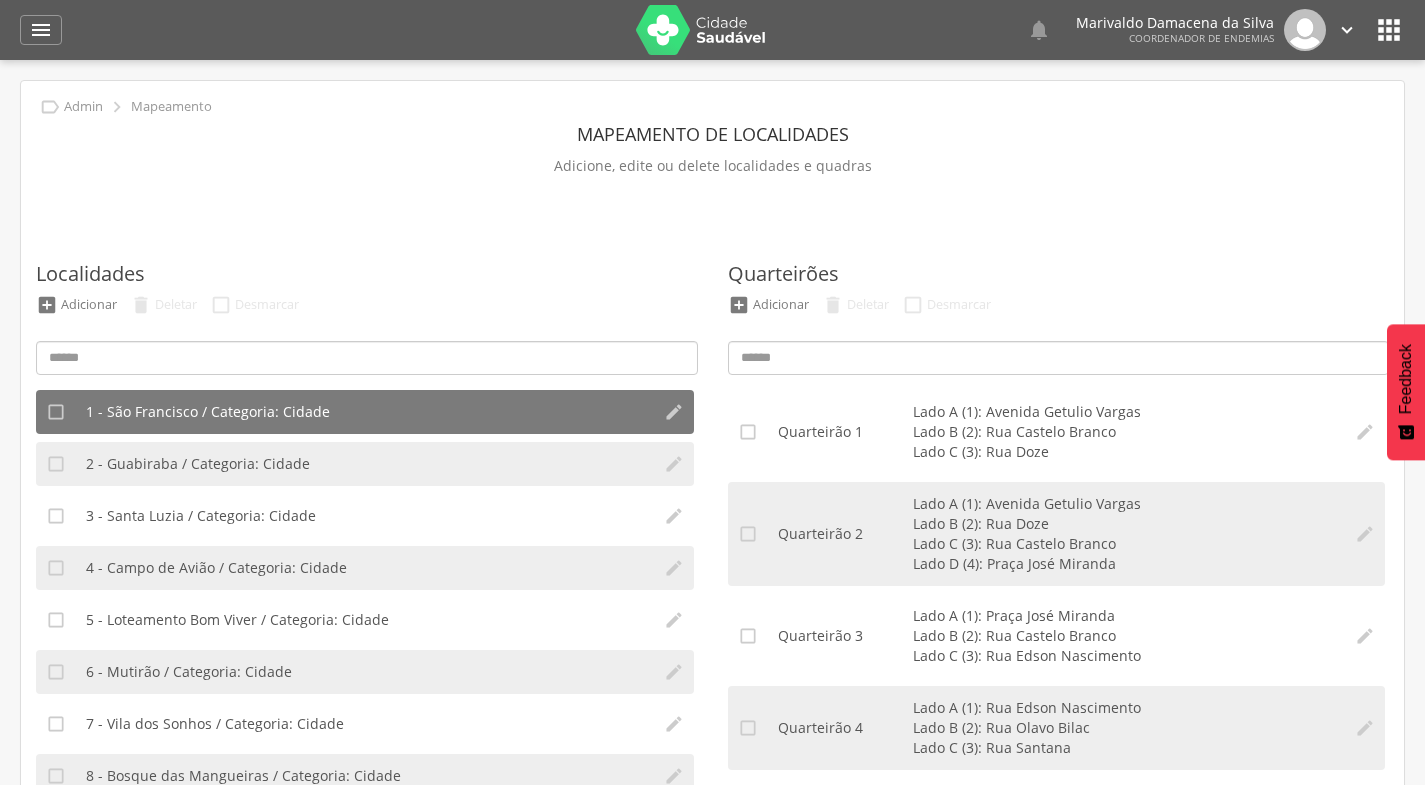 click on "" at bounding box center (1389, 30) 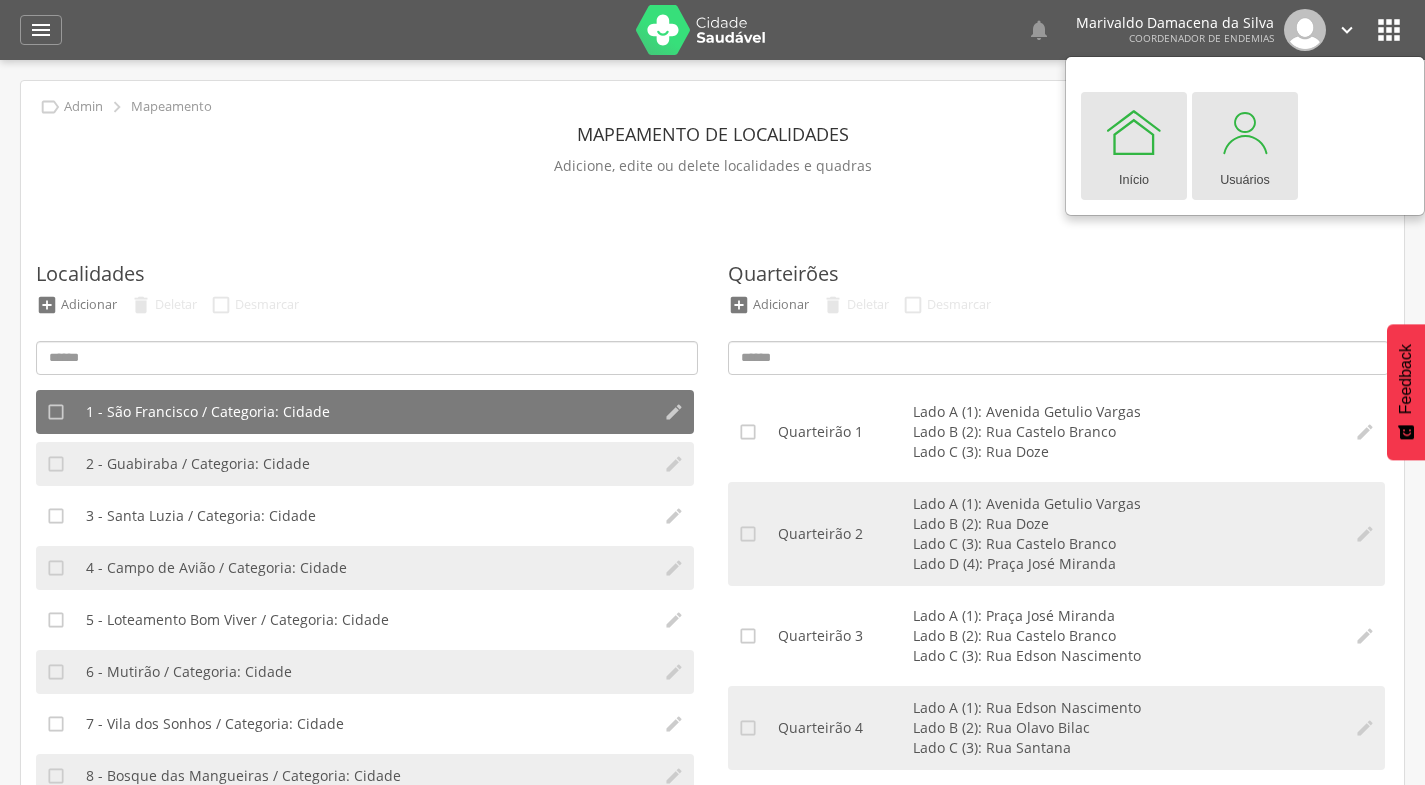 click on "Usuários" at bounding box center [1245, 176] 